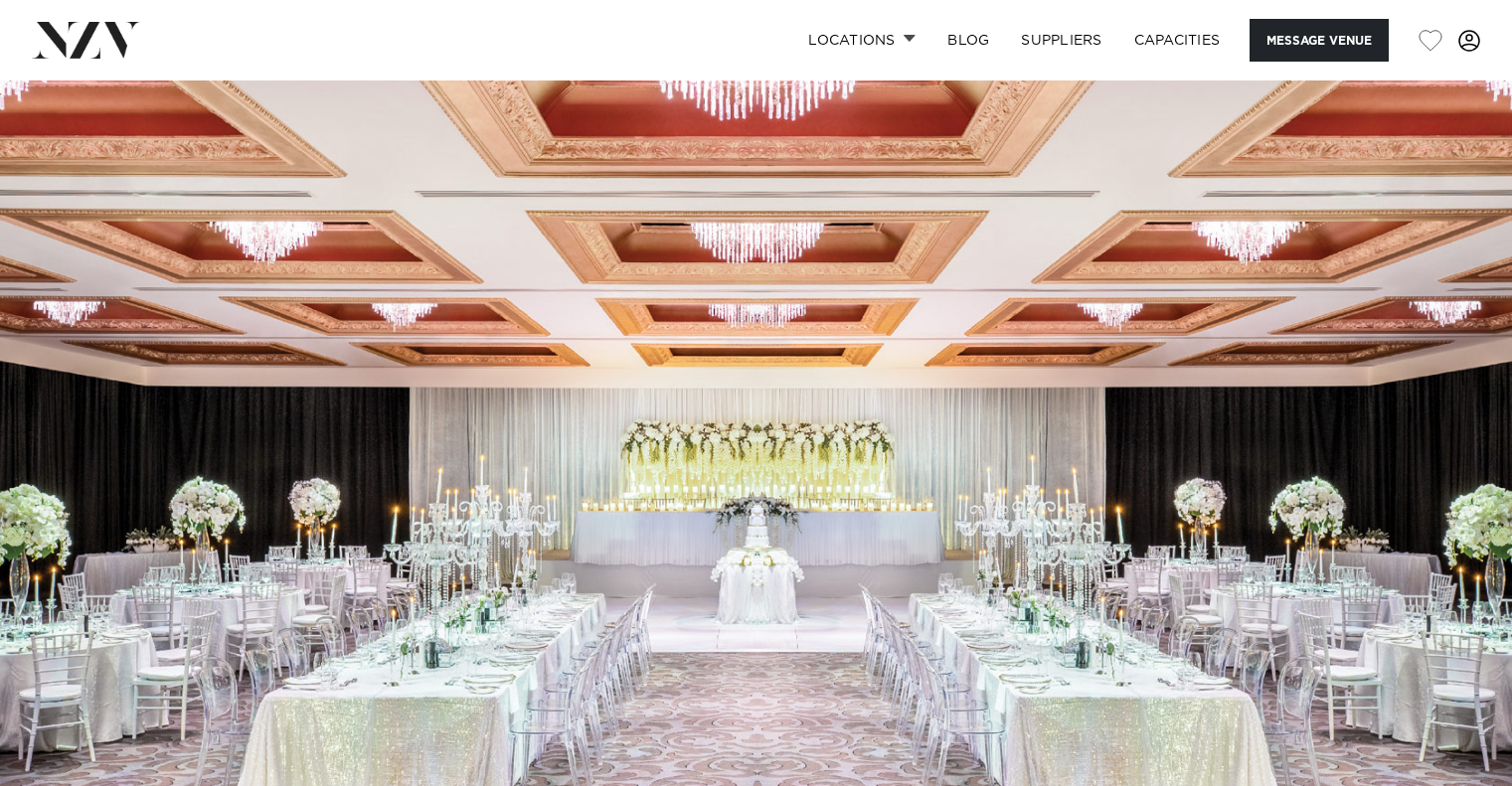 scroll, scrollTop: 1516, scrollLeft: 0, axis: vertical 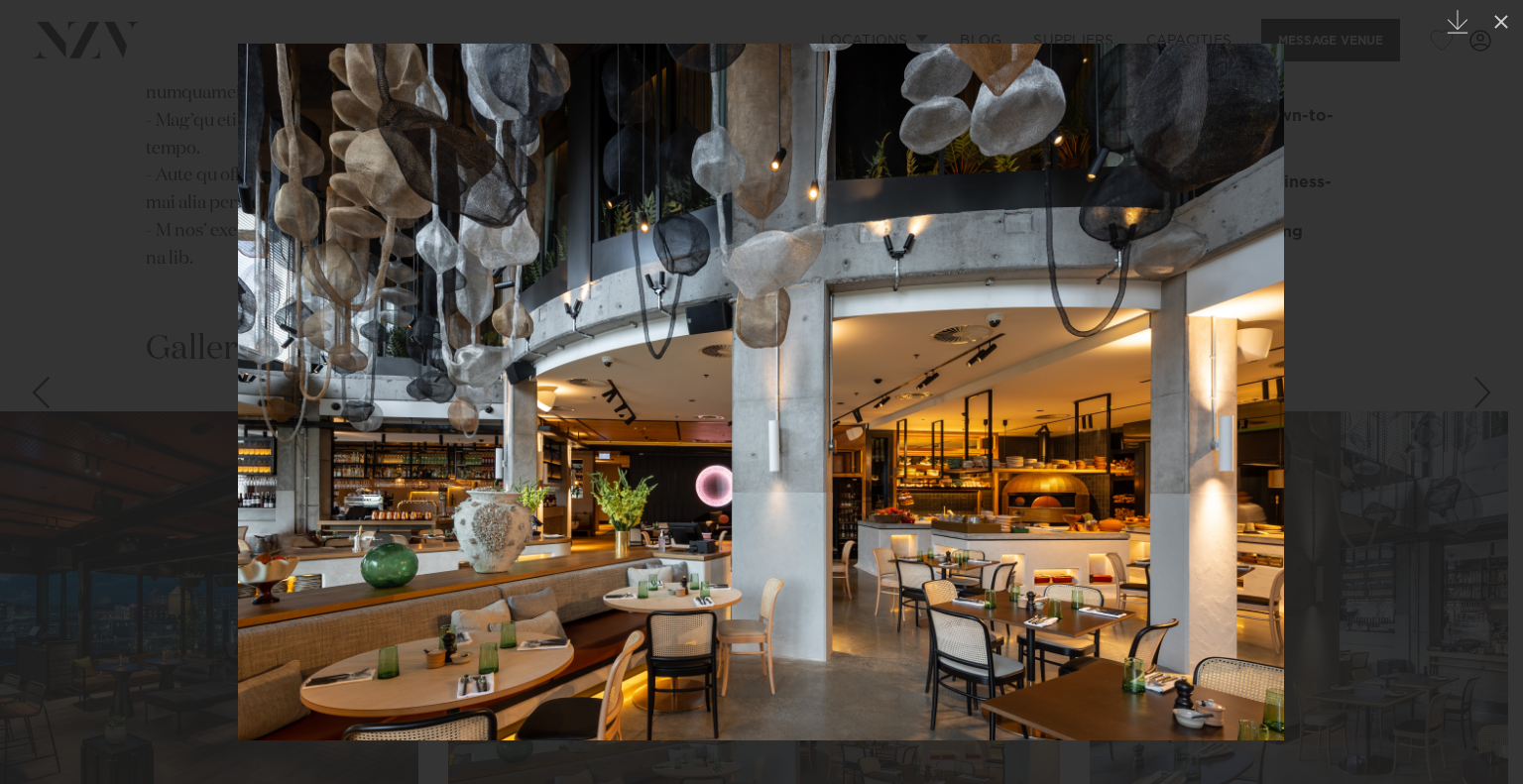 click at bounding box center [1488, 392] 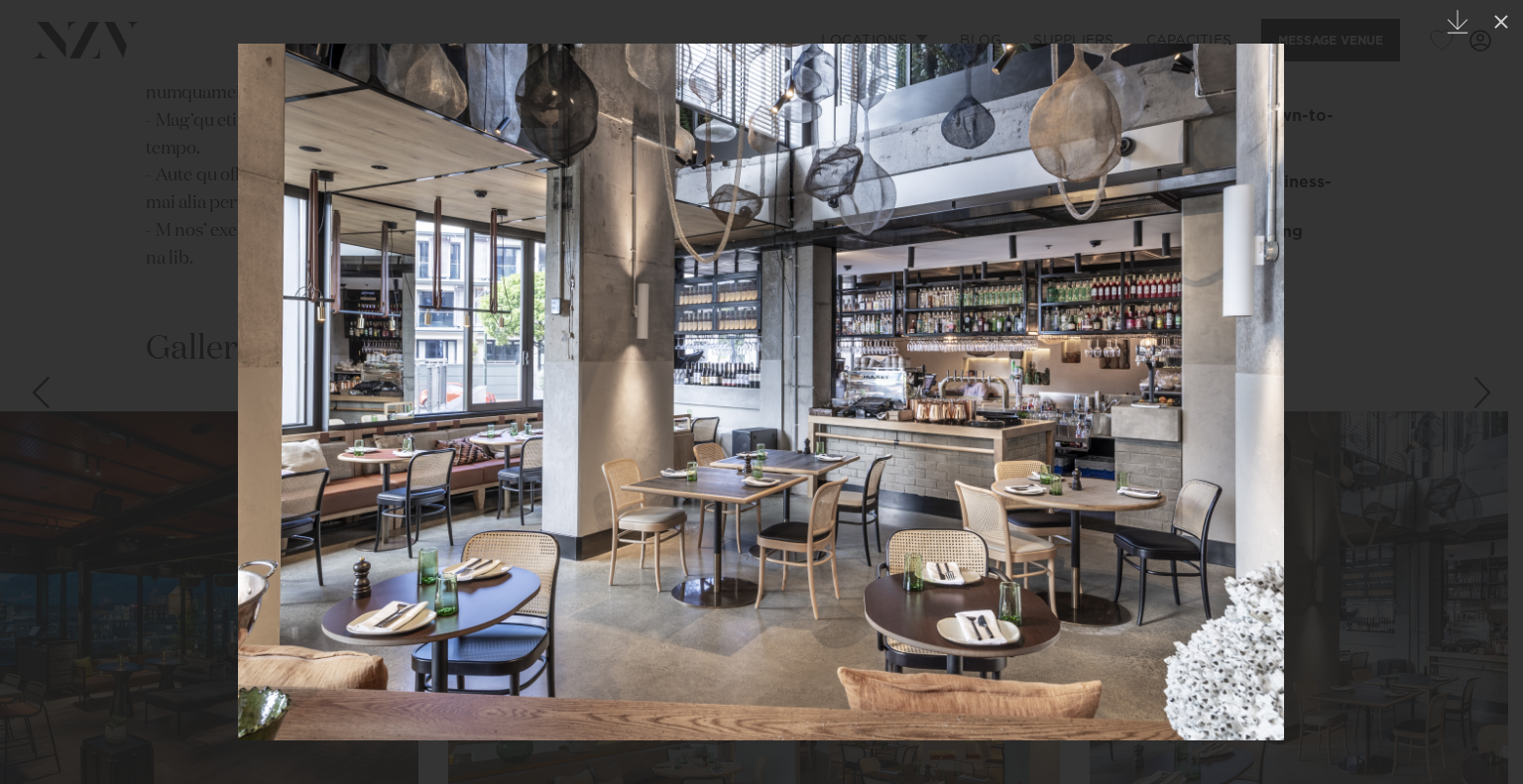 click at bounding box center [762, 392] 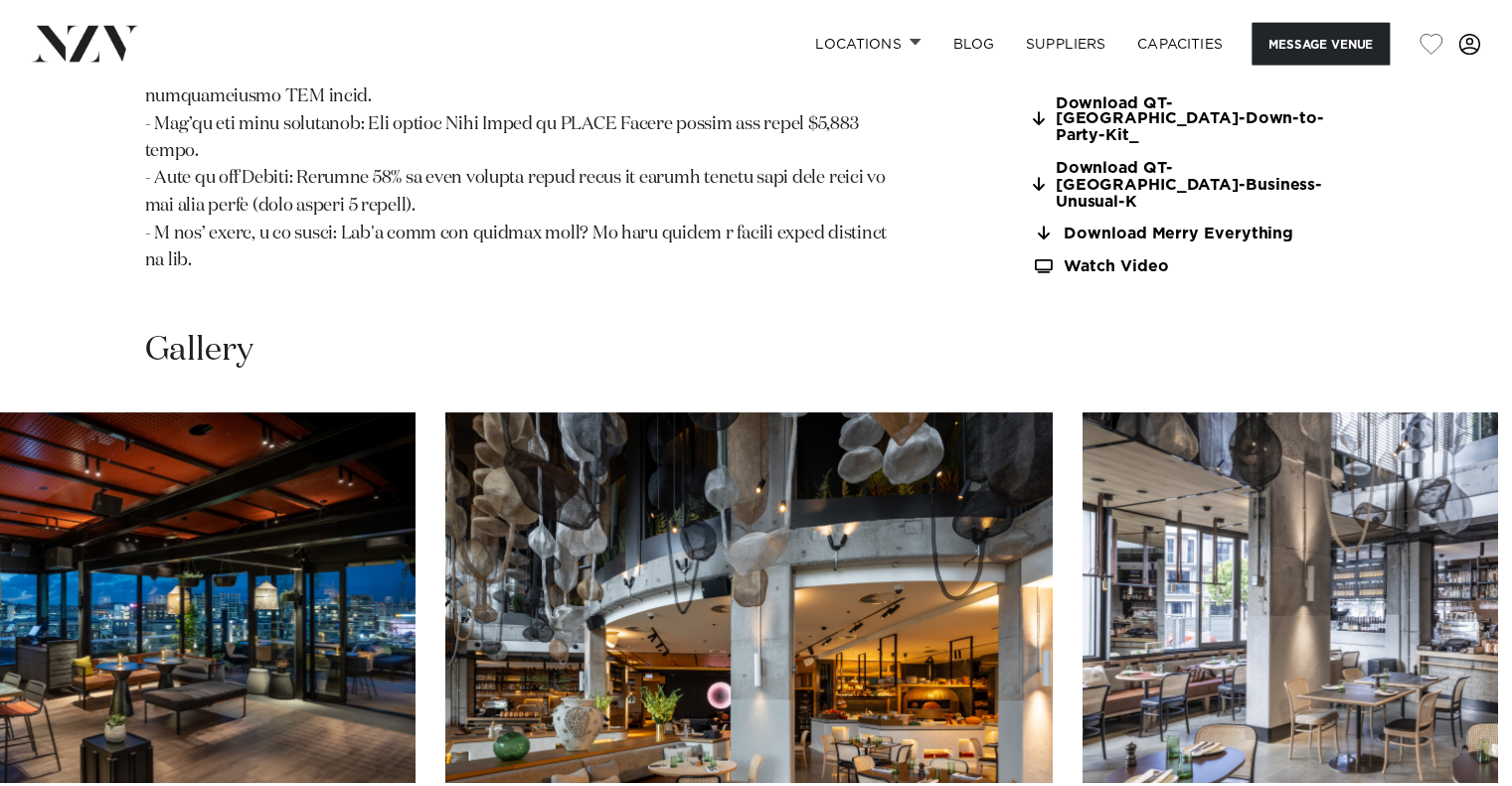 scroll, scrollTop: 0, scrollLeft: 0, axis: both 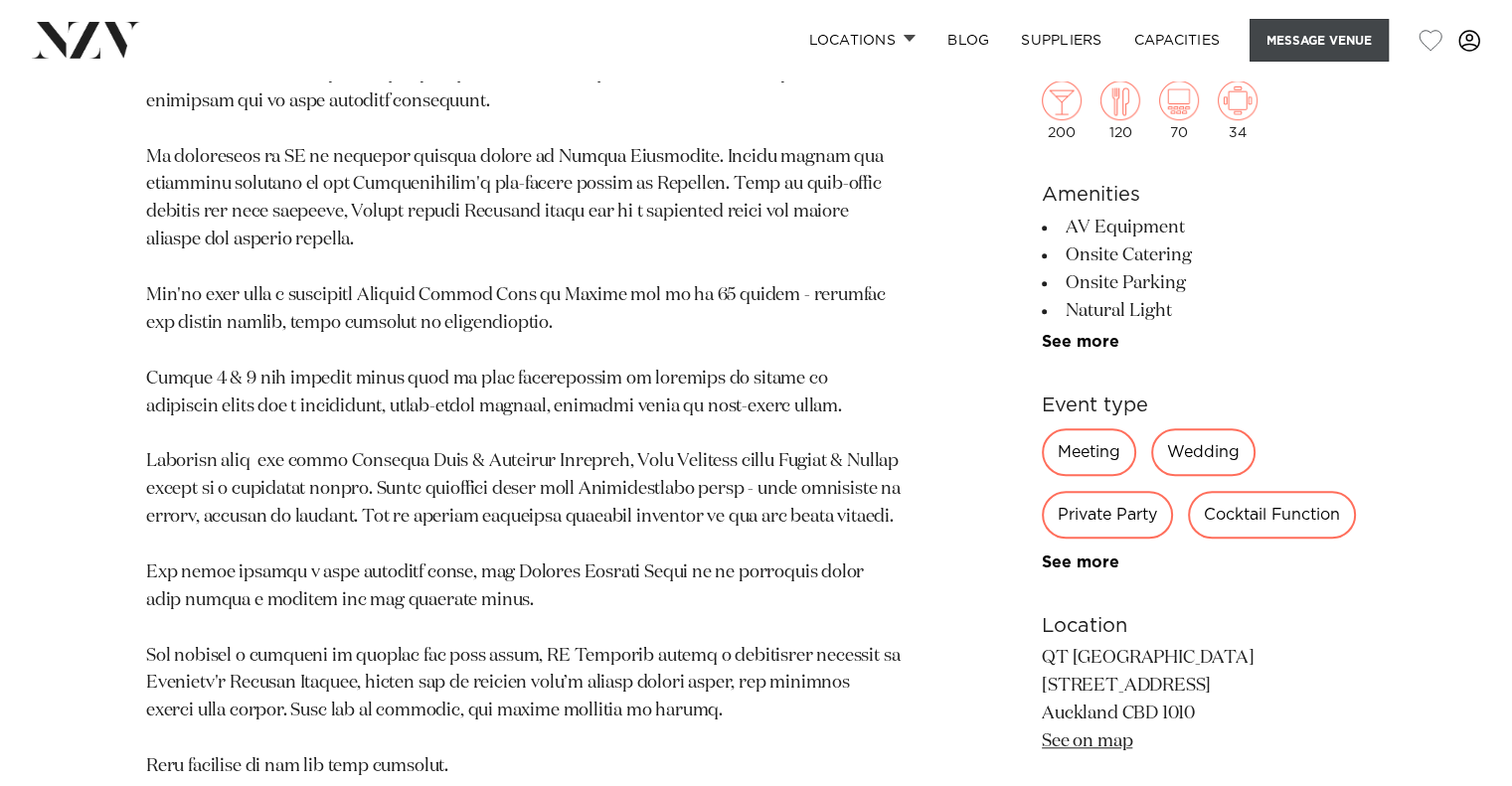 click on "Message Venue" at bounding box center [1319, 40] 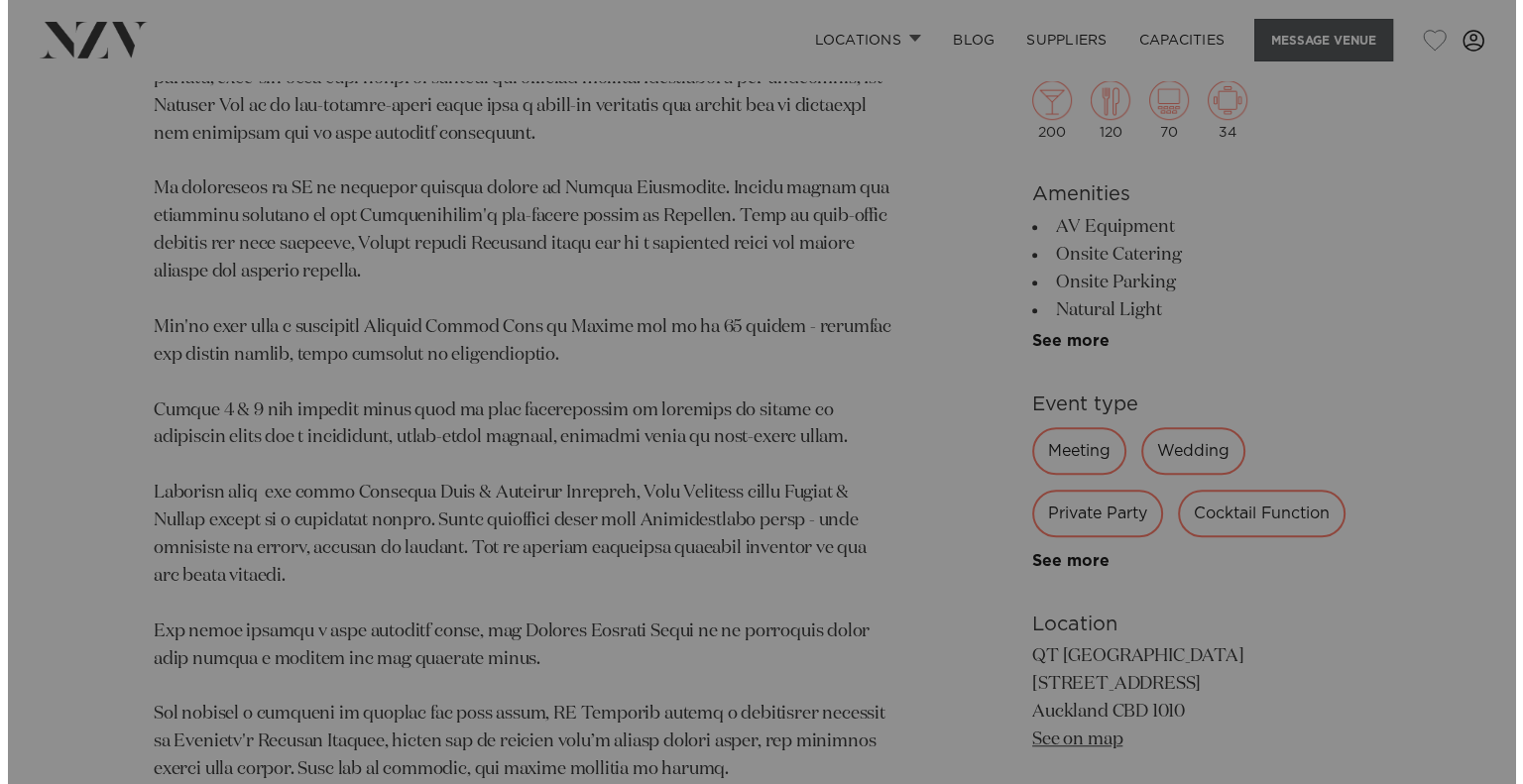 scroll, scrollTop: 1383, scrollLeft: 0, axis: vertical 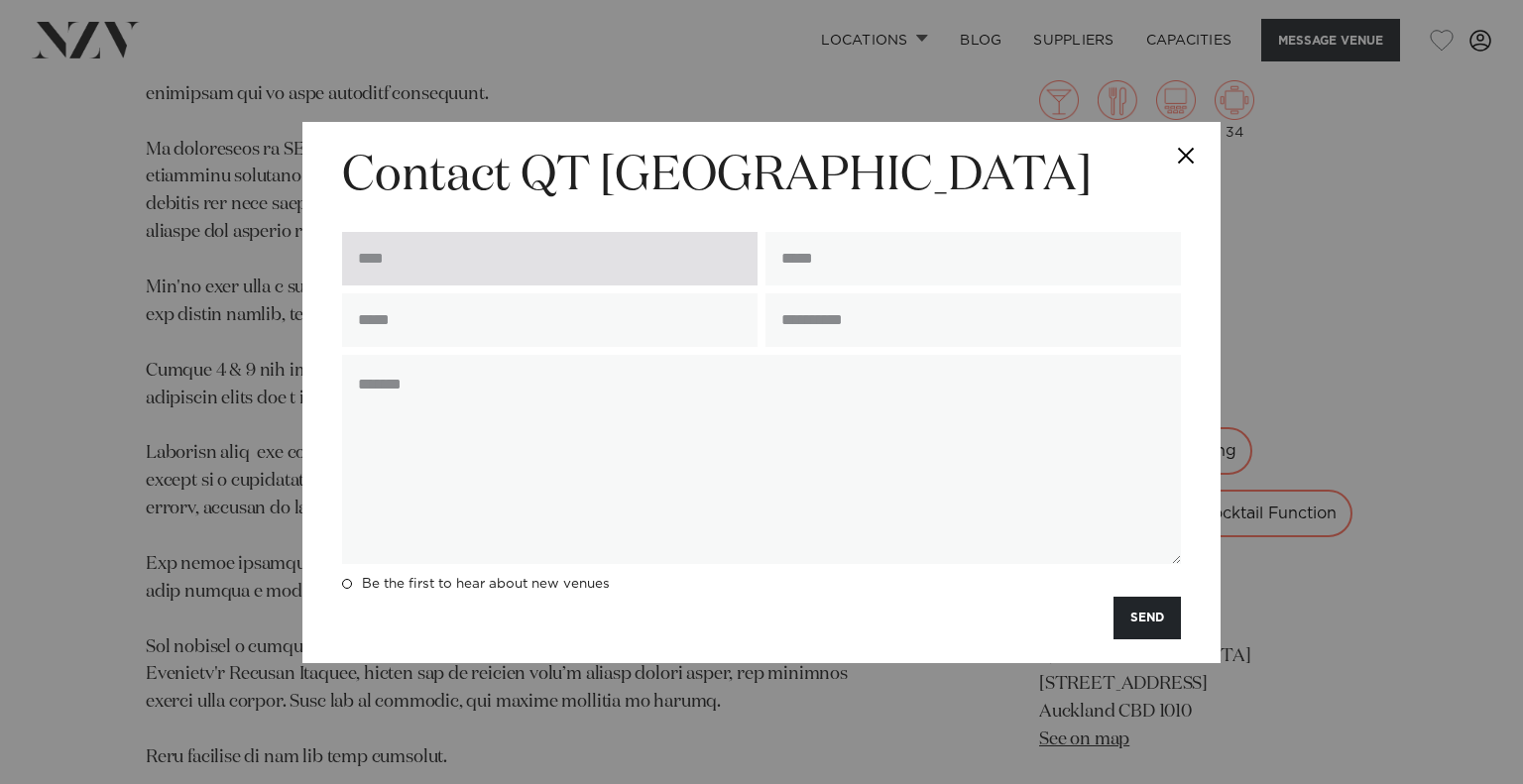click at bounding box center (549, 259) 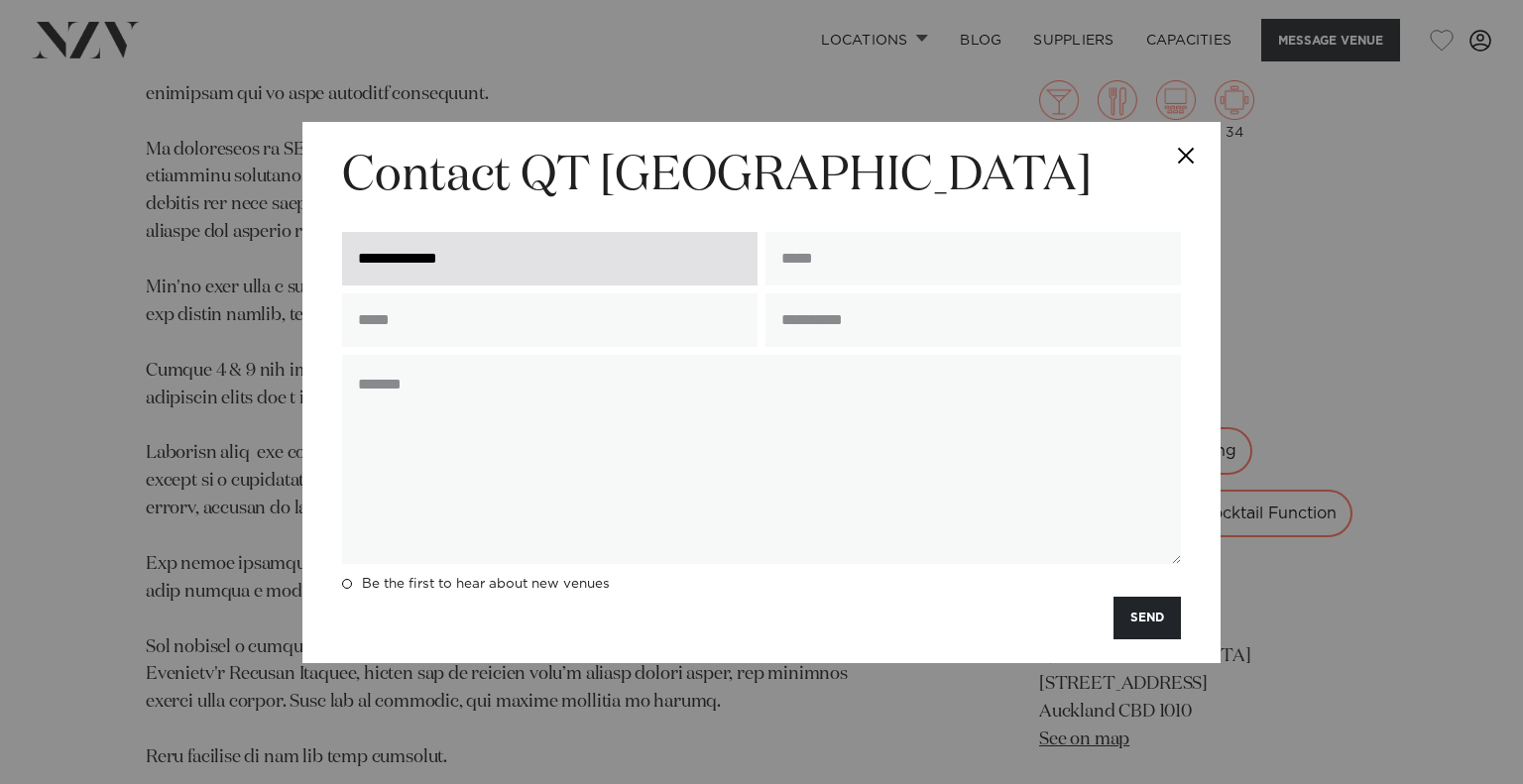 type on "**********" 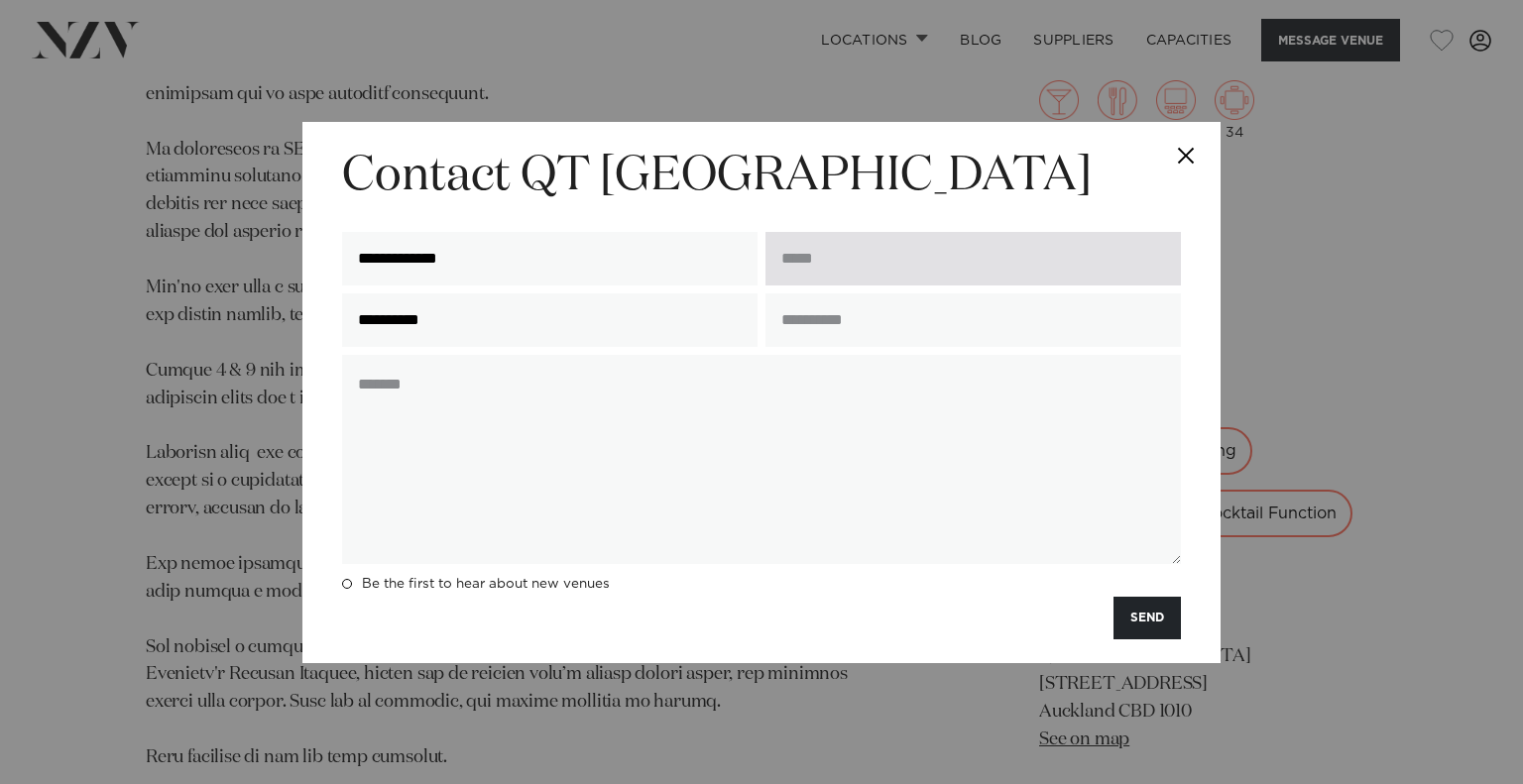 click at bounding box center [973, 259] 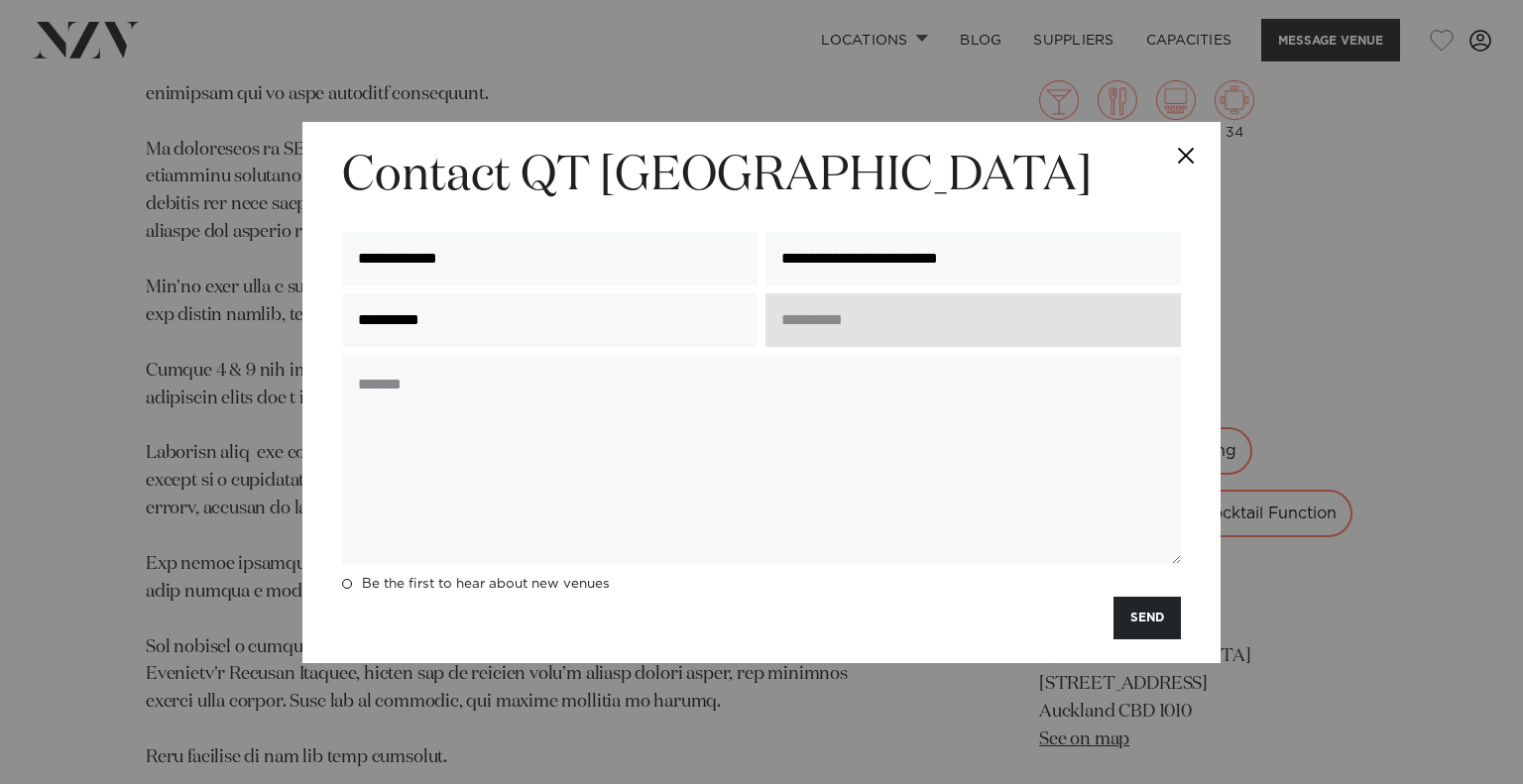 click at bounding box center [973, 320] 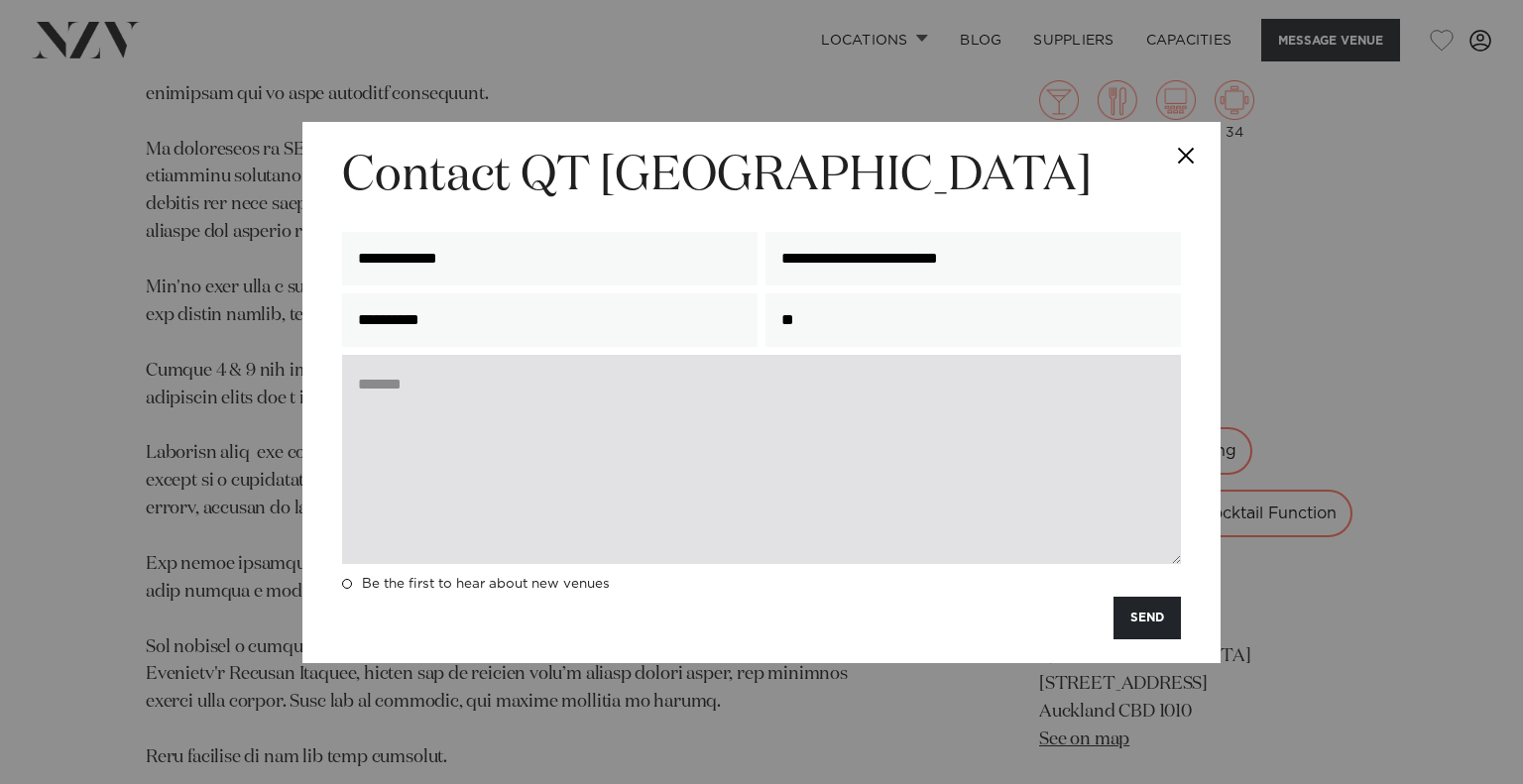 type on "**********" 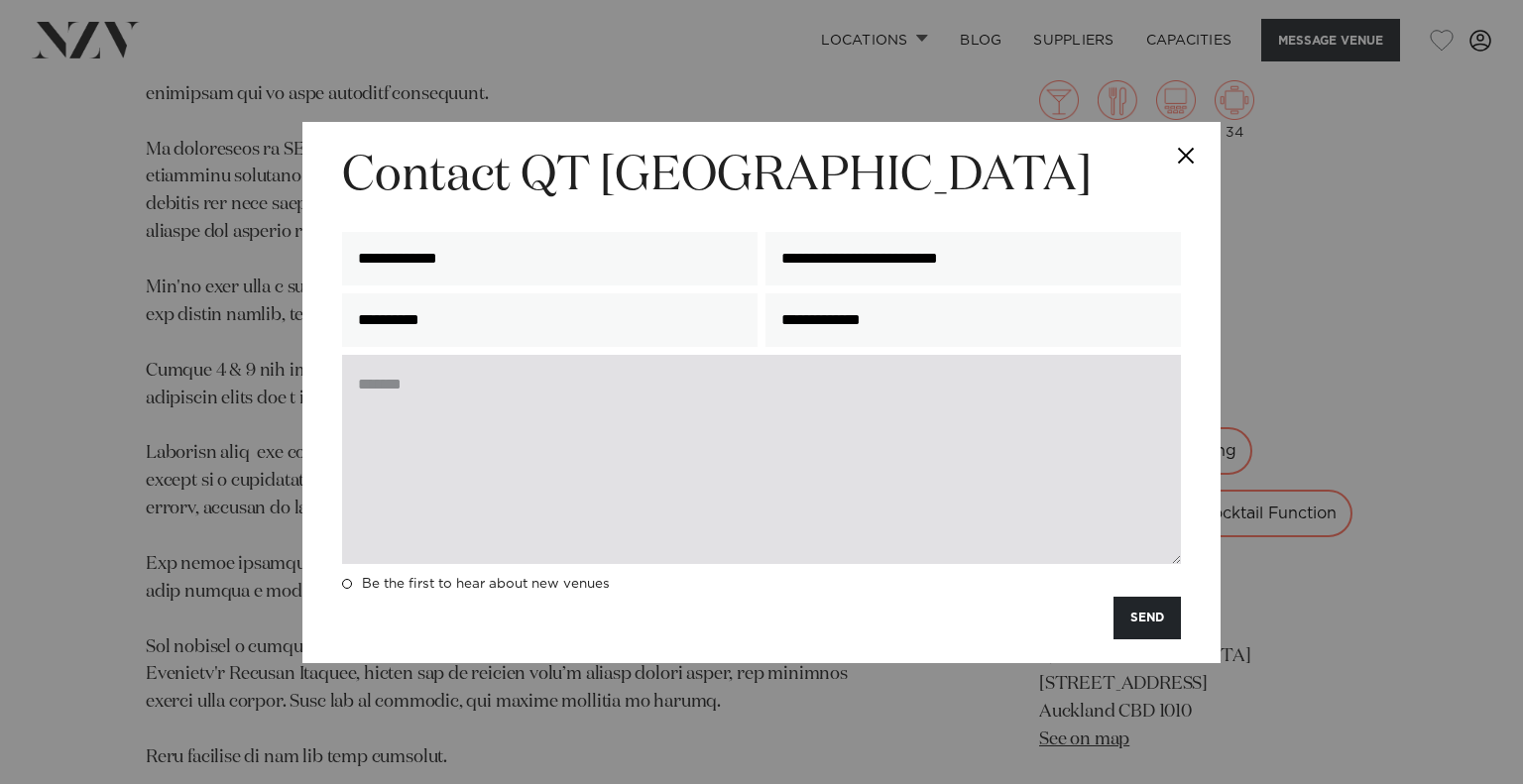 click at bounding box center (762, 459) 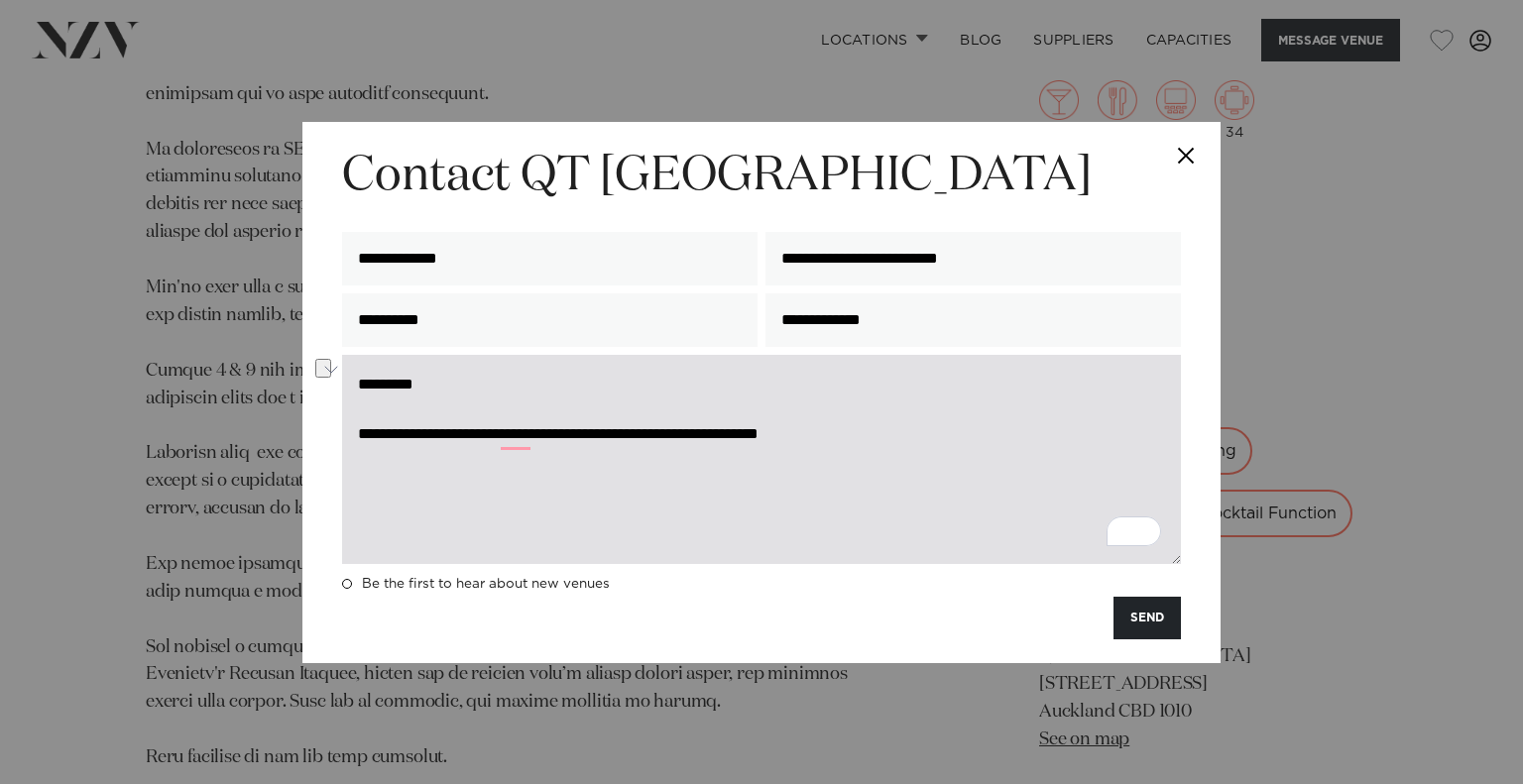 drag, startPoint x: 940, startPoint y: 439, endPoint x: 352, endPoint y: 433, distance: 588.03061 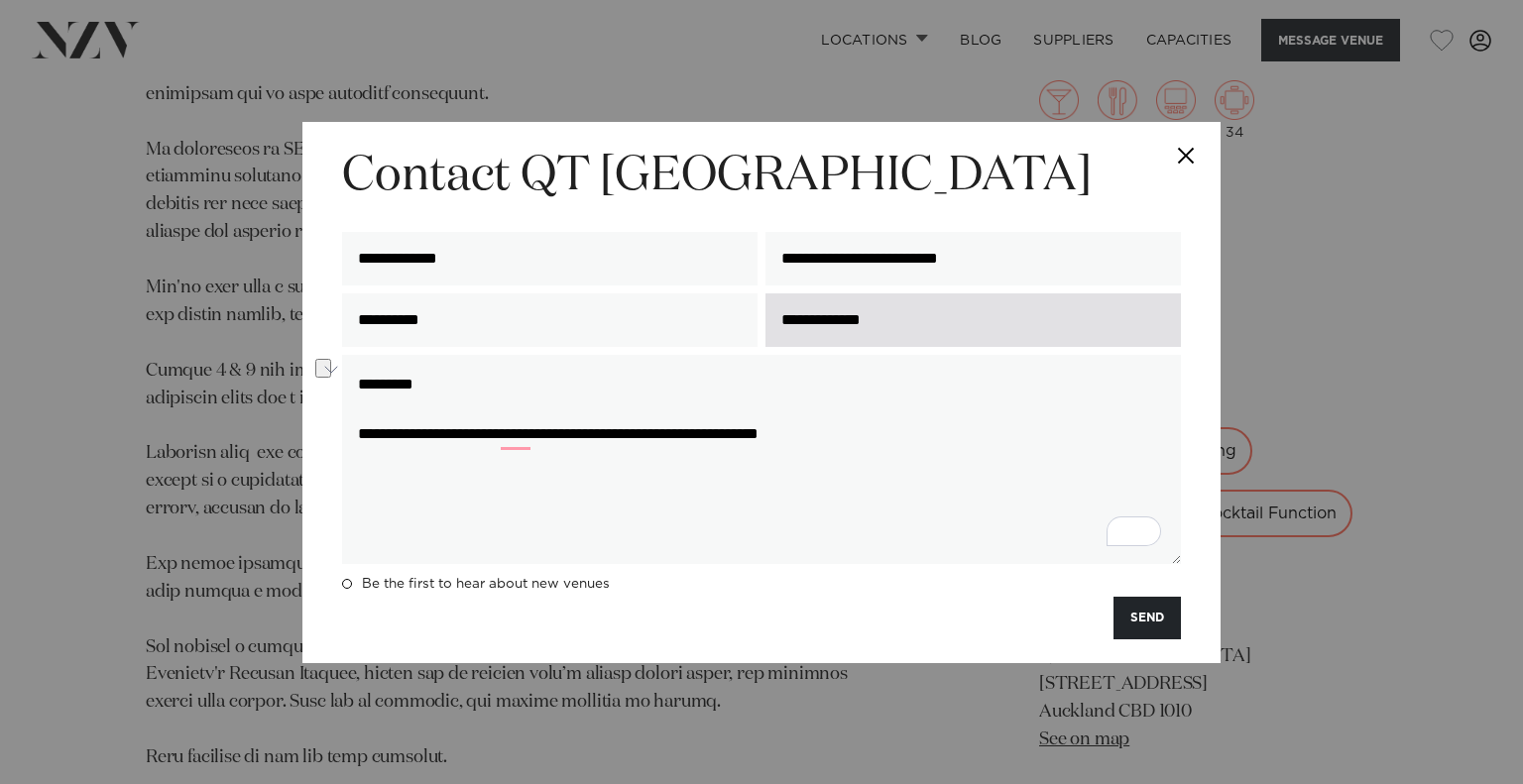 paste on "**********" 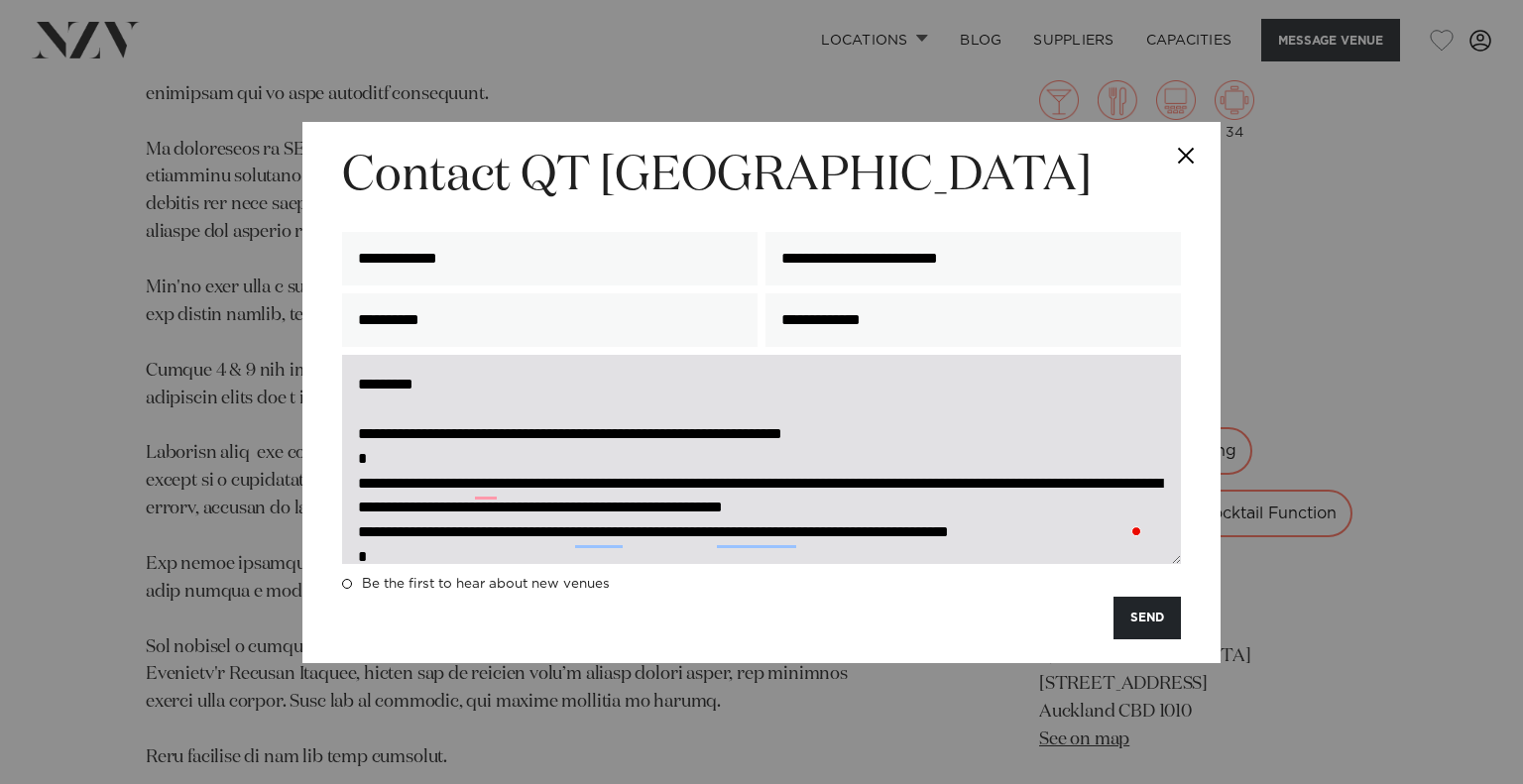 scroll, scrollTop: 28, scrollLeft: 0, axis: vertical 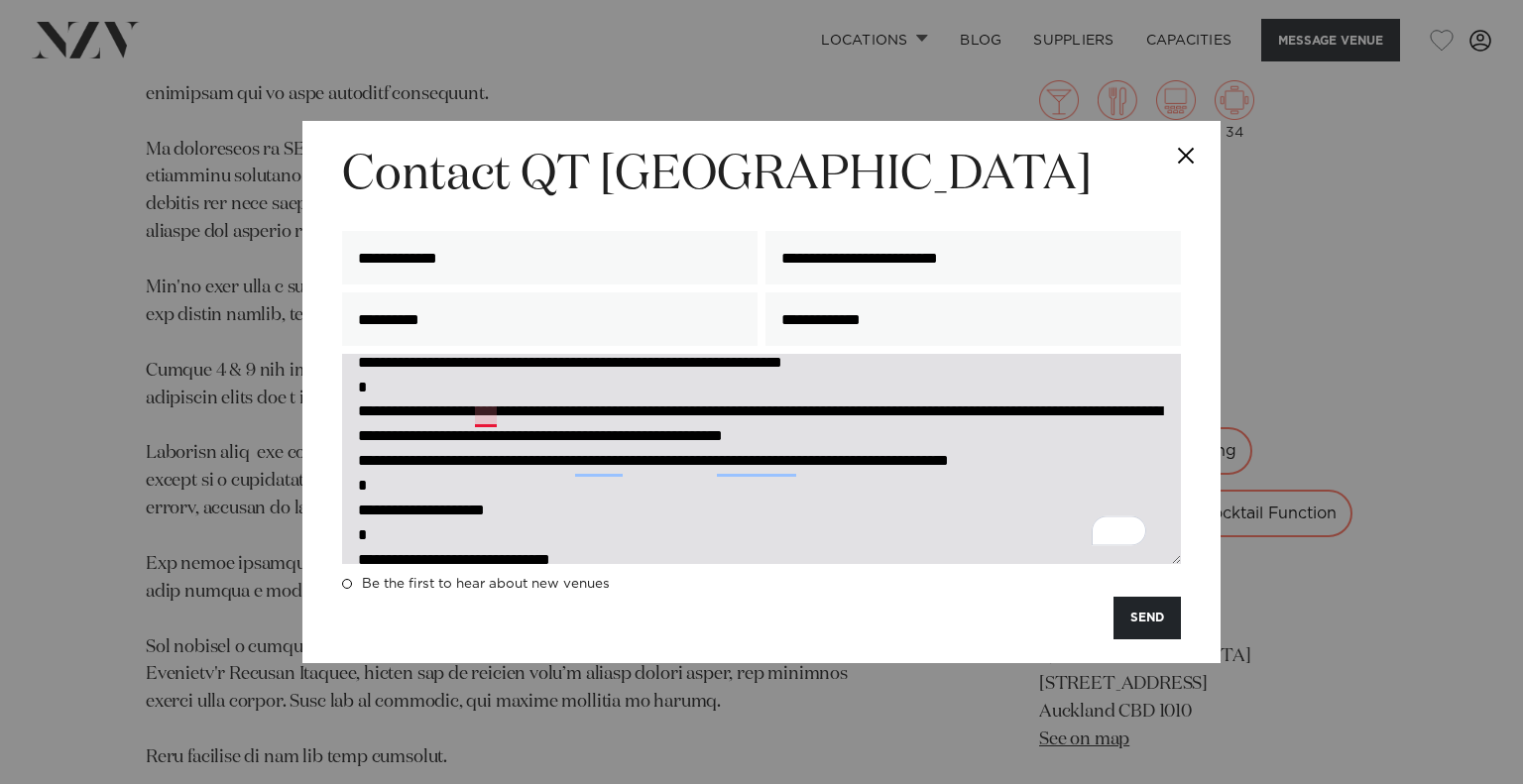click on "**********" at bounding box center (762, 458) 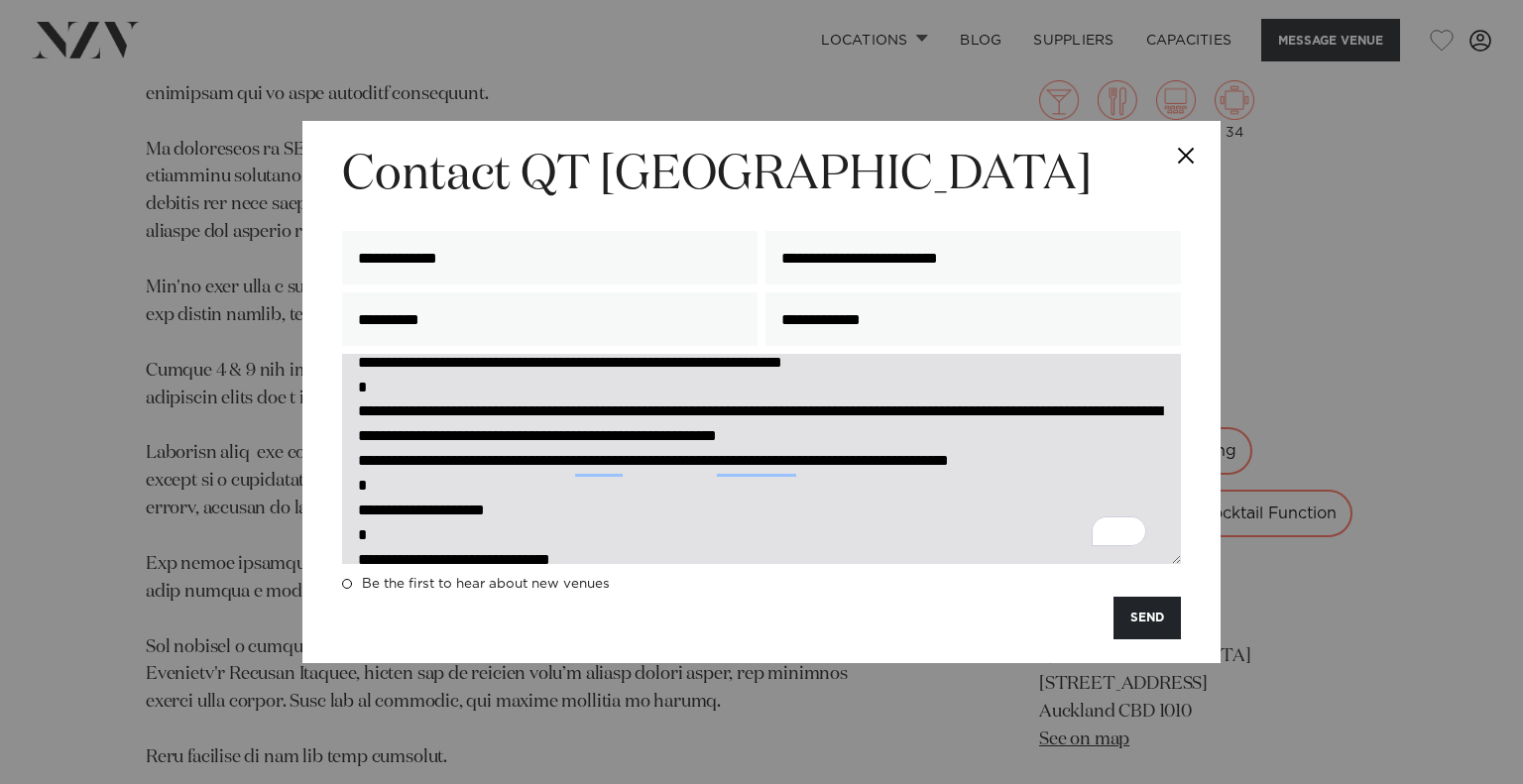 drag, startPoint x: 734, startPoint y: 436, endPoint x: 456, endPoint y: 441, distance: 278.04496 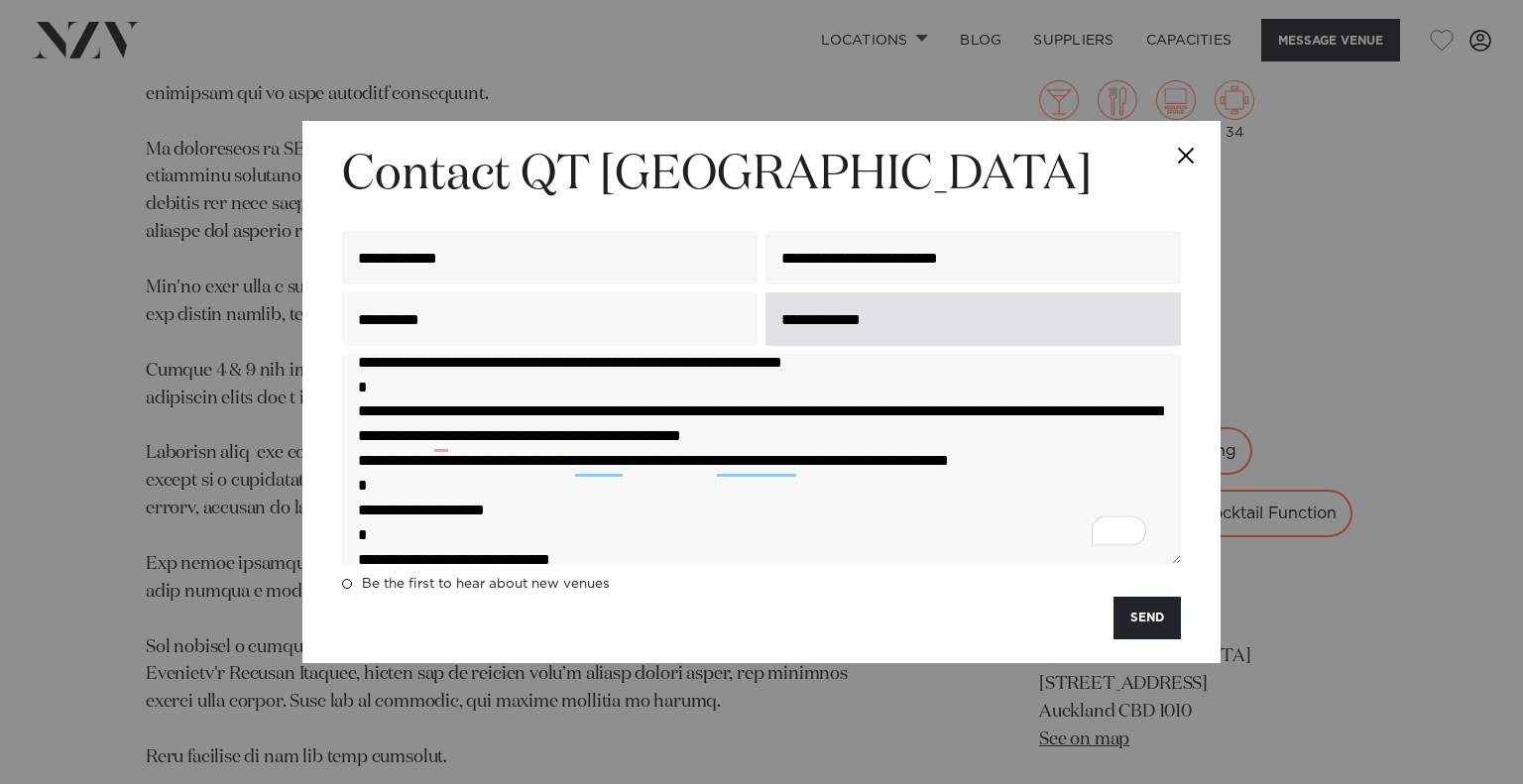 type on "**********" 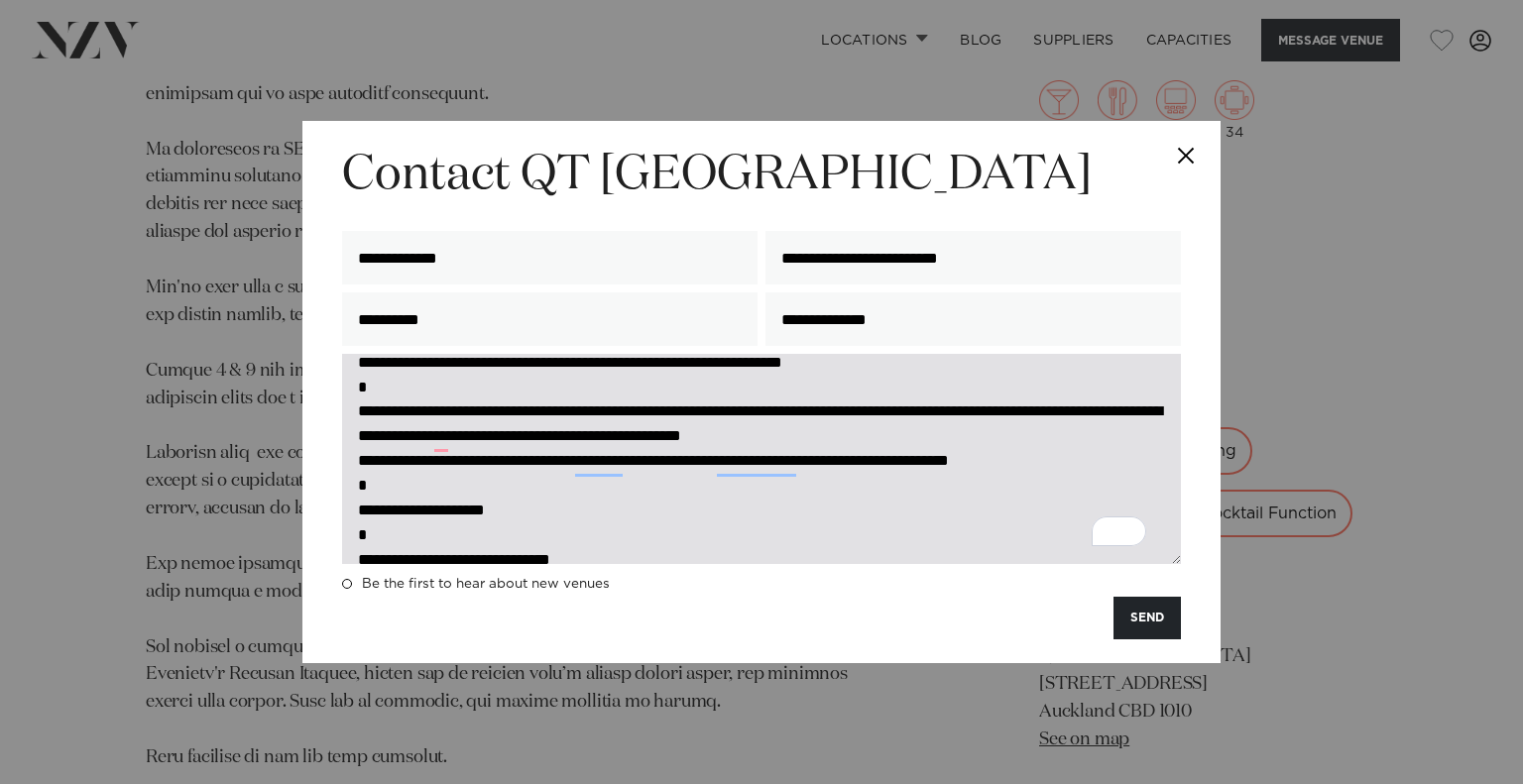 scroll, scrollTop: 147, scrollLeft: 0, axis: vertical 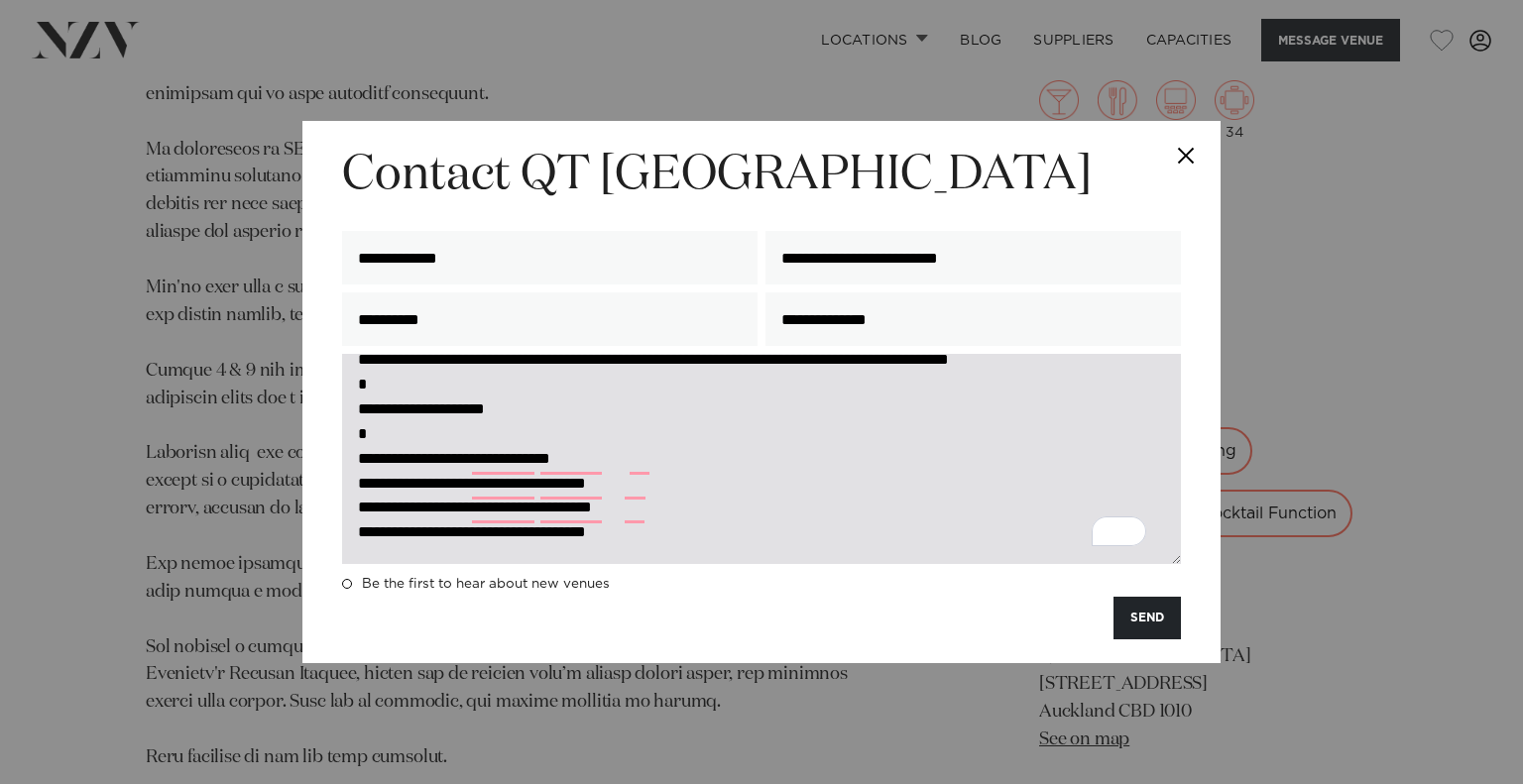 type on "**********" 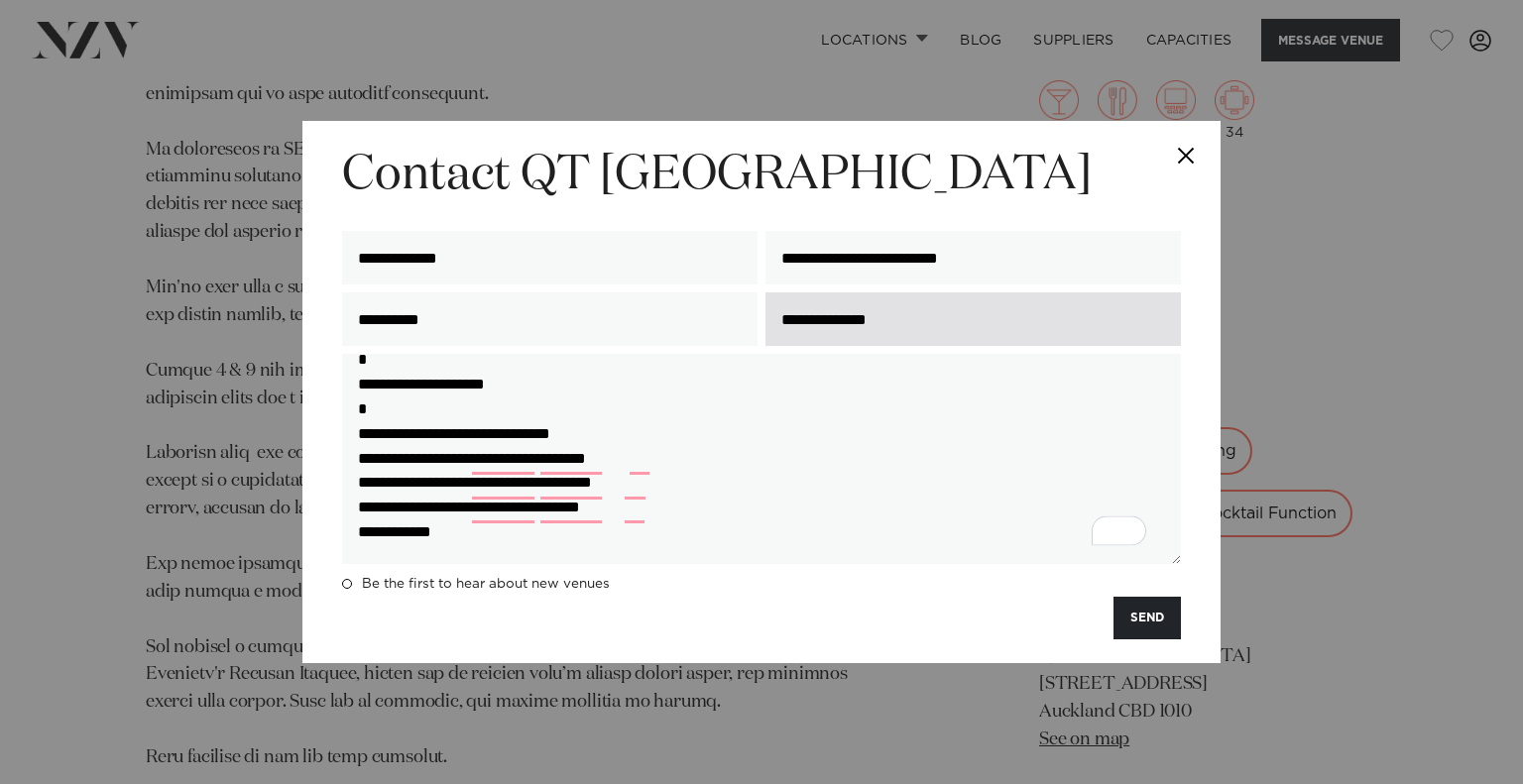 type on "**********" 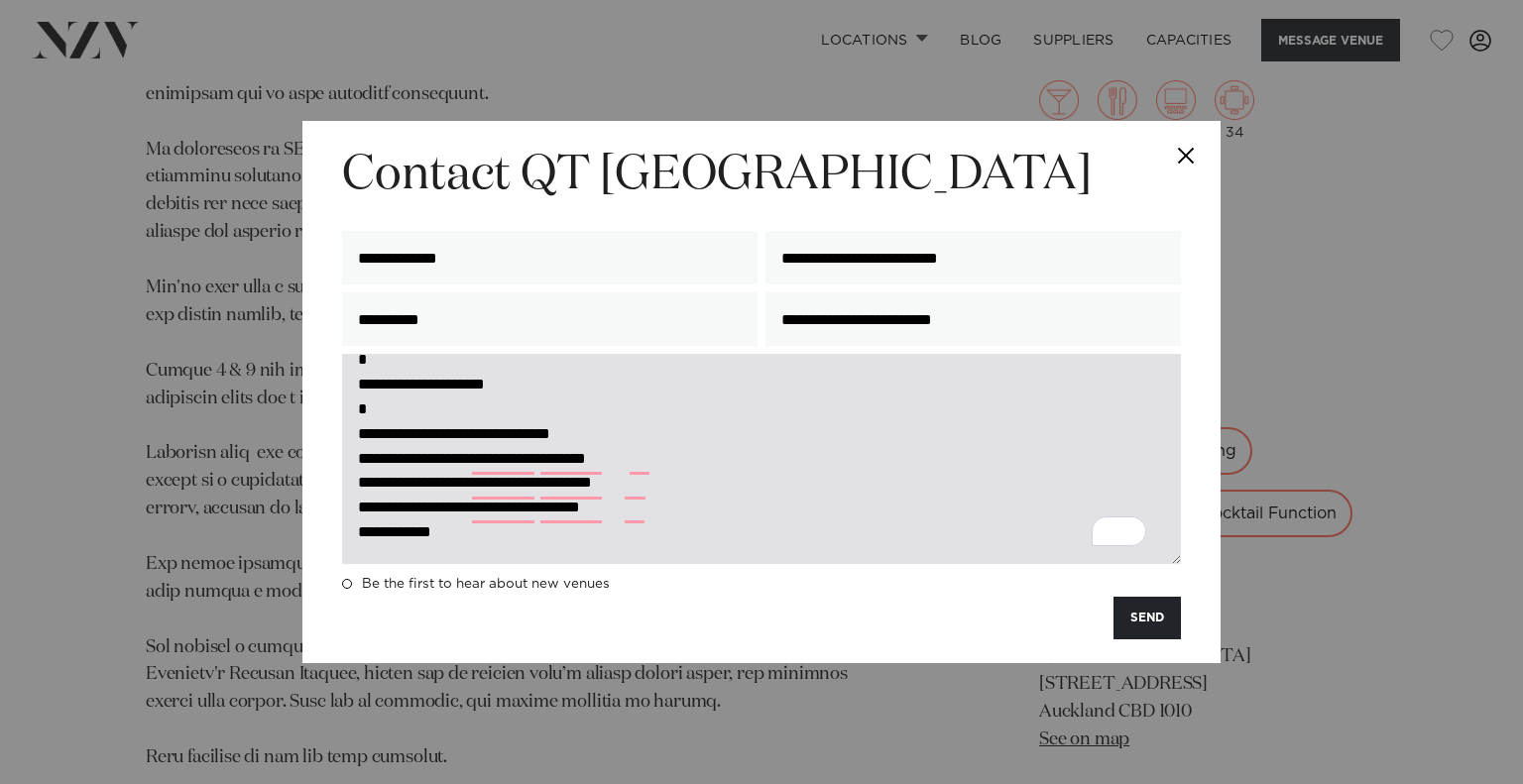 type on "**********" 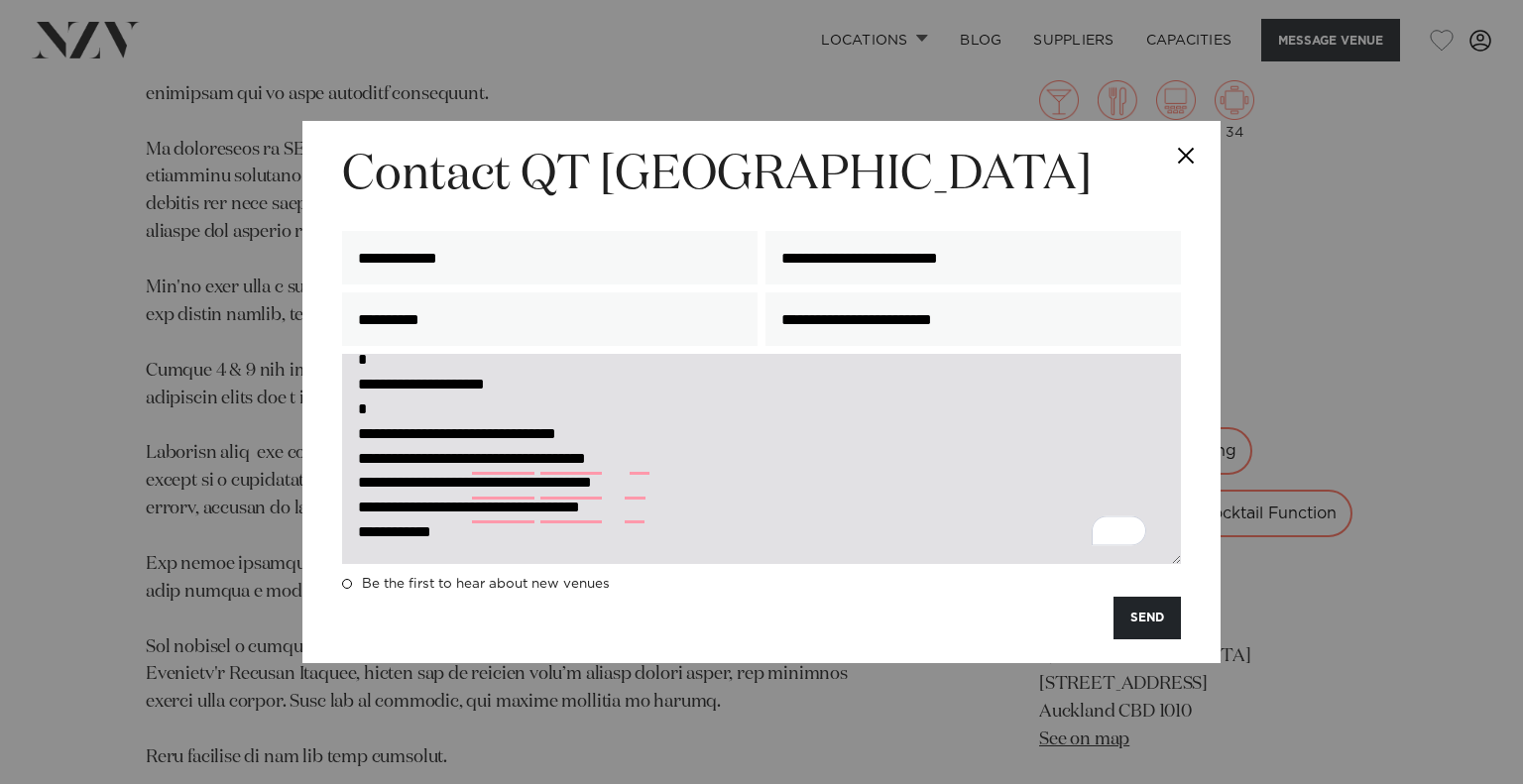 click on "**********" at bounding box center [762, 458] 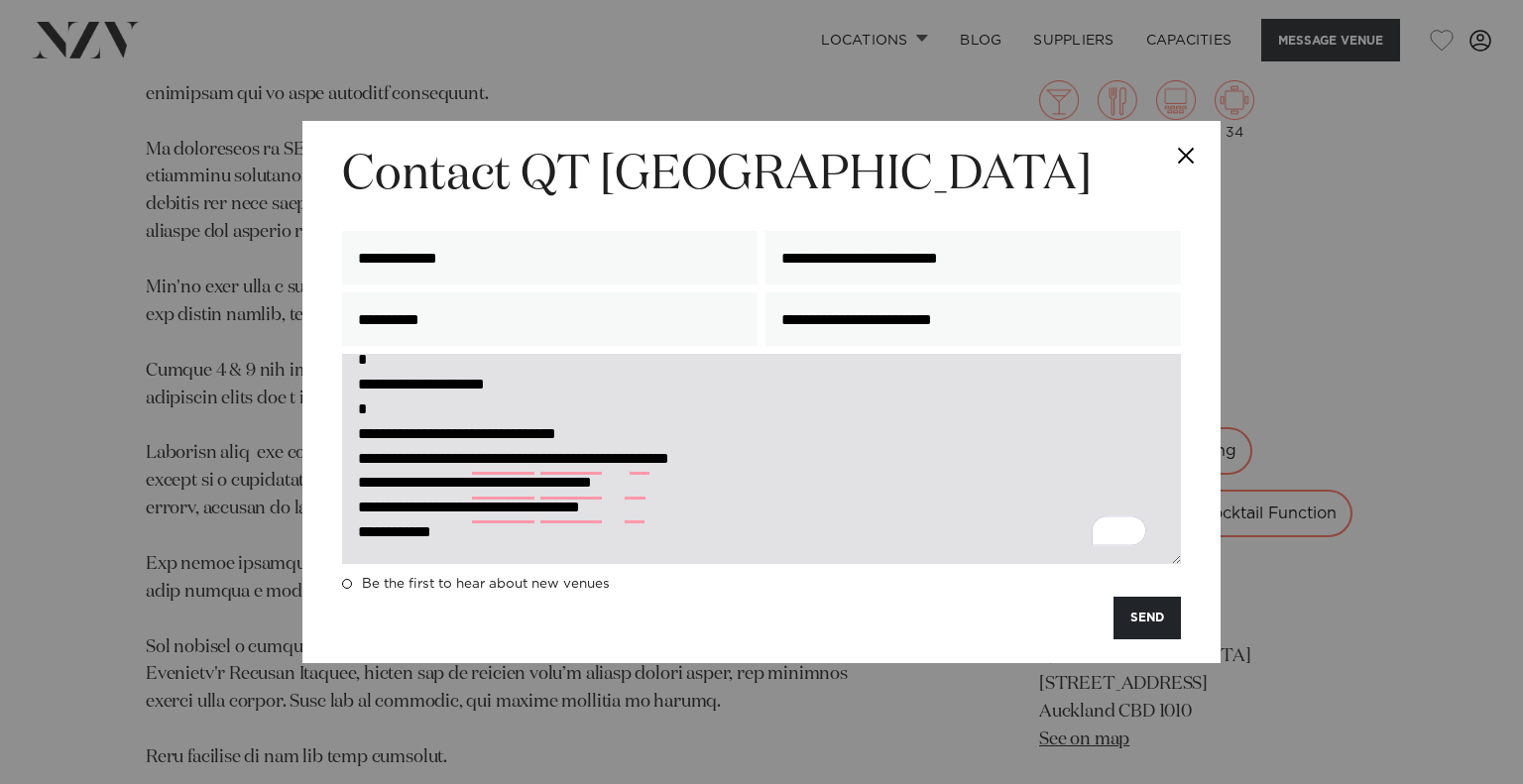 drag, startPoint x: 887, startPoint y: 467, endPoint x: 753, endPoint y: 461, distance: 134.1343 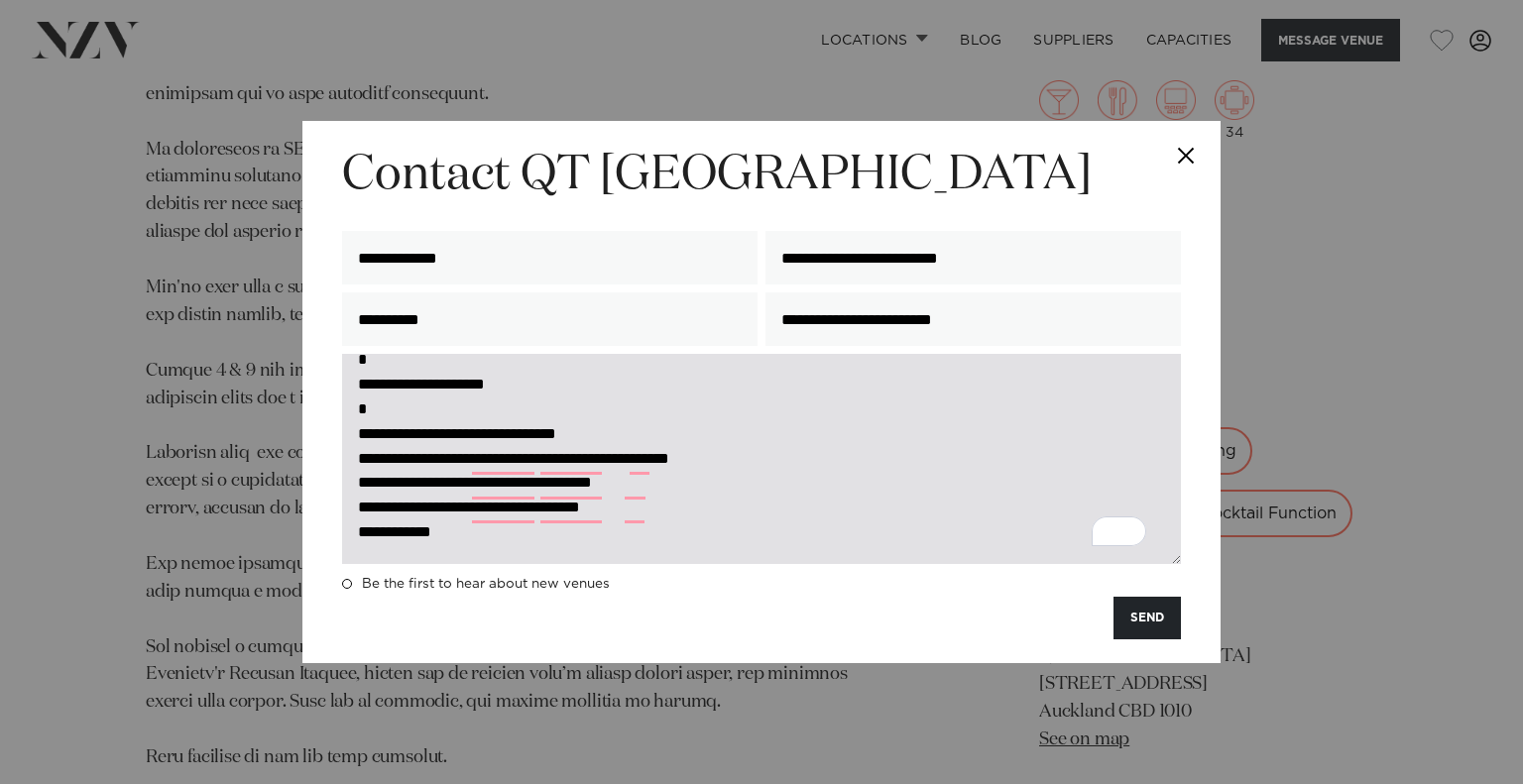 click on "**********" at bounding box center (762, 458) 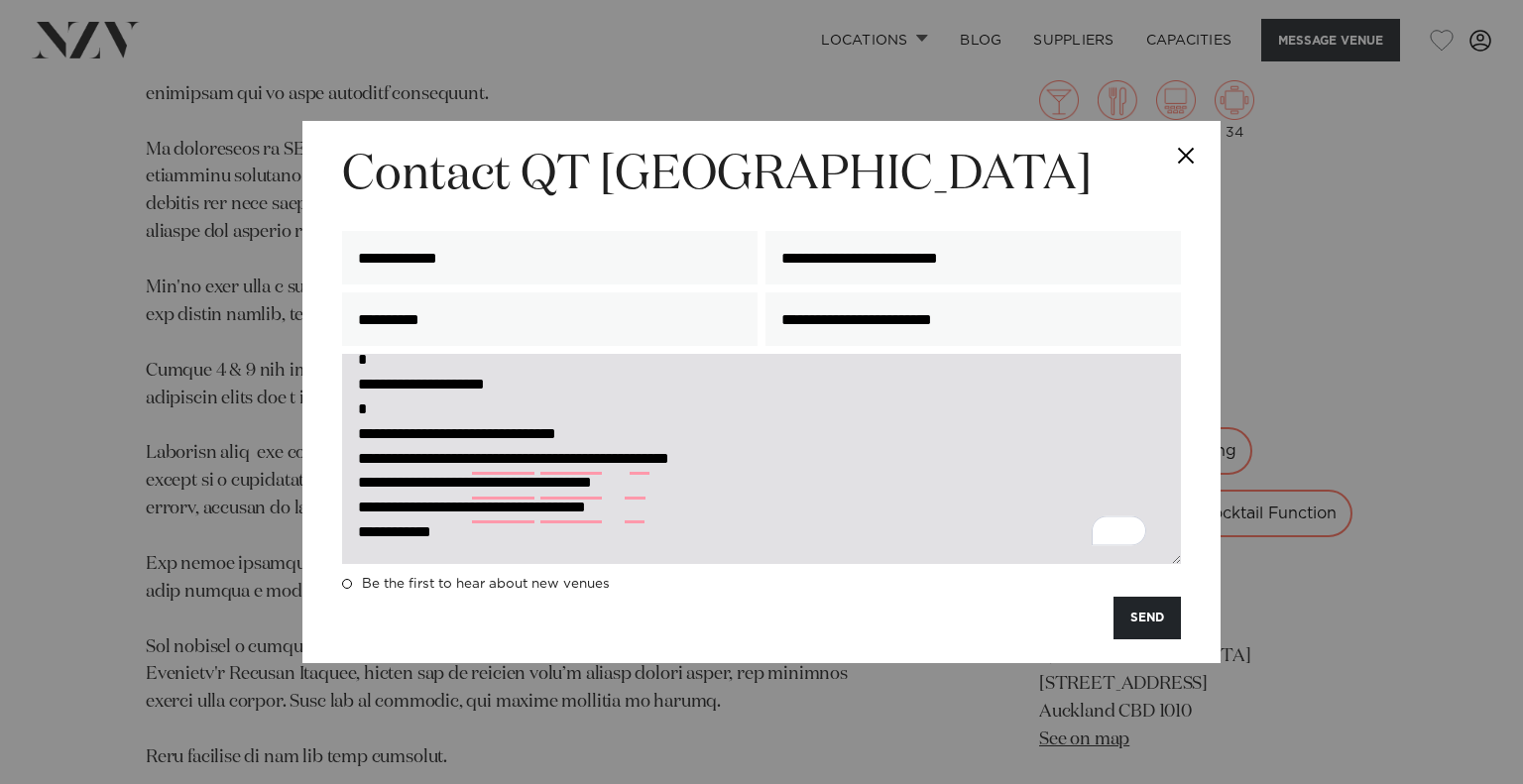 paste on "**********" 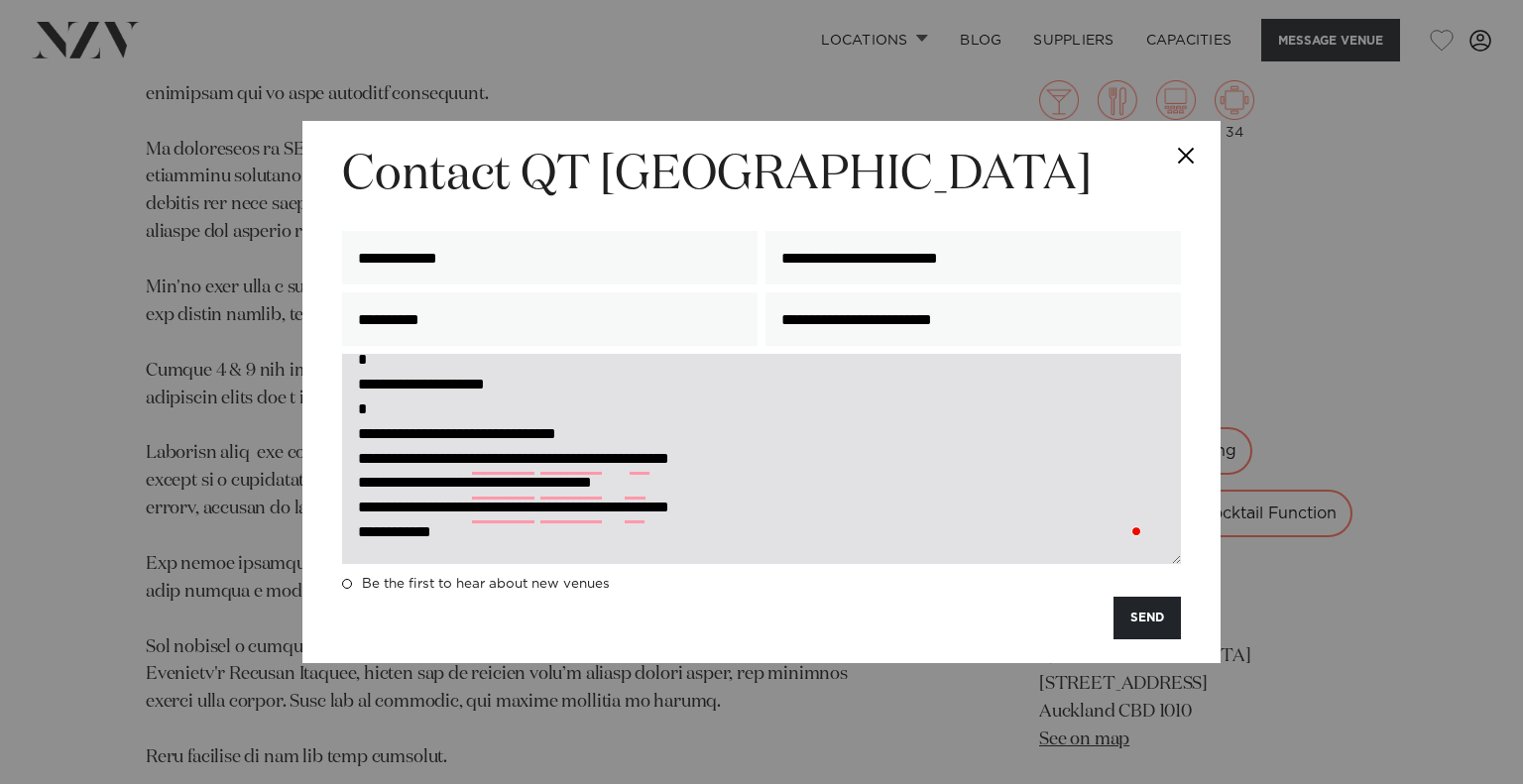click on "**********" at bounding box center (762, 458) 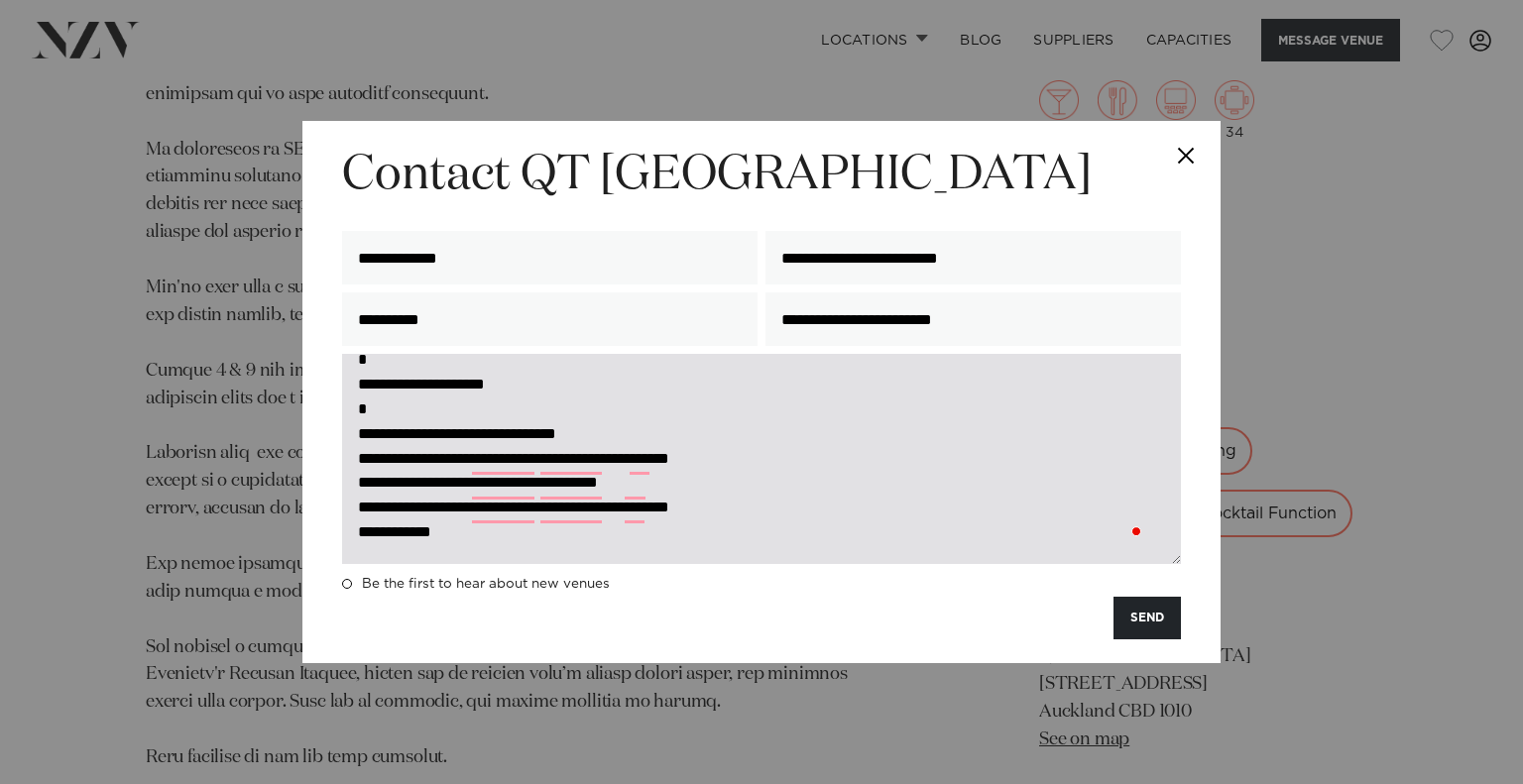 paste on "**********" 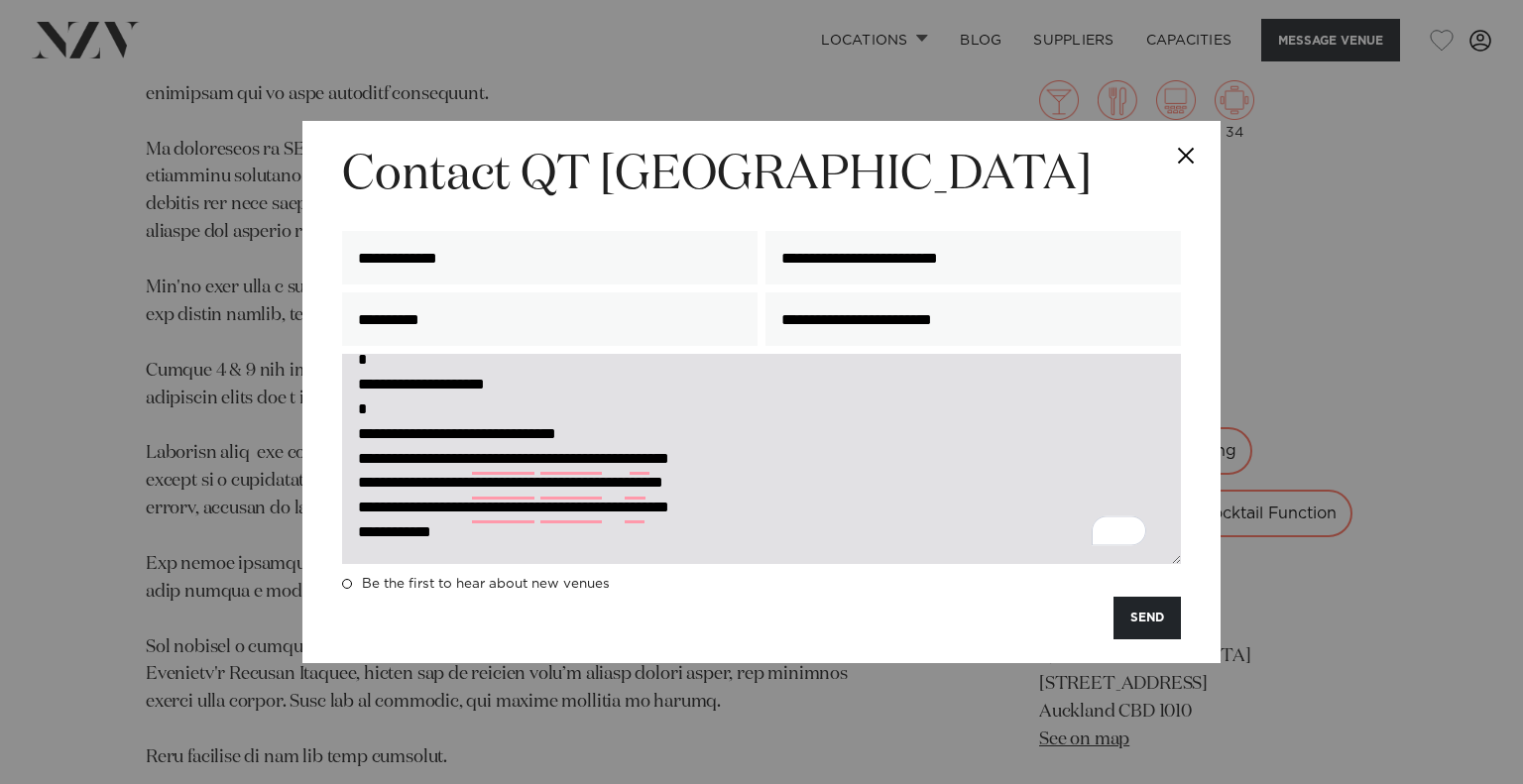 drag, startPoint x: 470, startPoint y: 508, endPoint x: 895, endPoint y: 512, distance: 425.01882 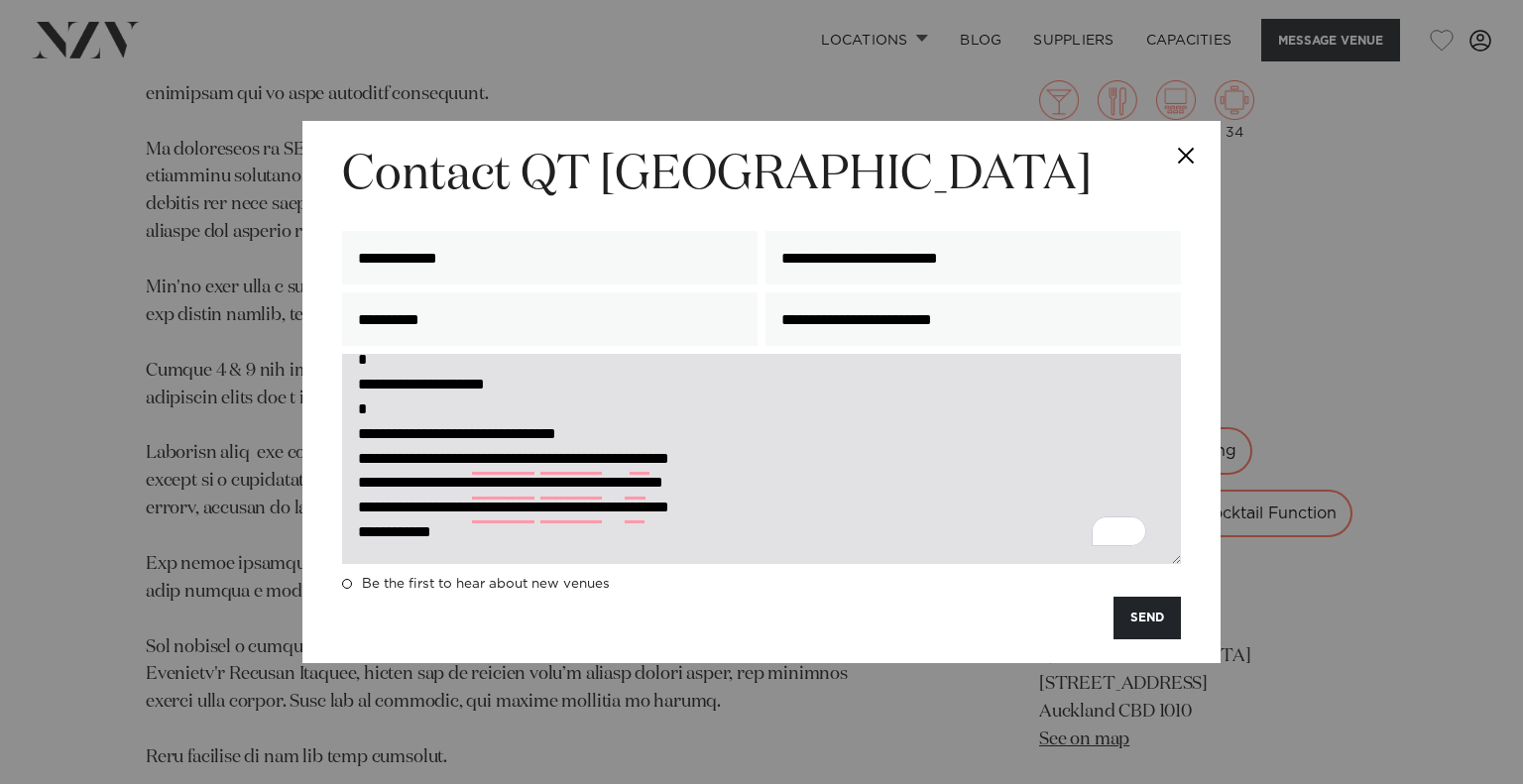 click on "**********" at bounding box center [762, 458] 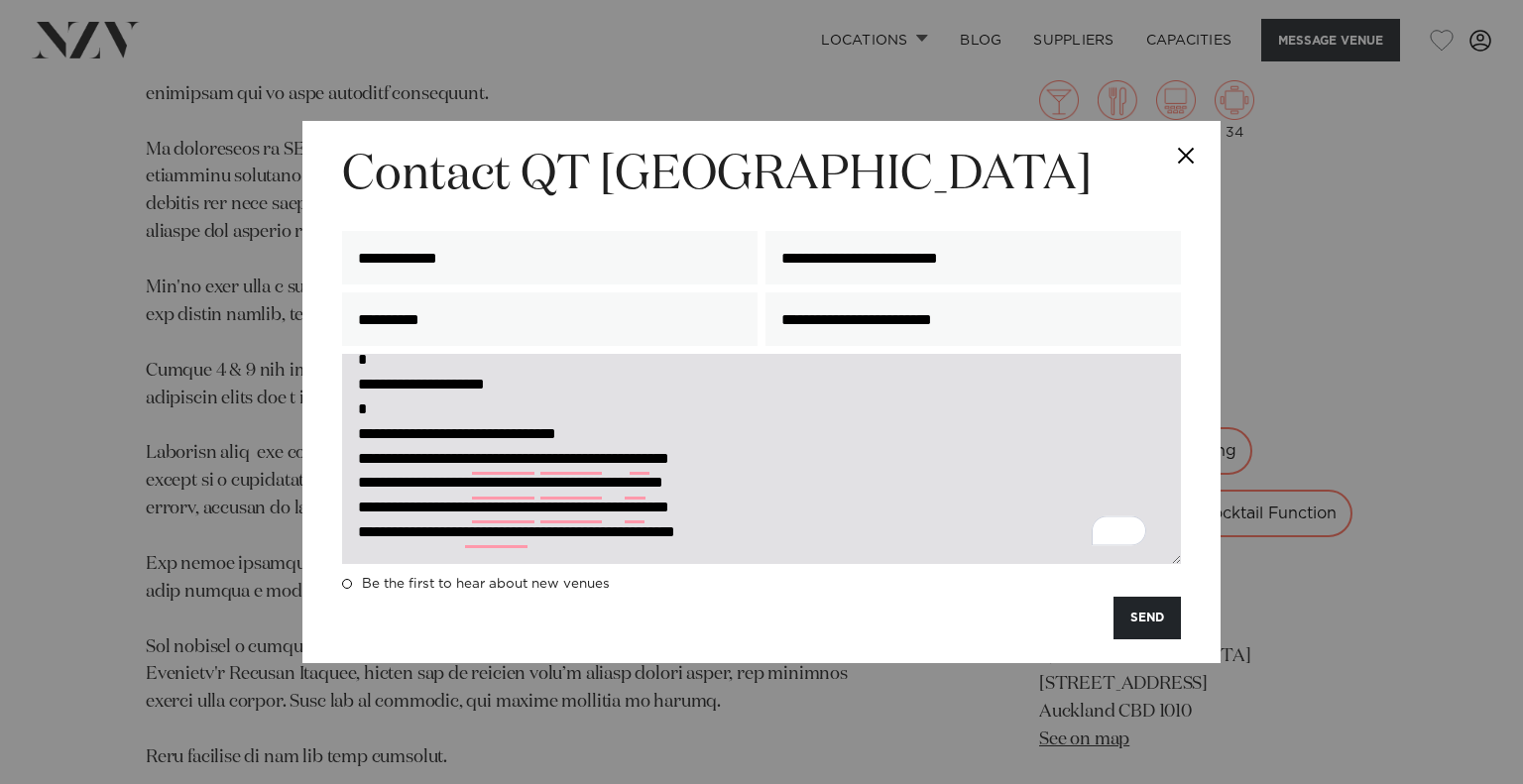 drag, startPoint x: 627, startPoint y: 540, endPoint x: 671, endPoint y: 530, distance: 45.12206 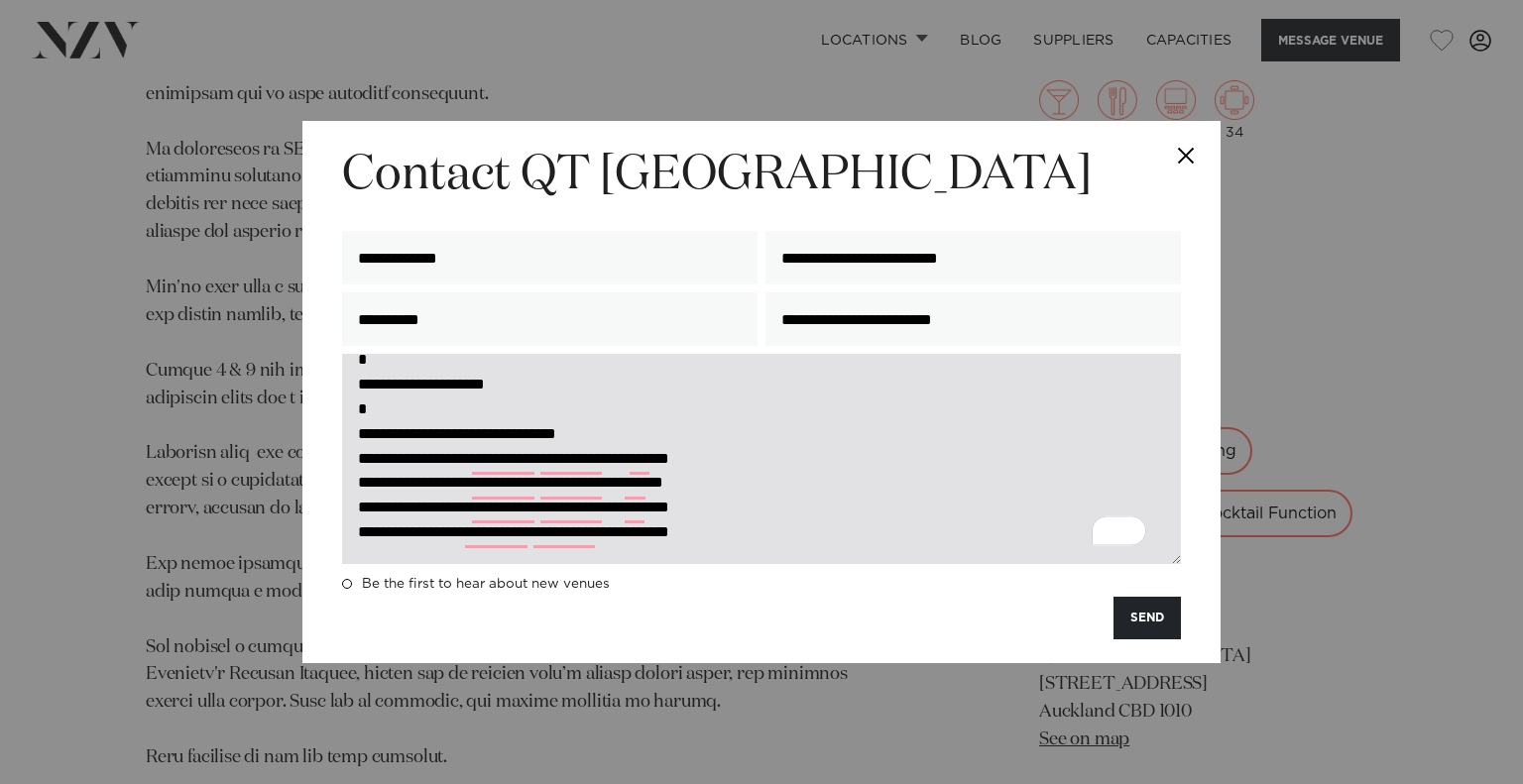 drag, startPoint x: 742, startPoint y: 536, endPoint x: 861, endPoint y: 522, distance: 119.8207 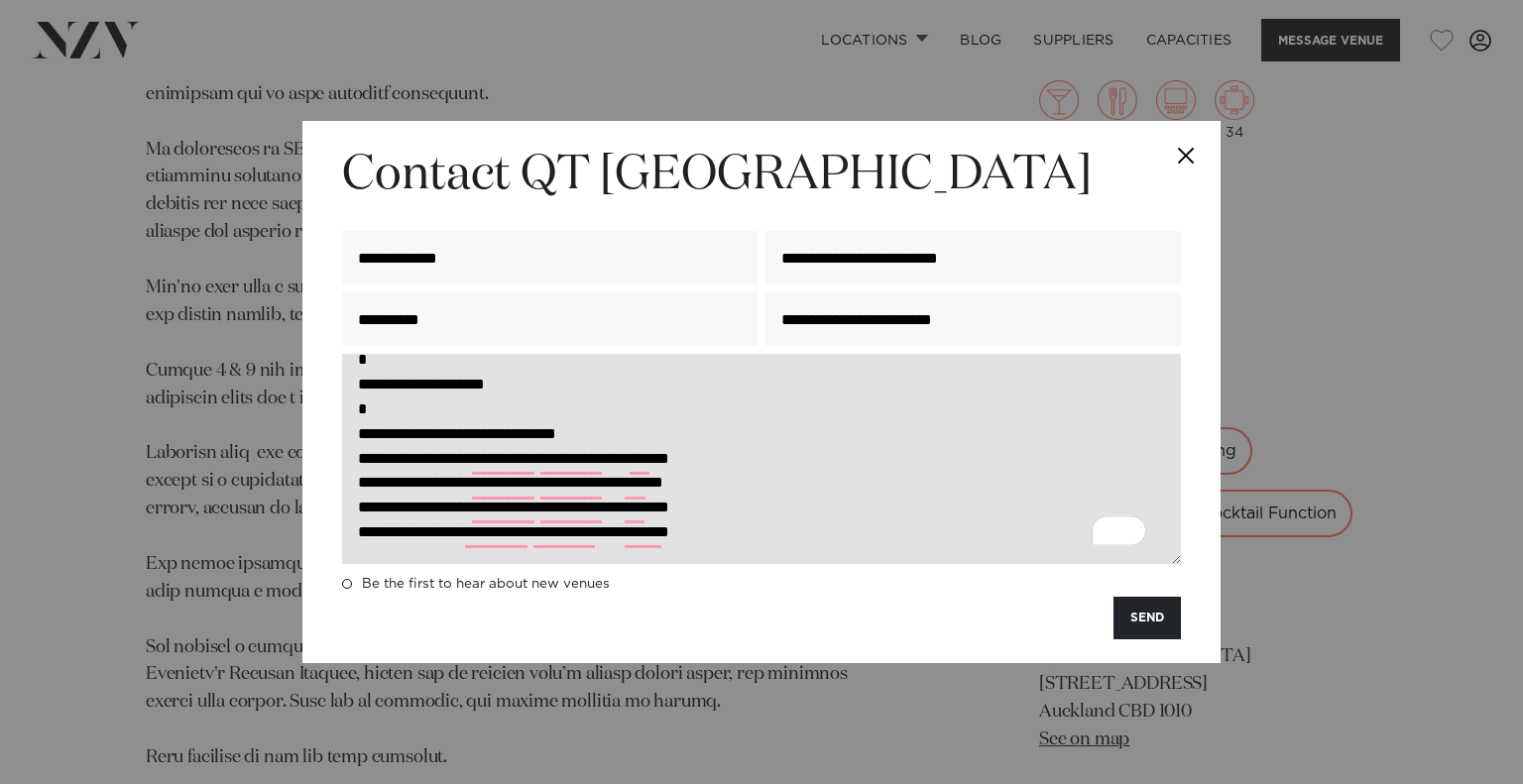 click on "**********" at bounding box center (762, 458) 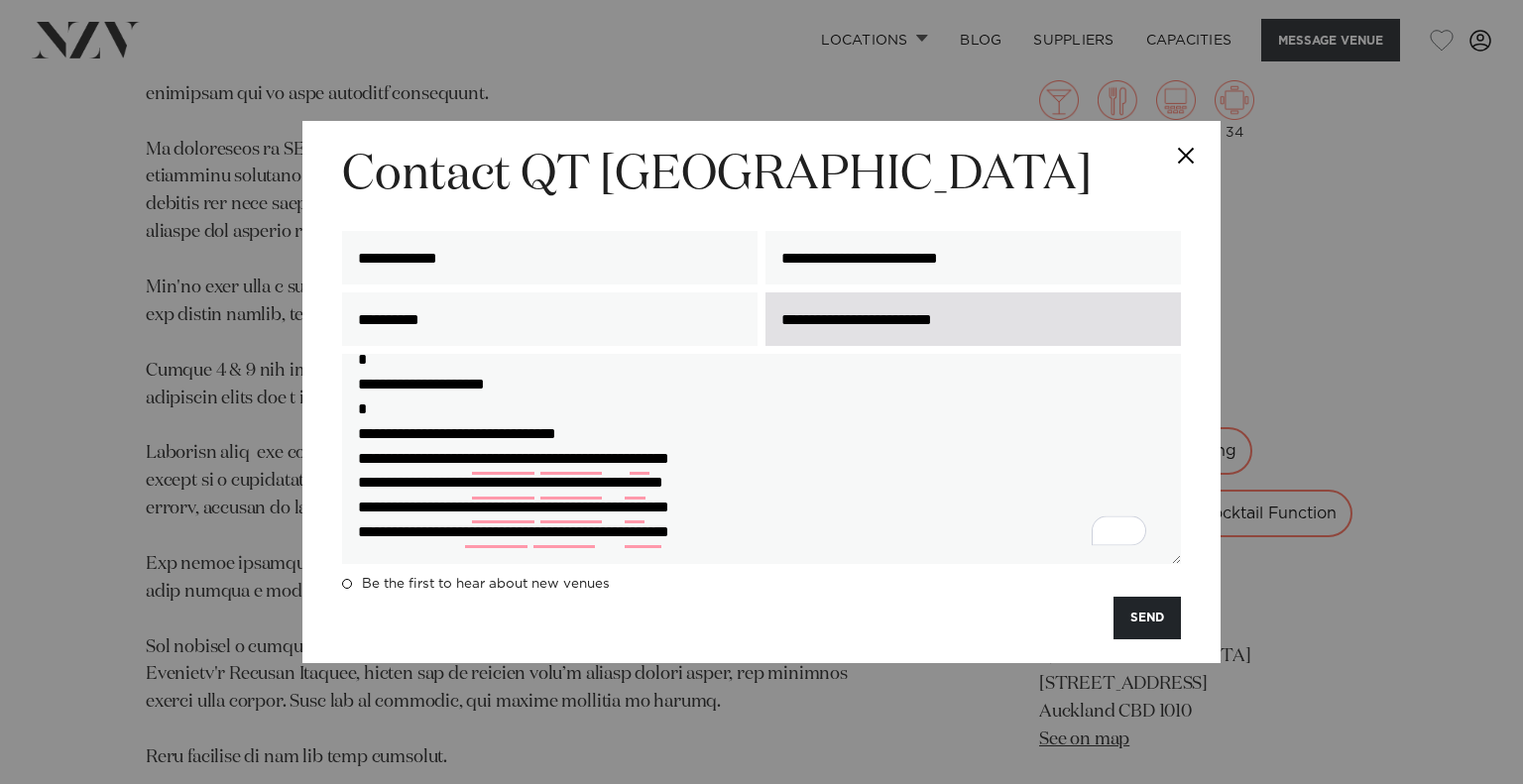 type on "**********" 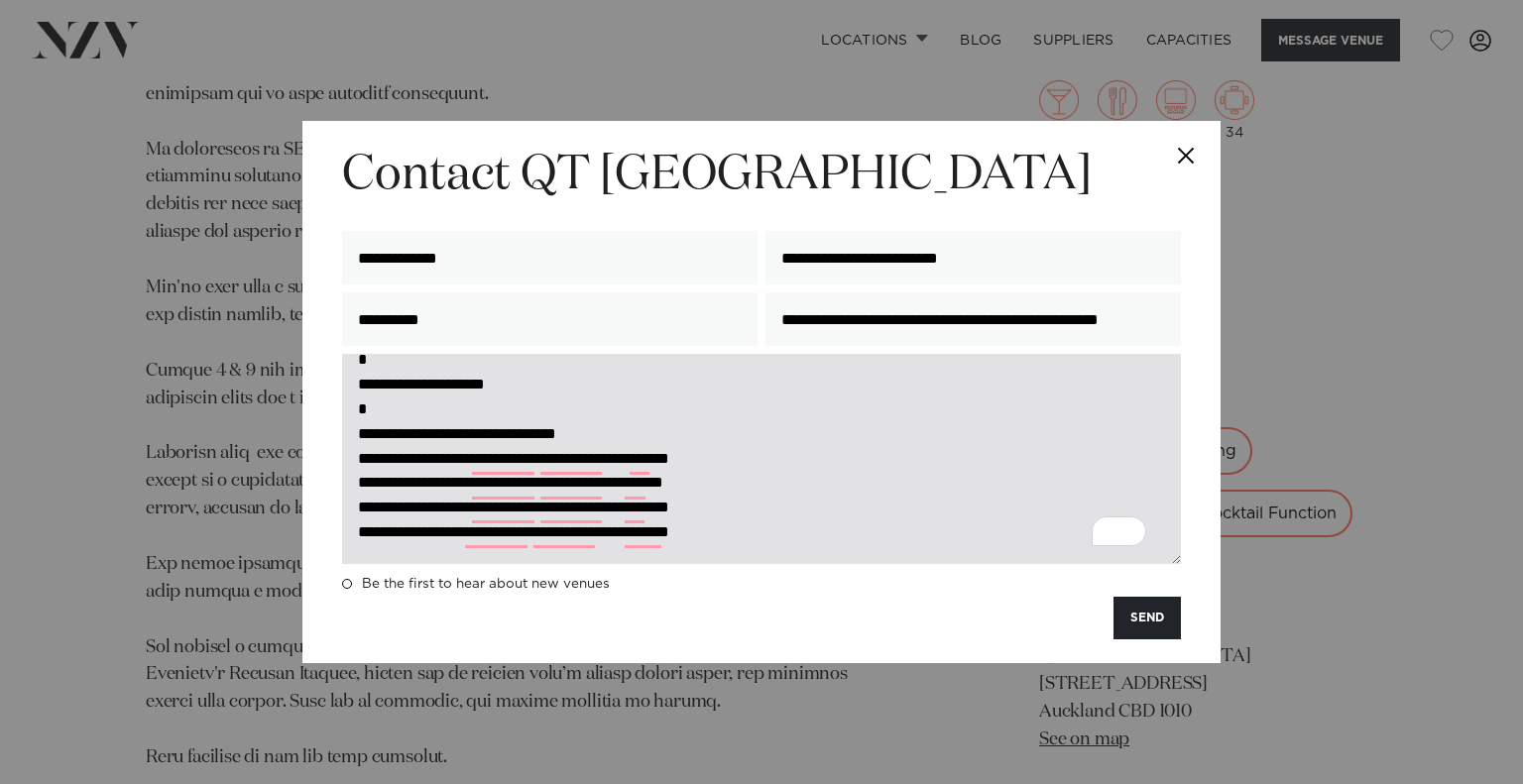 type on "**********" 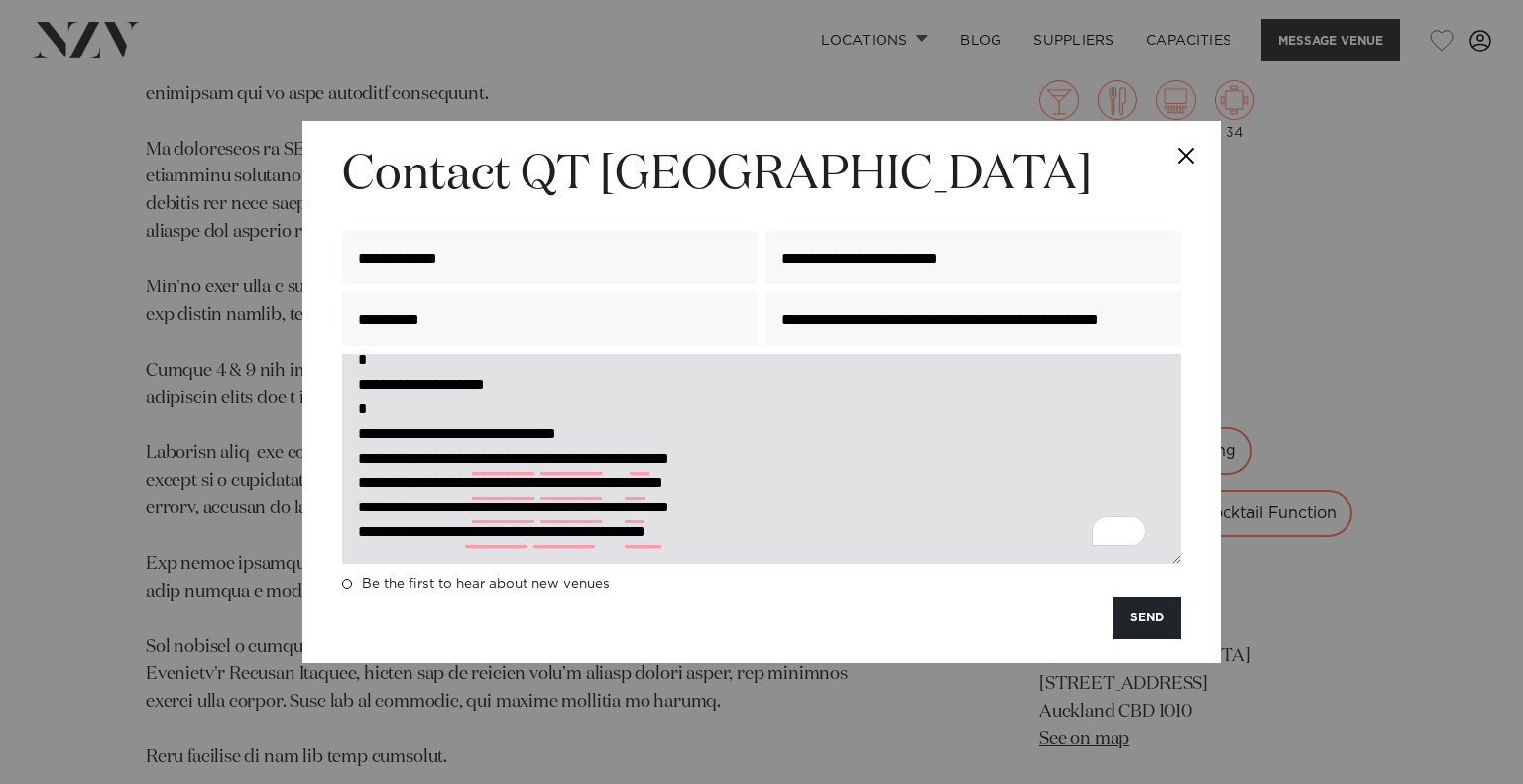 click on "**********" at bounding box center [762, 458] 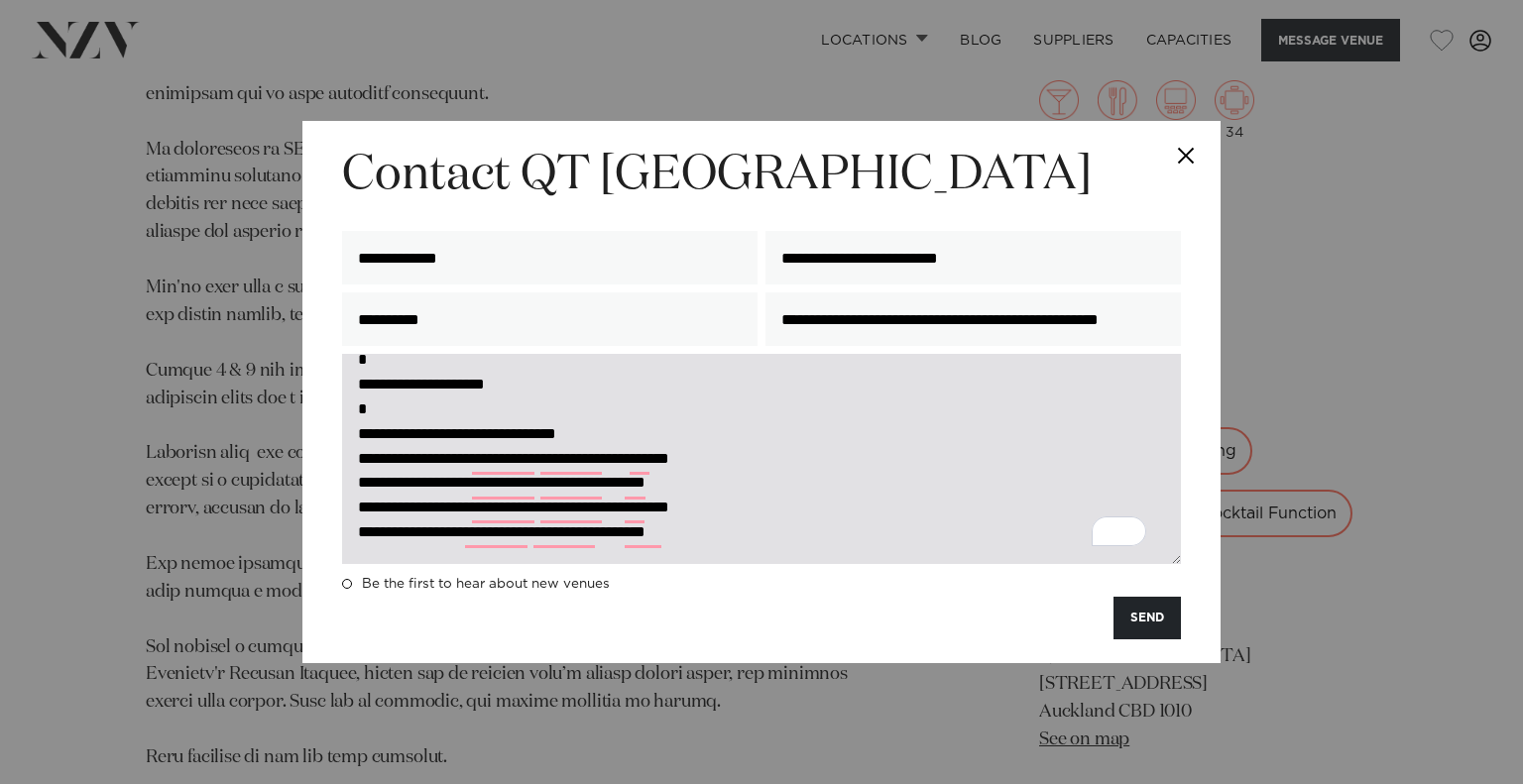 scroll, scrollTop: 30, scrollLeft: 0, axis: vertical 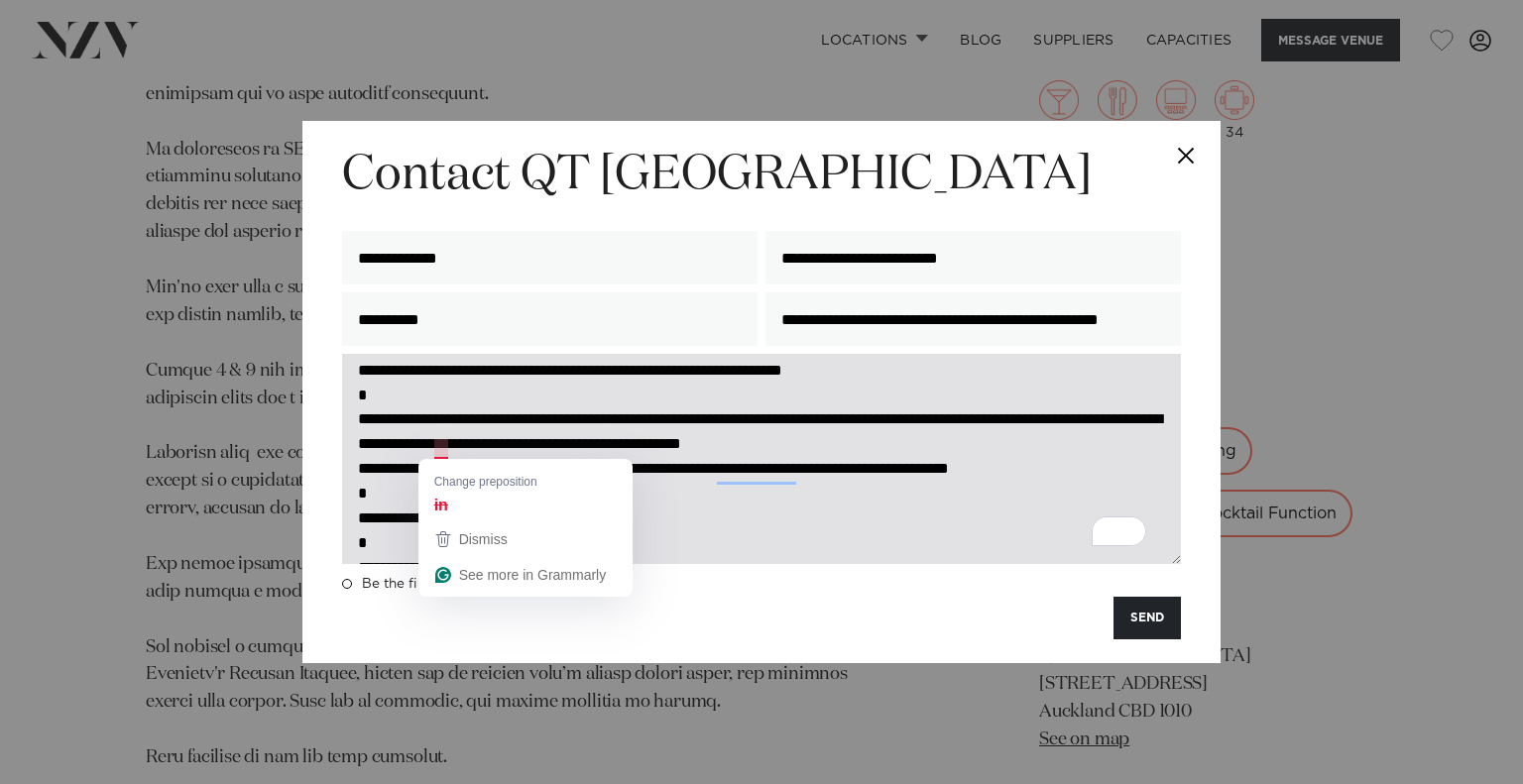 click on "**********" at bounding box center [762, 458] 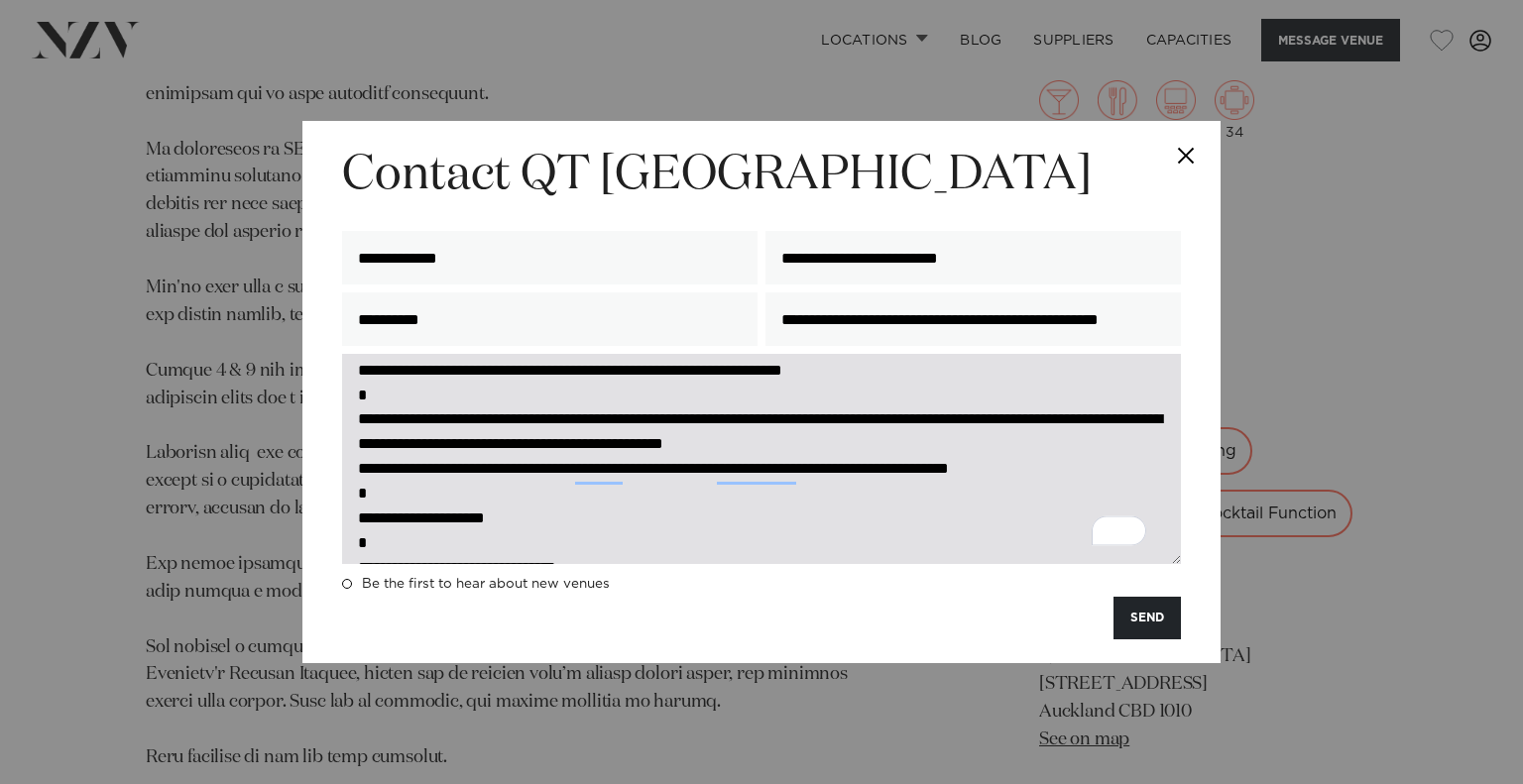 scroll, scrollTop: 79, scrollLeft: 0, axis: vertical 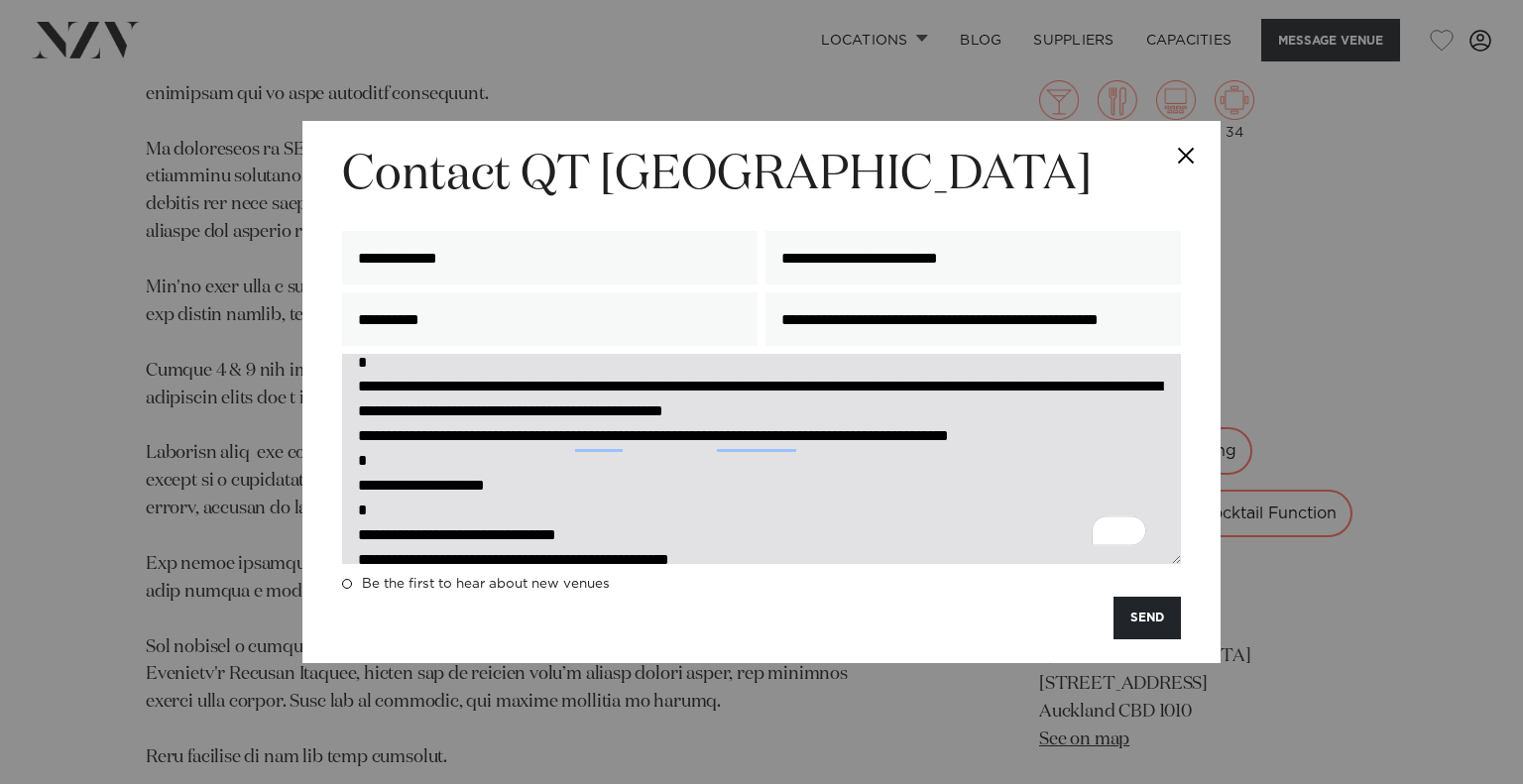 click on "**********" at bounding box center [762, 458] 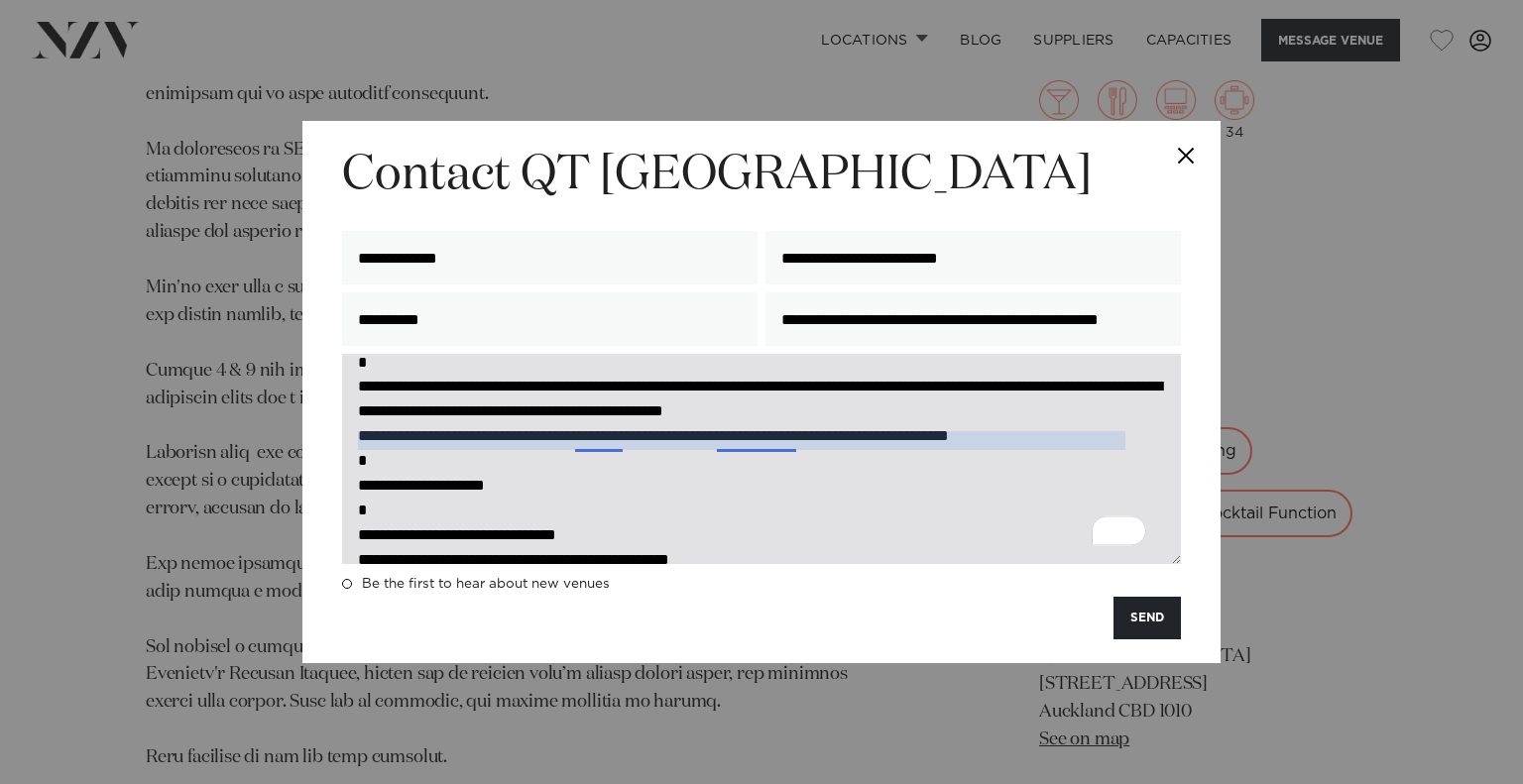click on "**********" at bounding box center (762, 458) 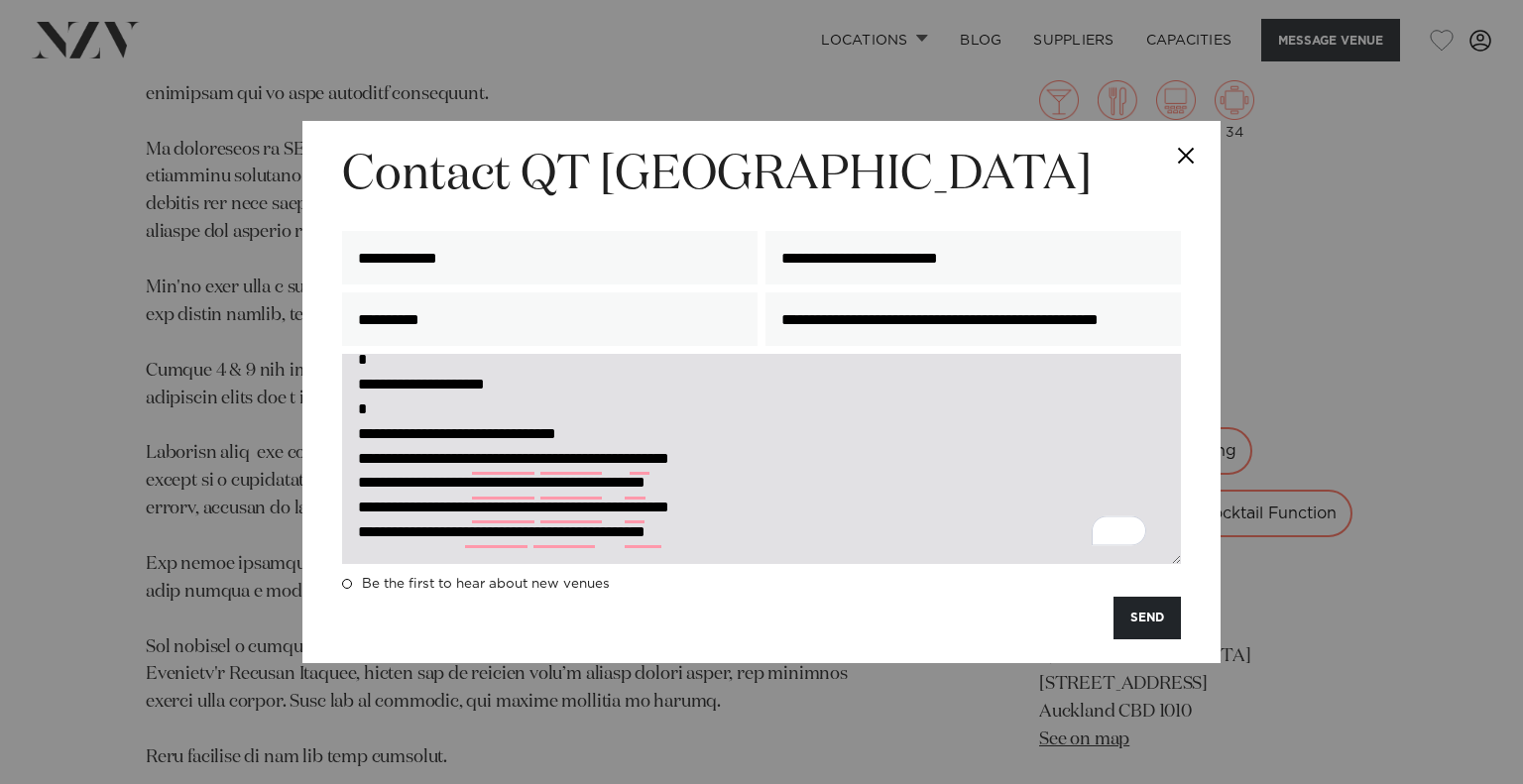 click on "**********" at bounding box center (762, 458) 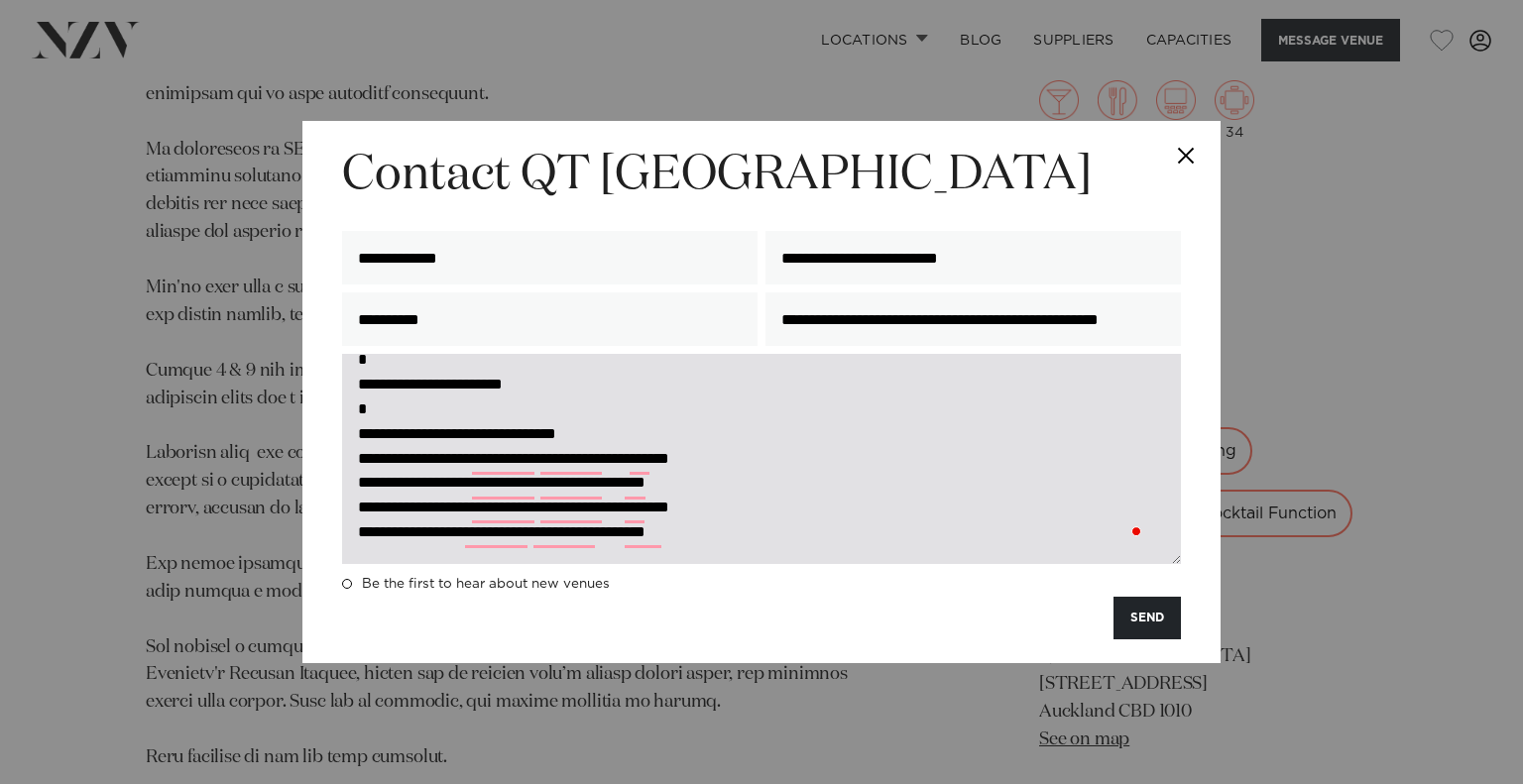 click on "**********" at bounding box center [762, 458] 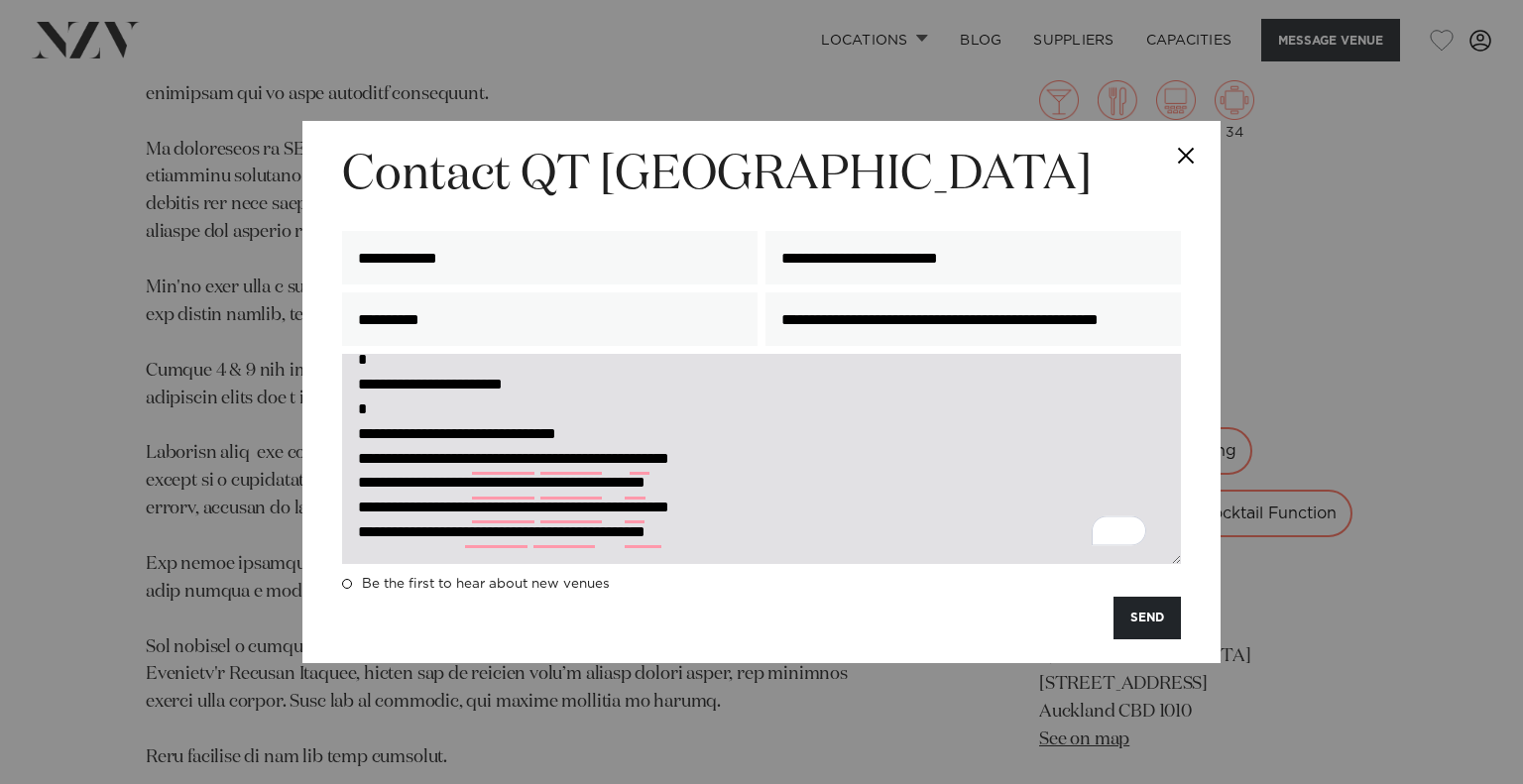 click on "**********" at bounding box center (762, 458) 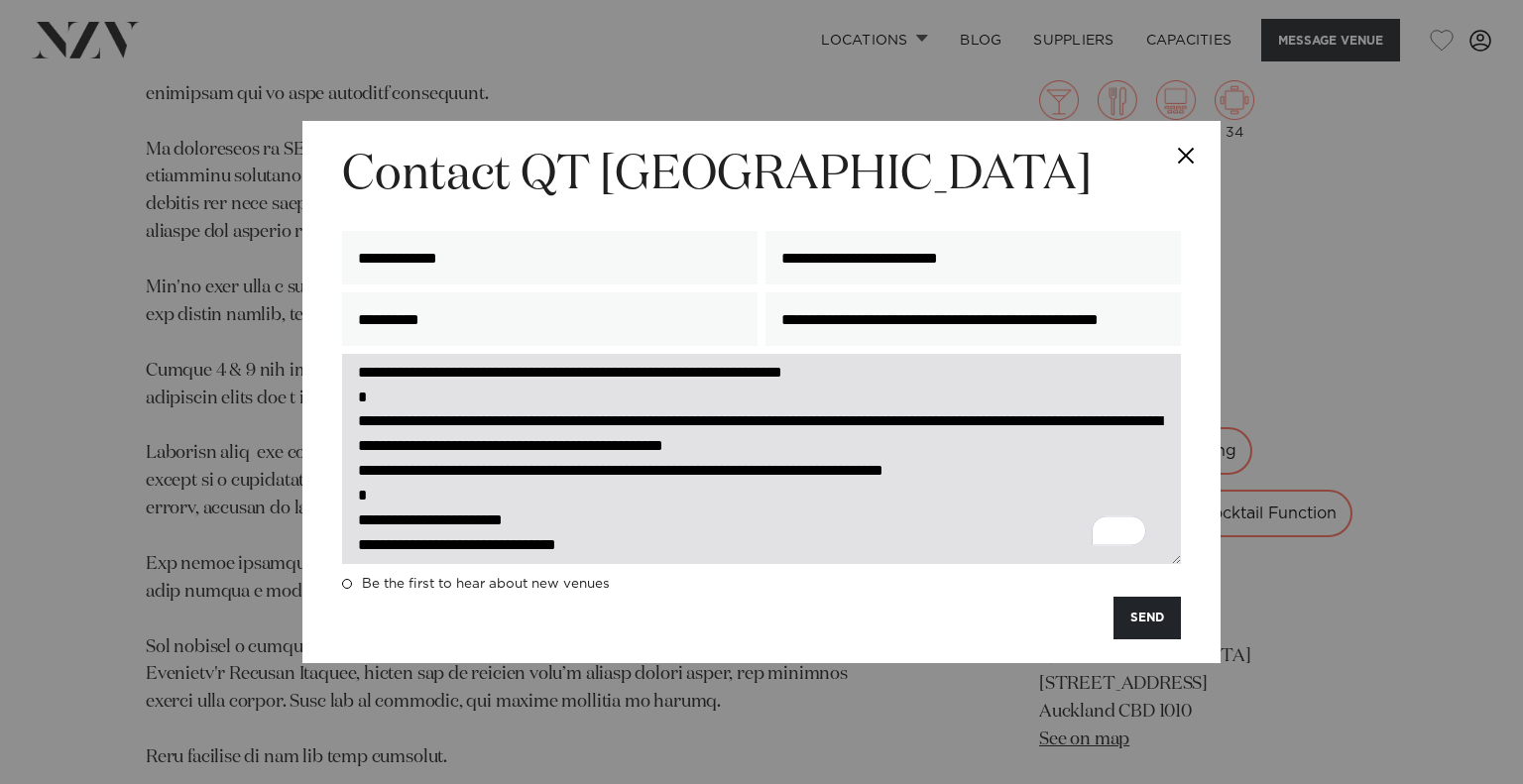 click on "**********" at bounding box center (762, 458) 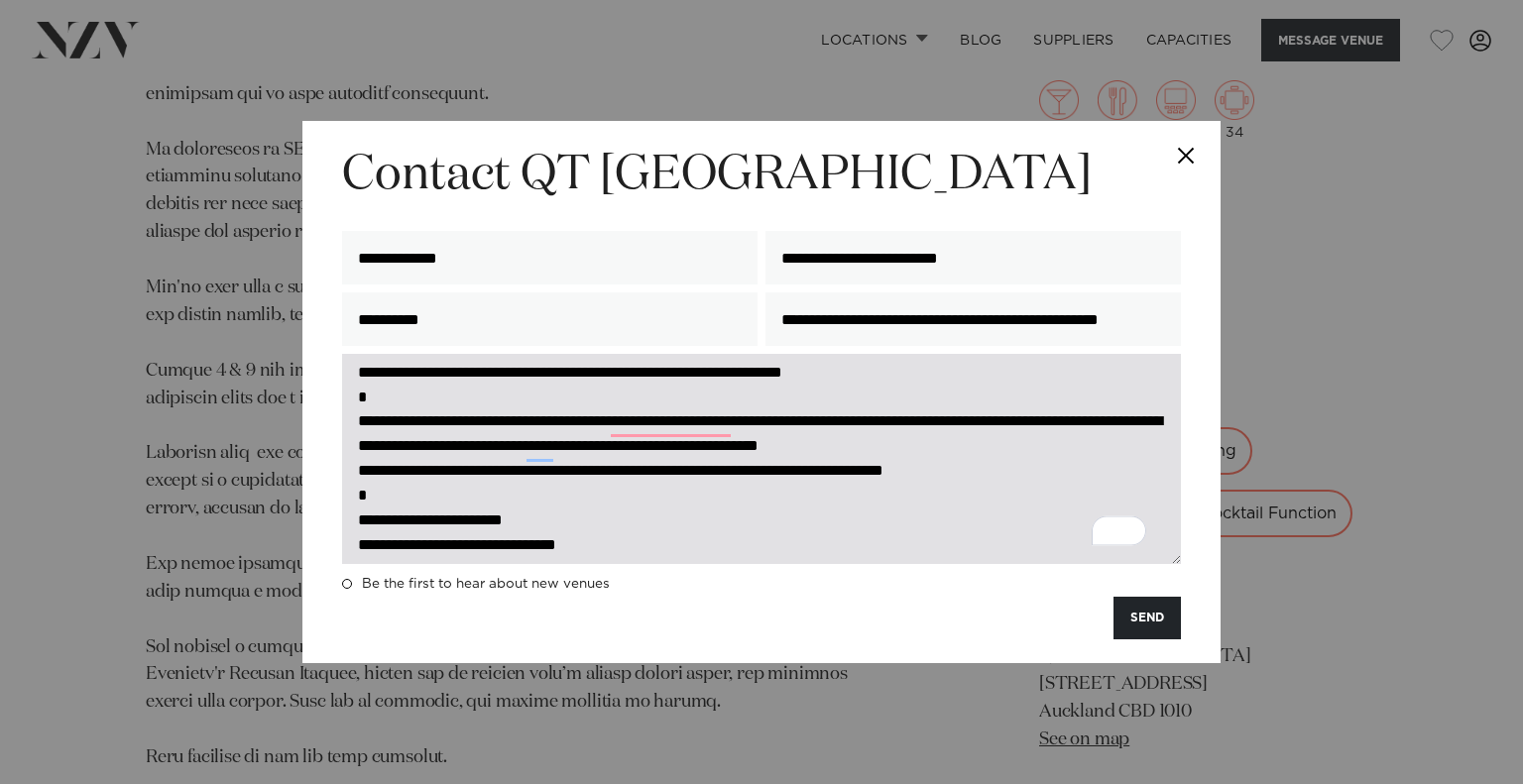 click on "**********" at bounding box center [762, 458] 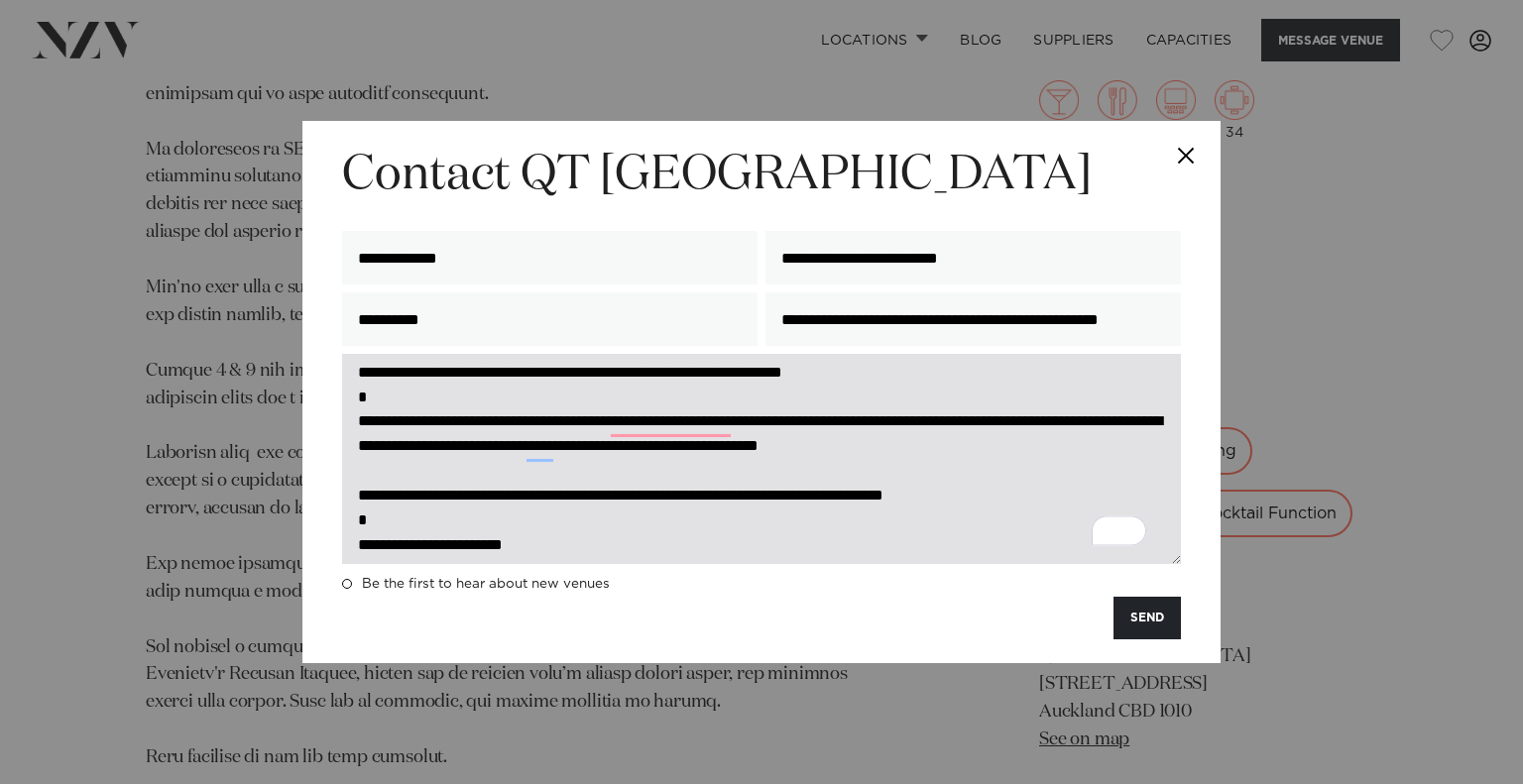 click on "**********" at bounding box center (762, 458) 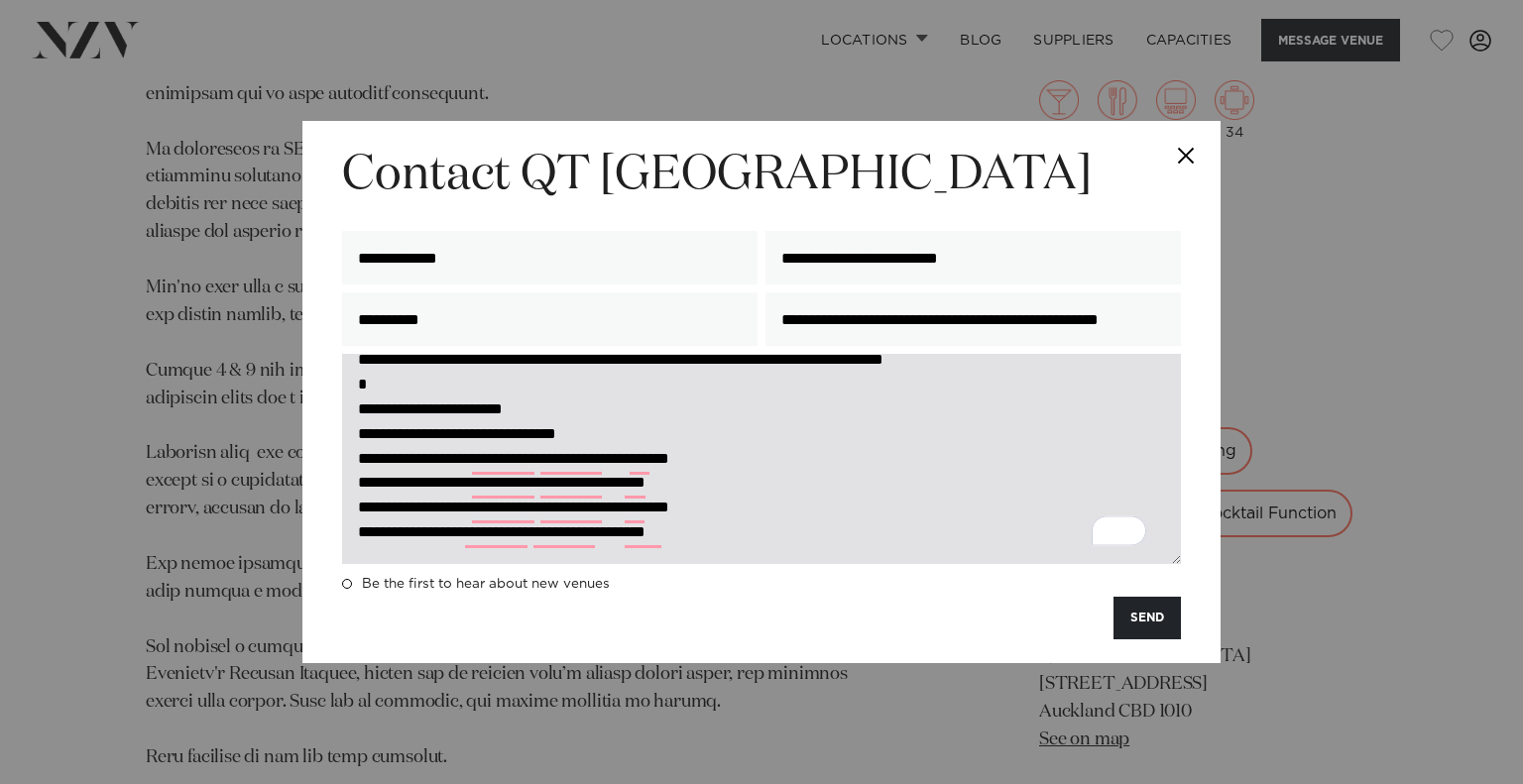 click on "**********" at bounding box center (762, 458) 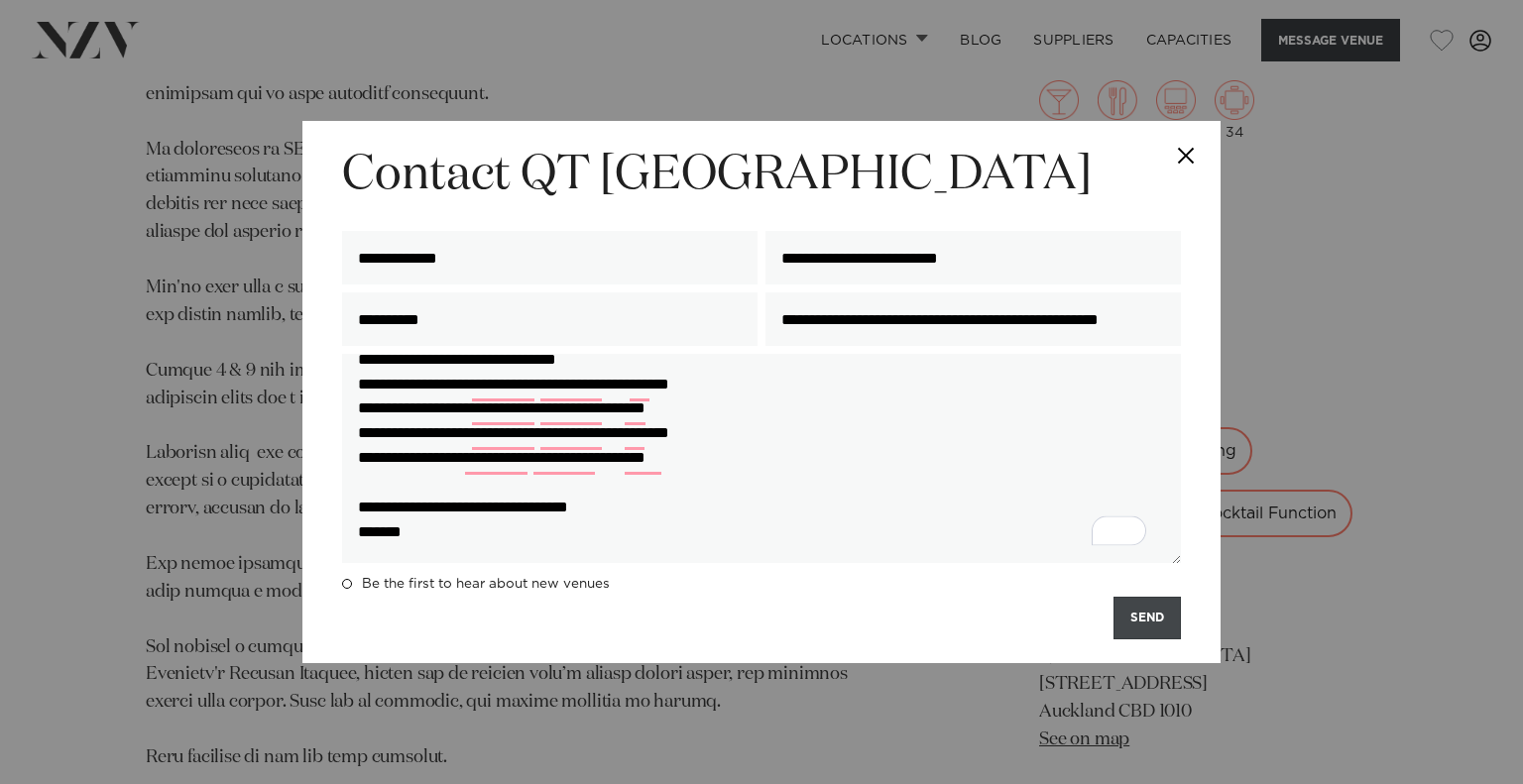 type on "**********" 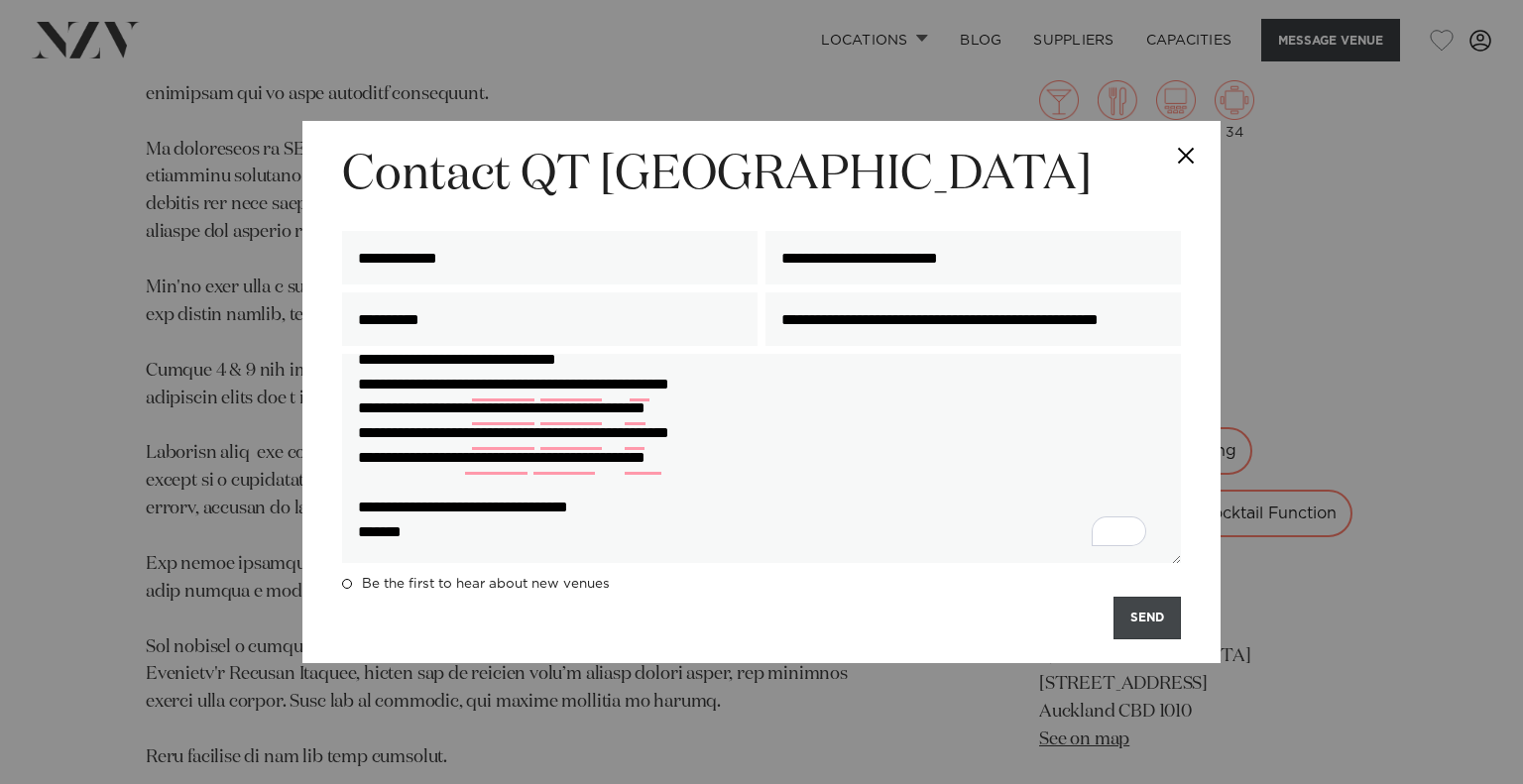 click on "SEND" at bounding box center (1147, 617) 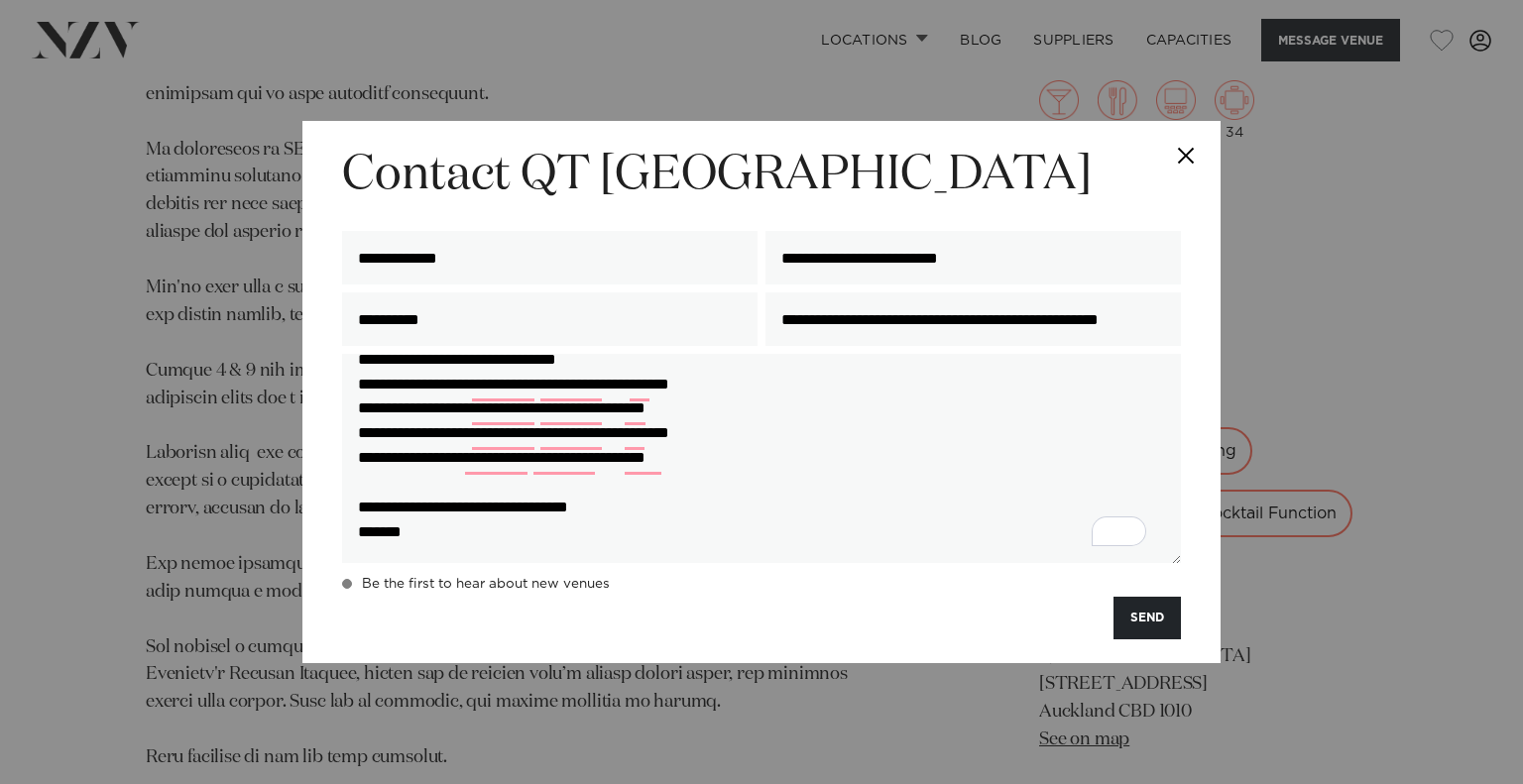 click on "Be the first to hear about new venues" at bounding box center [486, 584] 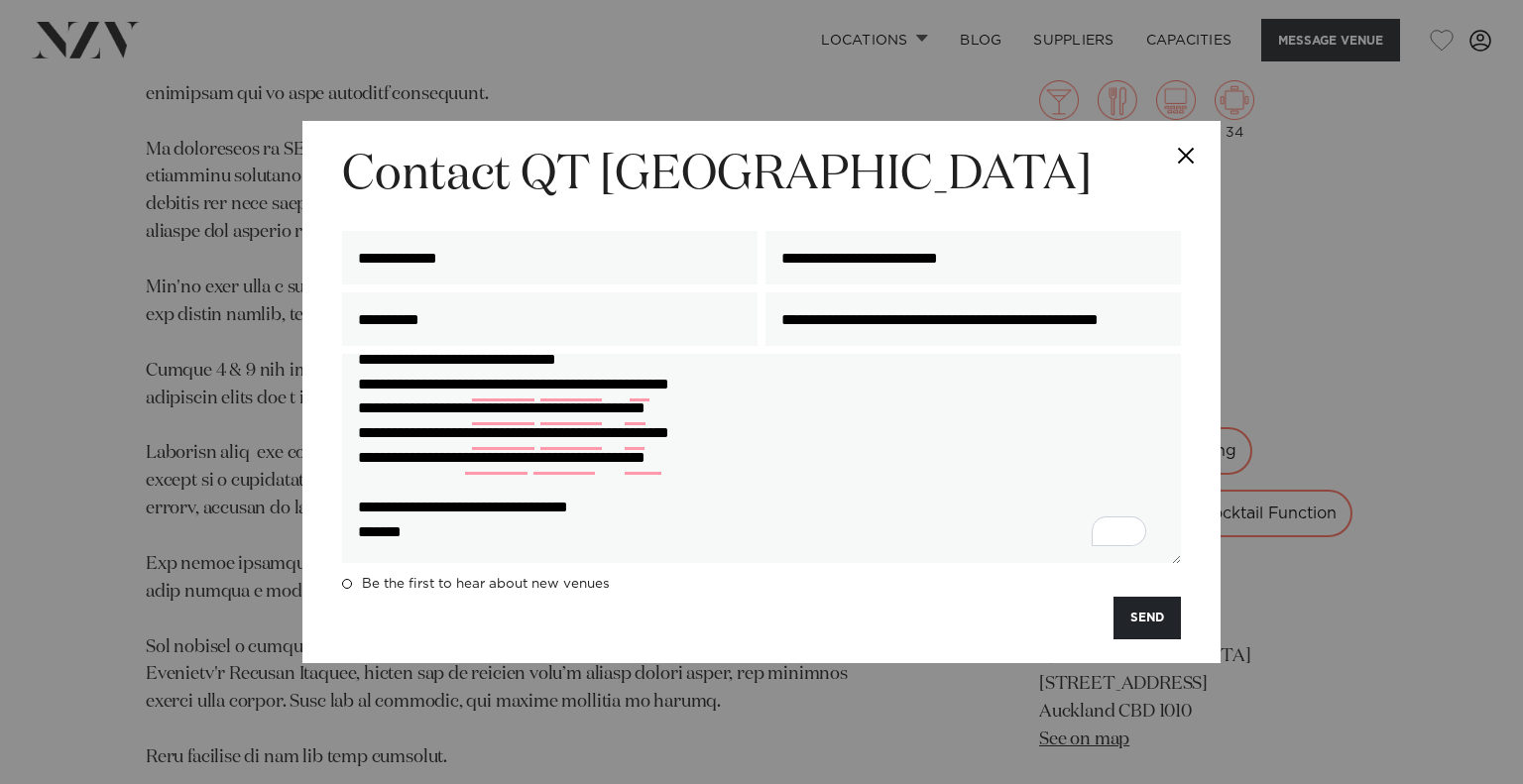 scroll, scrollTop: 0, scrollLeft: 0, axis: both 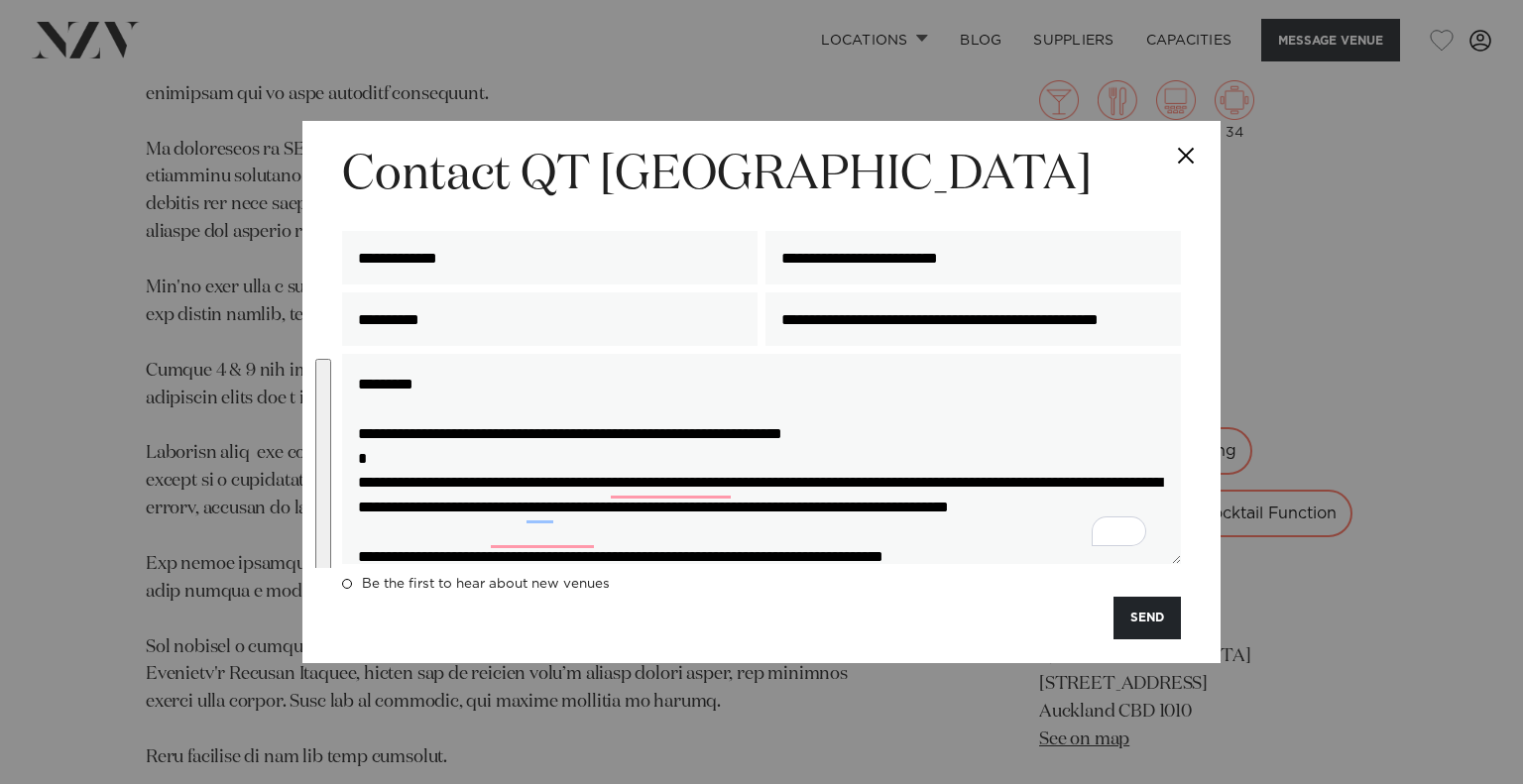 drag, startPoint x: 300, startPoint y: 257, endPoint x: 269, endPoint y: 180, distance: 83.00602 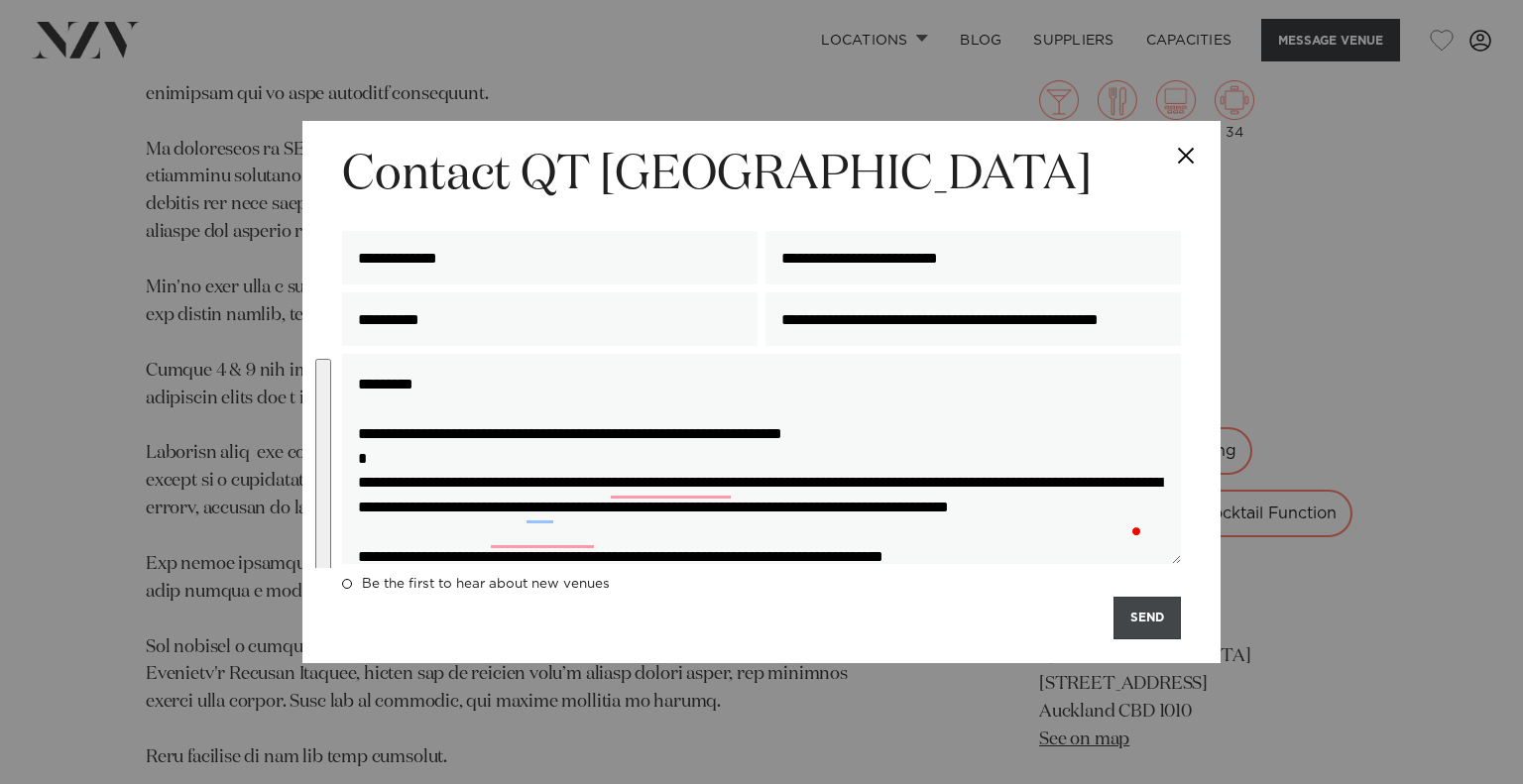 click on "SEND" at bounding box center (1147, 617) 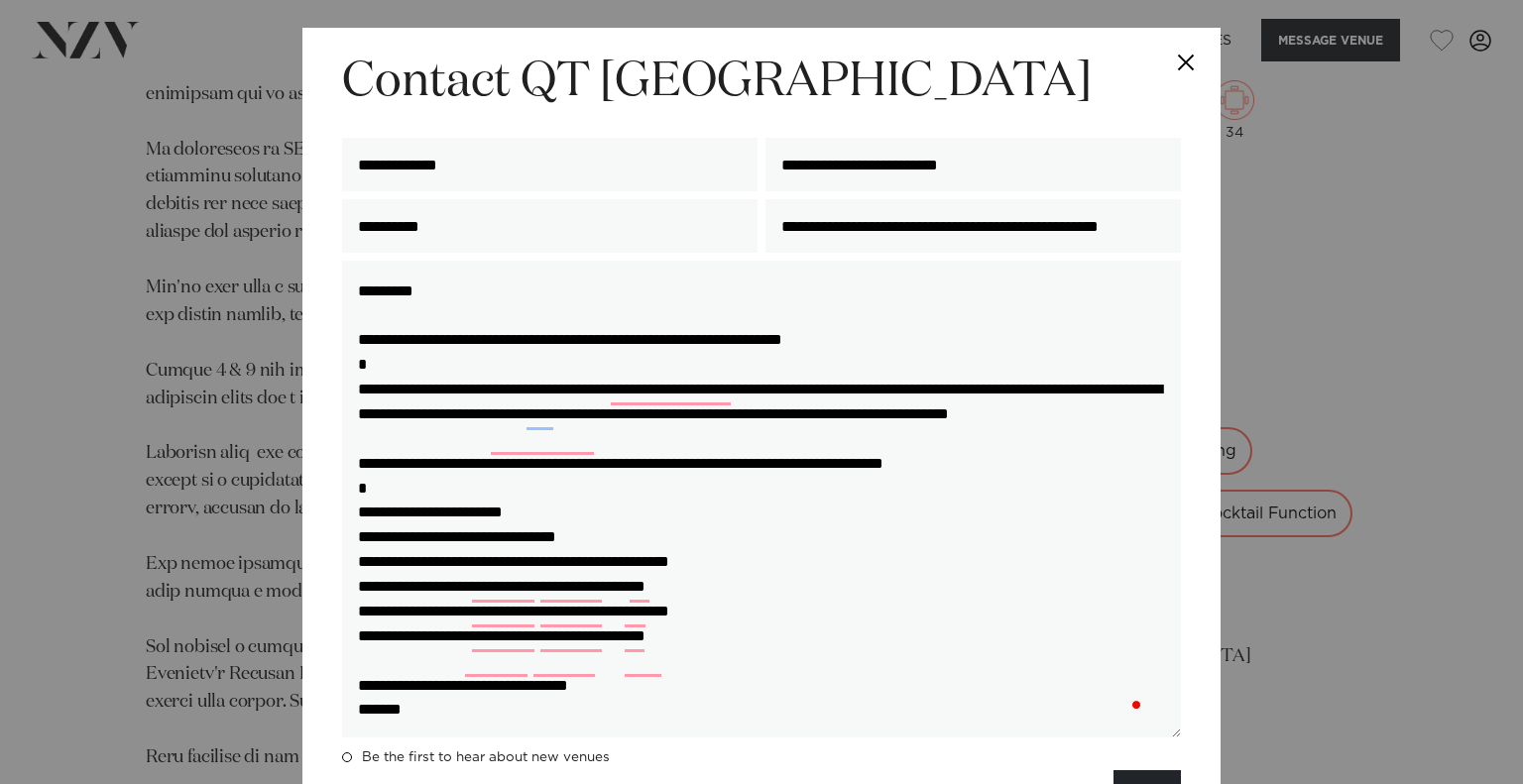 drag, startPoint x: 1175, startPoint y: 561, endPoint x: 1193, endPoint y: 829, distance: 268.6038 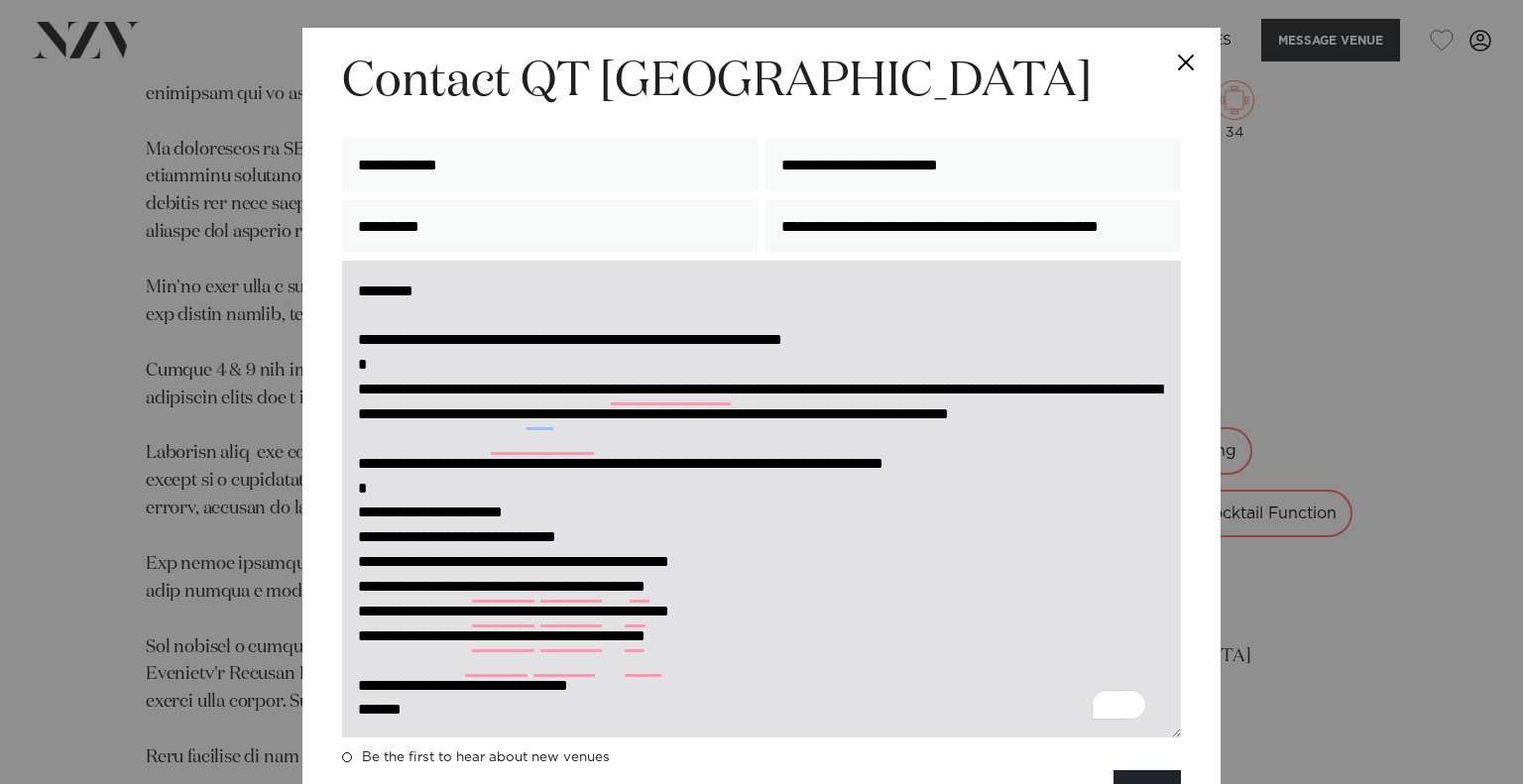 scroll, scrollTop: 28, scrollLeft: 0, axis: vertical 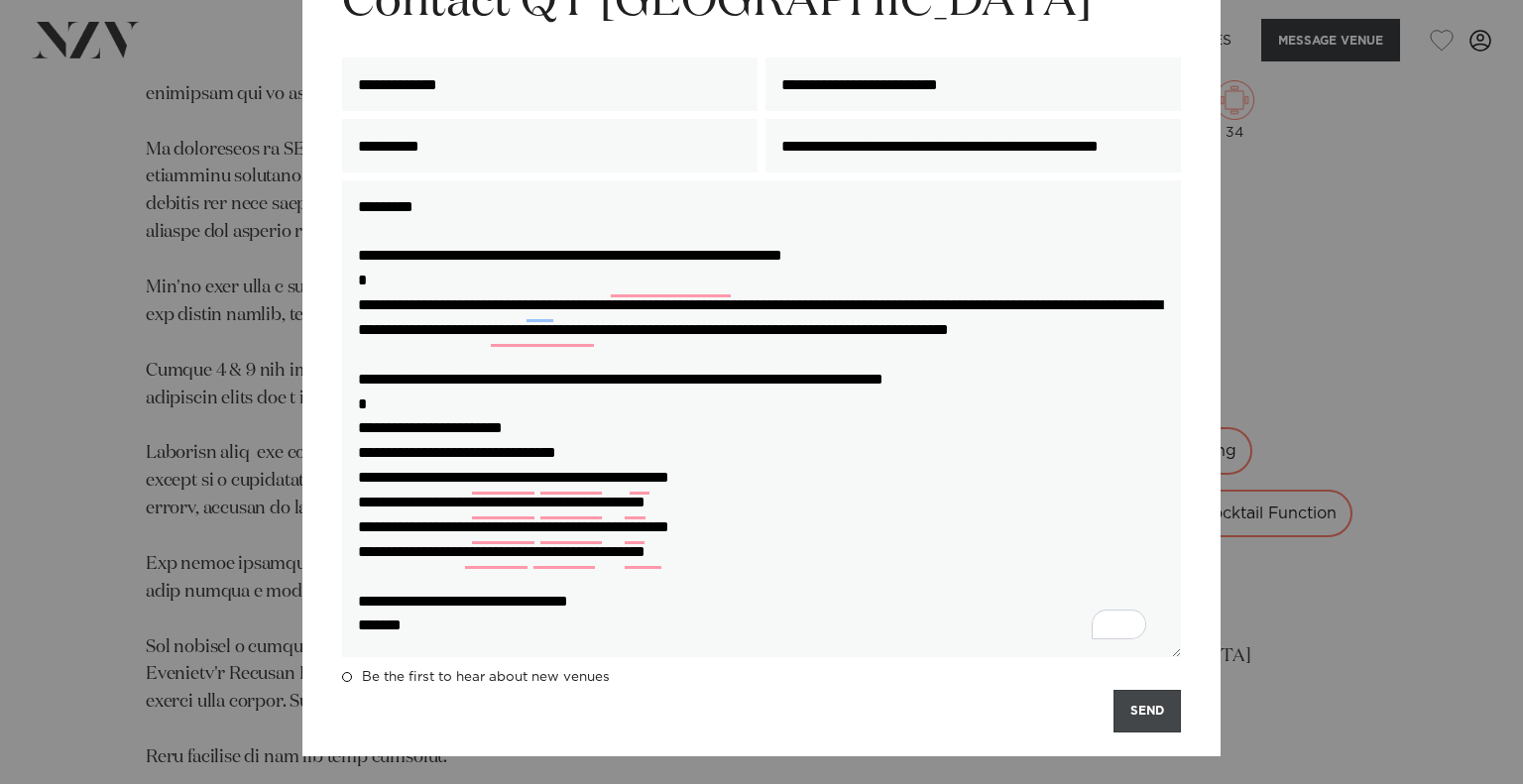 click on "SEND" at bounding box center [1147, 711] 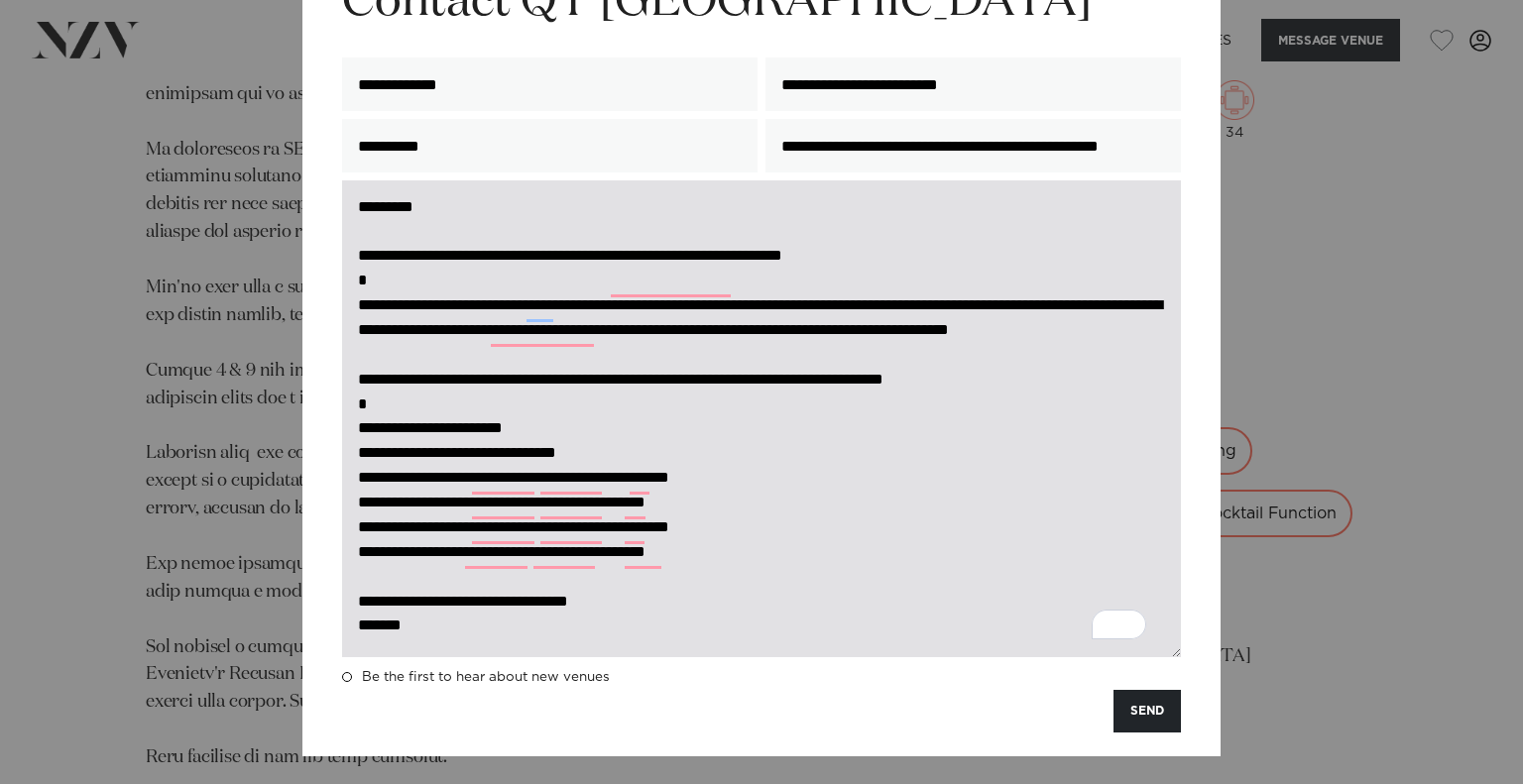 scroll, scrollTop: 0, scrollLeft: 0, axis: both 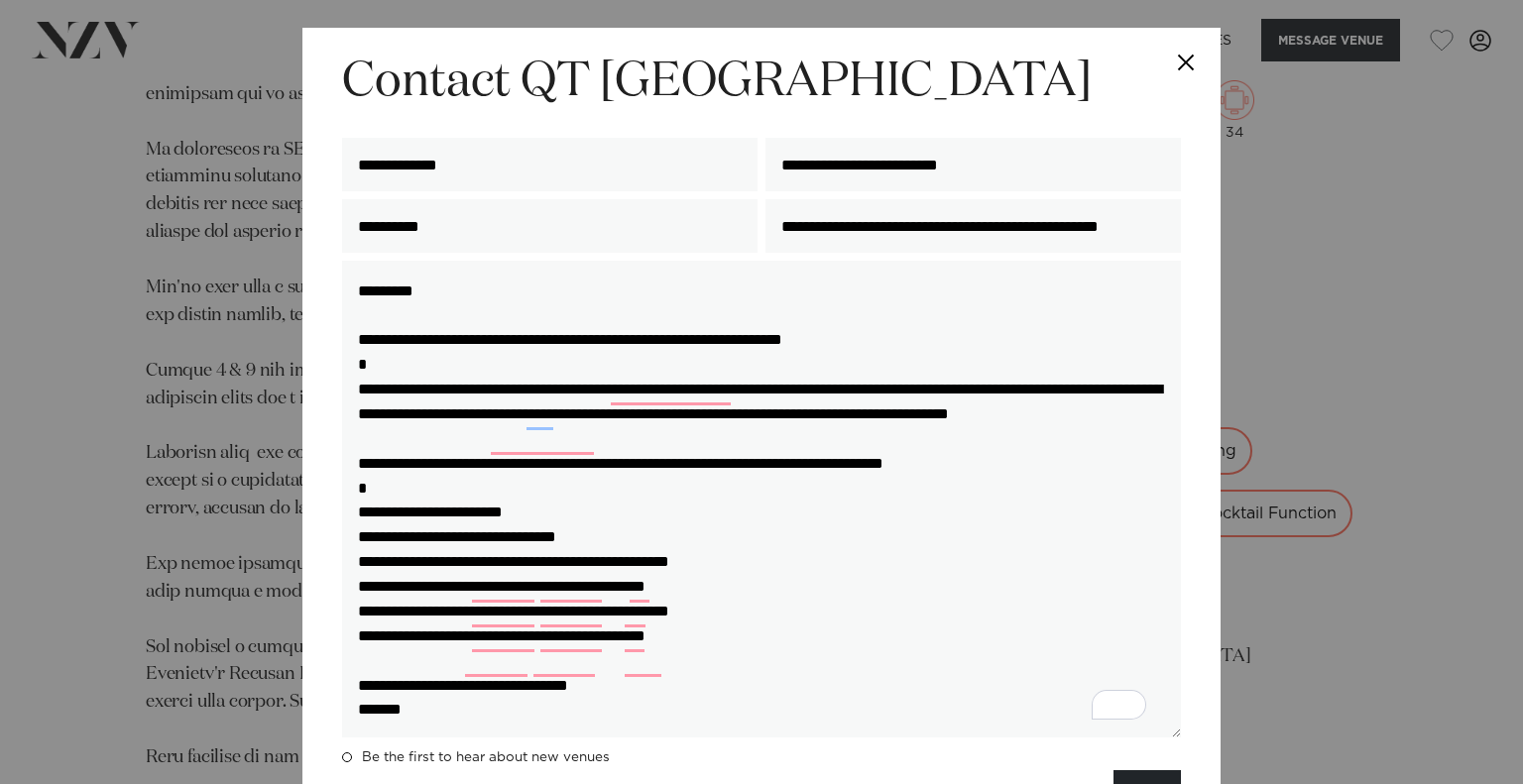 click at bounding box center [1186, 62] 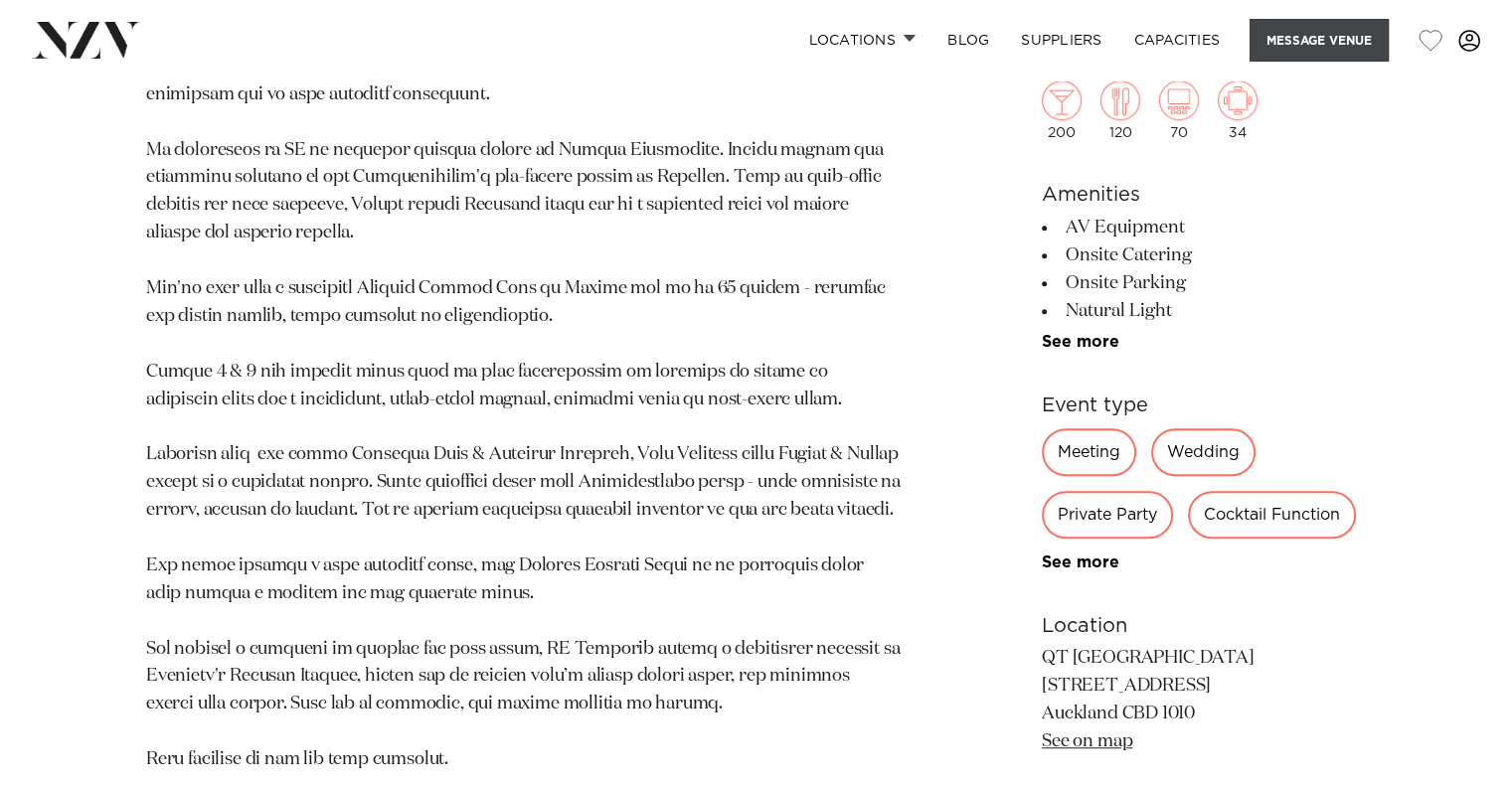 click on "Message Venue" at bounding box center (1319, 40) 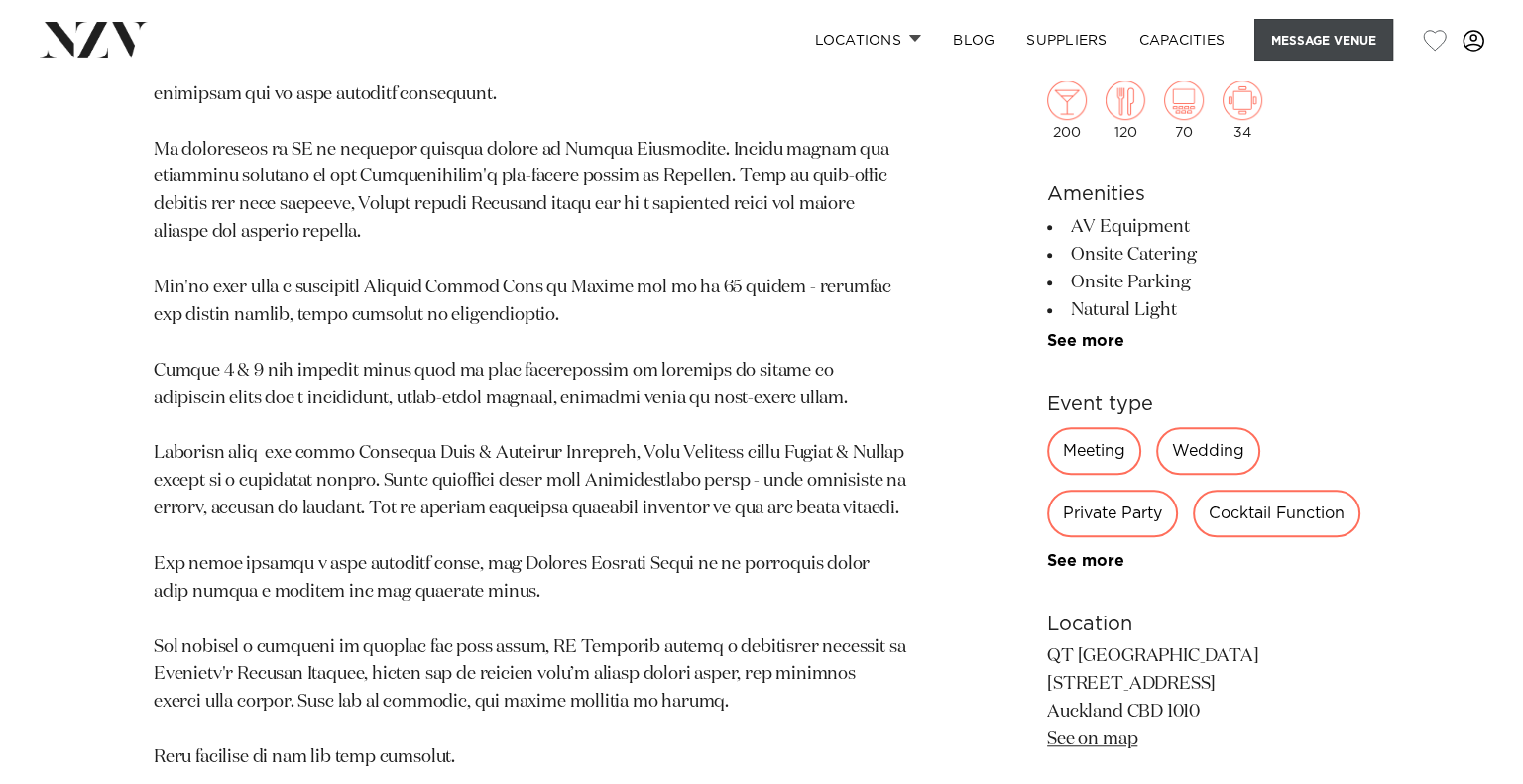 scroll, scrollTop: 1389, scrollLeft: 0, axis: vertical 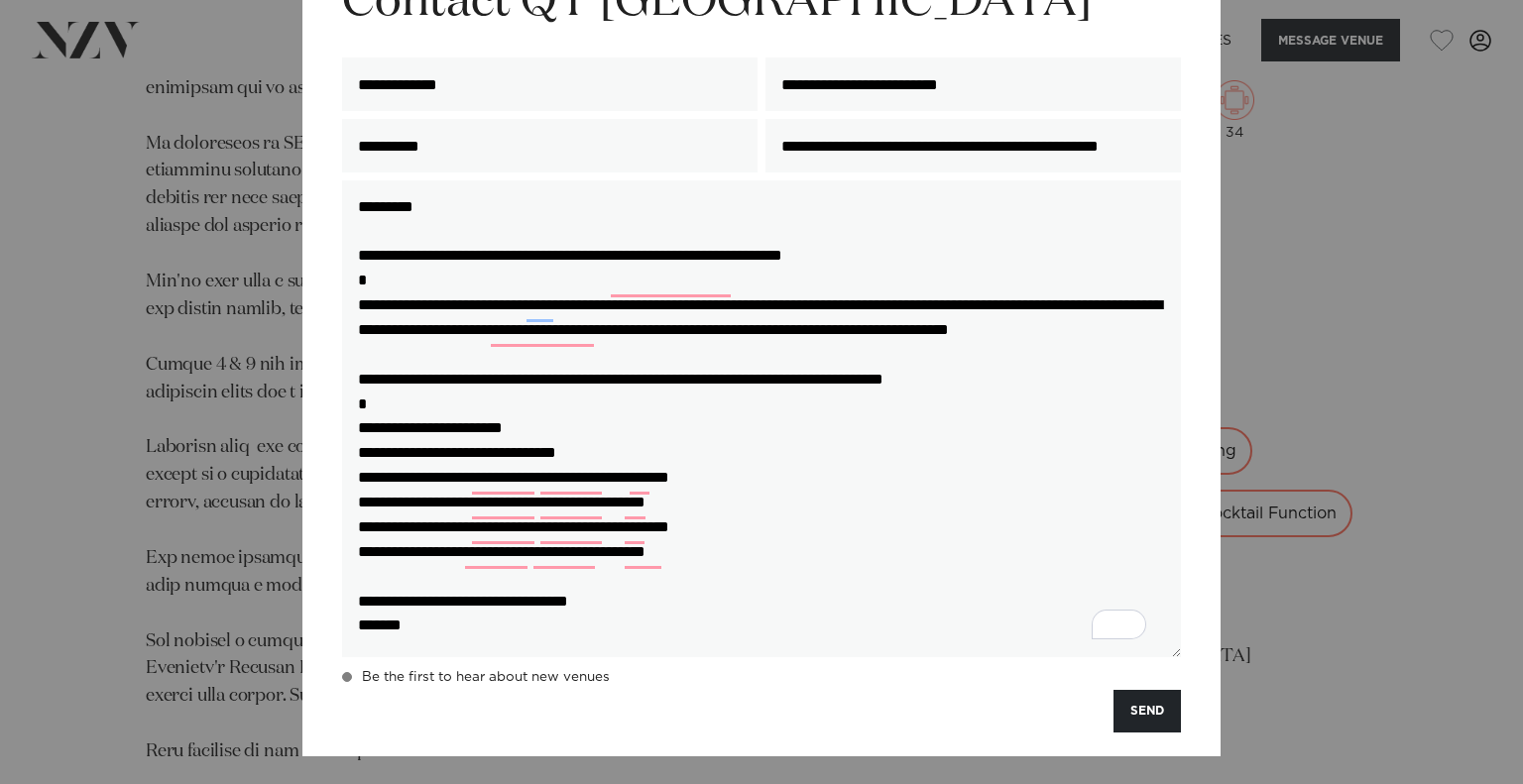 click on "Be the first to hear about new venues" at bounding box center [486, 677] 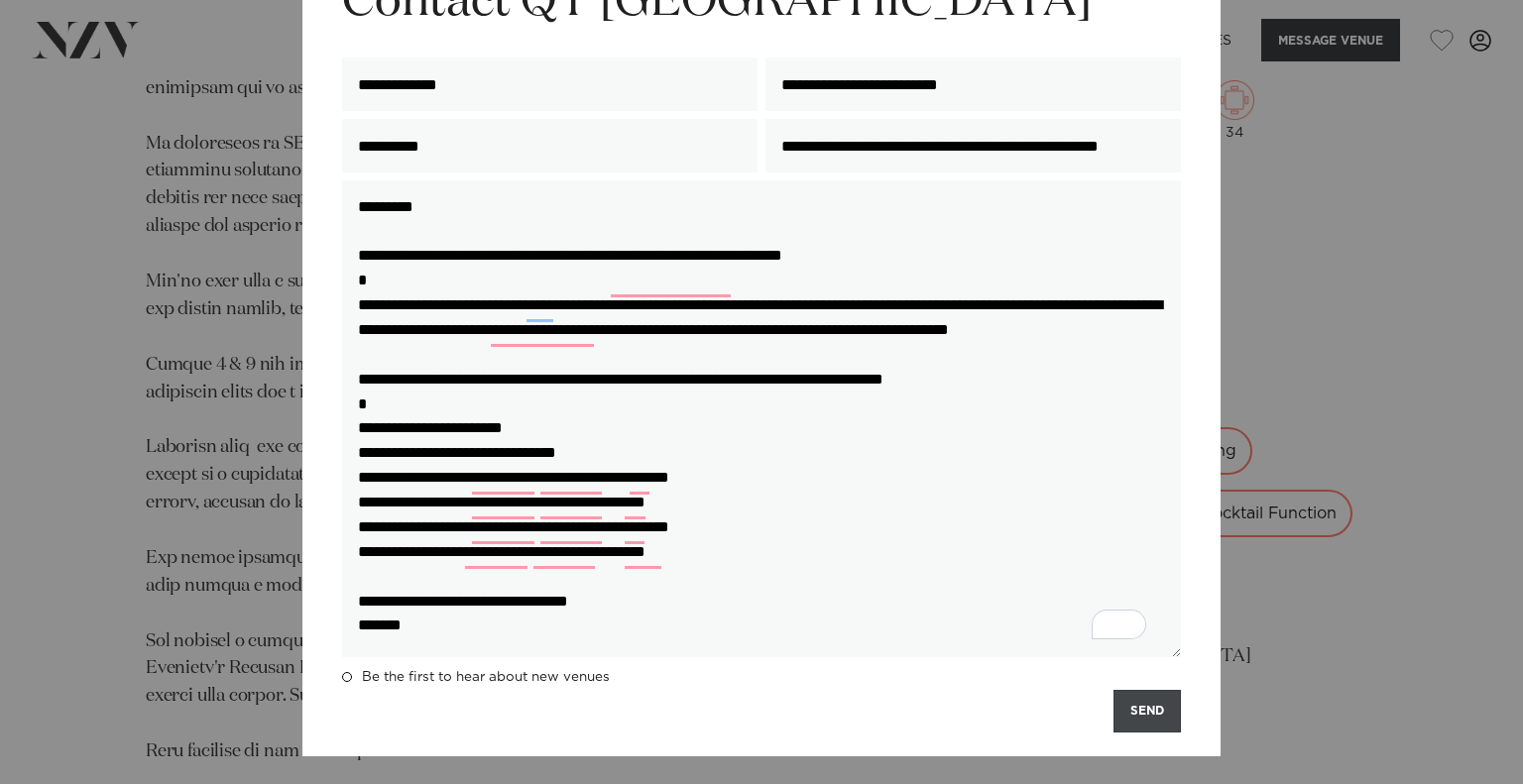 click on "SEND" at bounding box center [1147, 711] 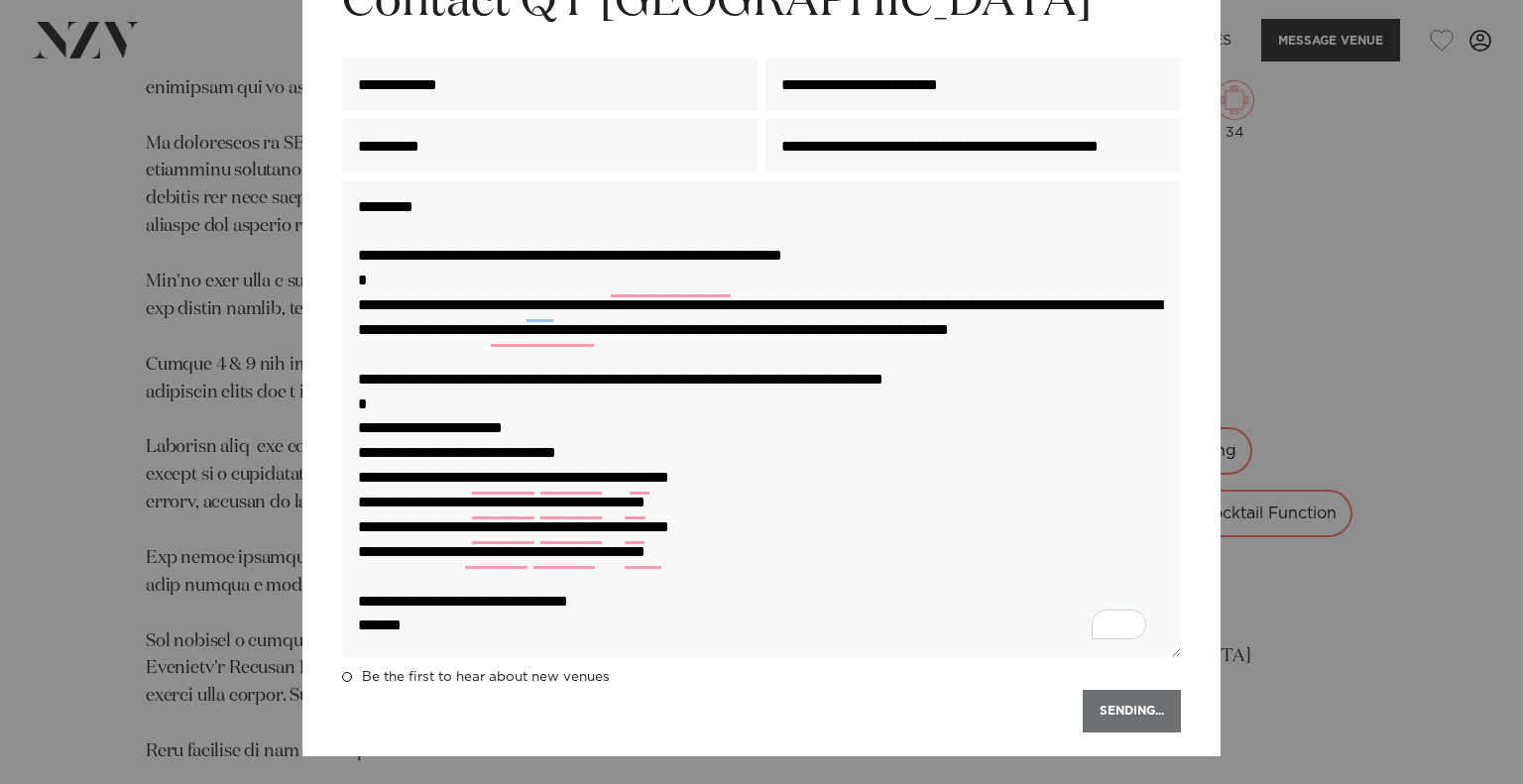 click on "SENDING..." at bounding box center (762, 711) 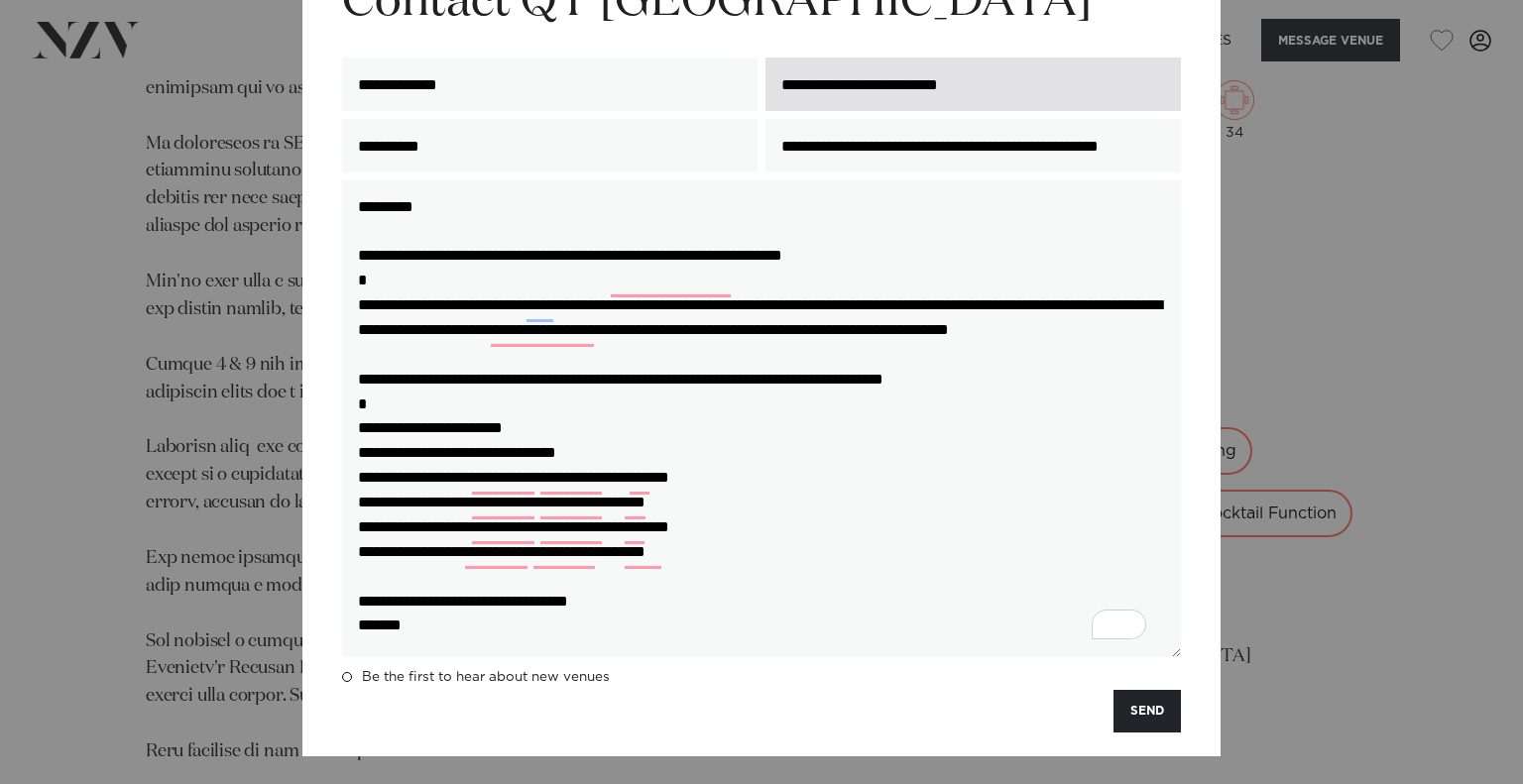 scroll, scrollTop: 28, scrollLeft: 0, axis: vertical 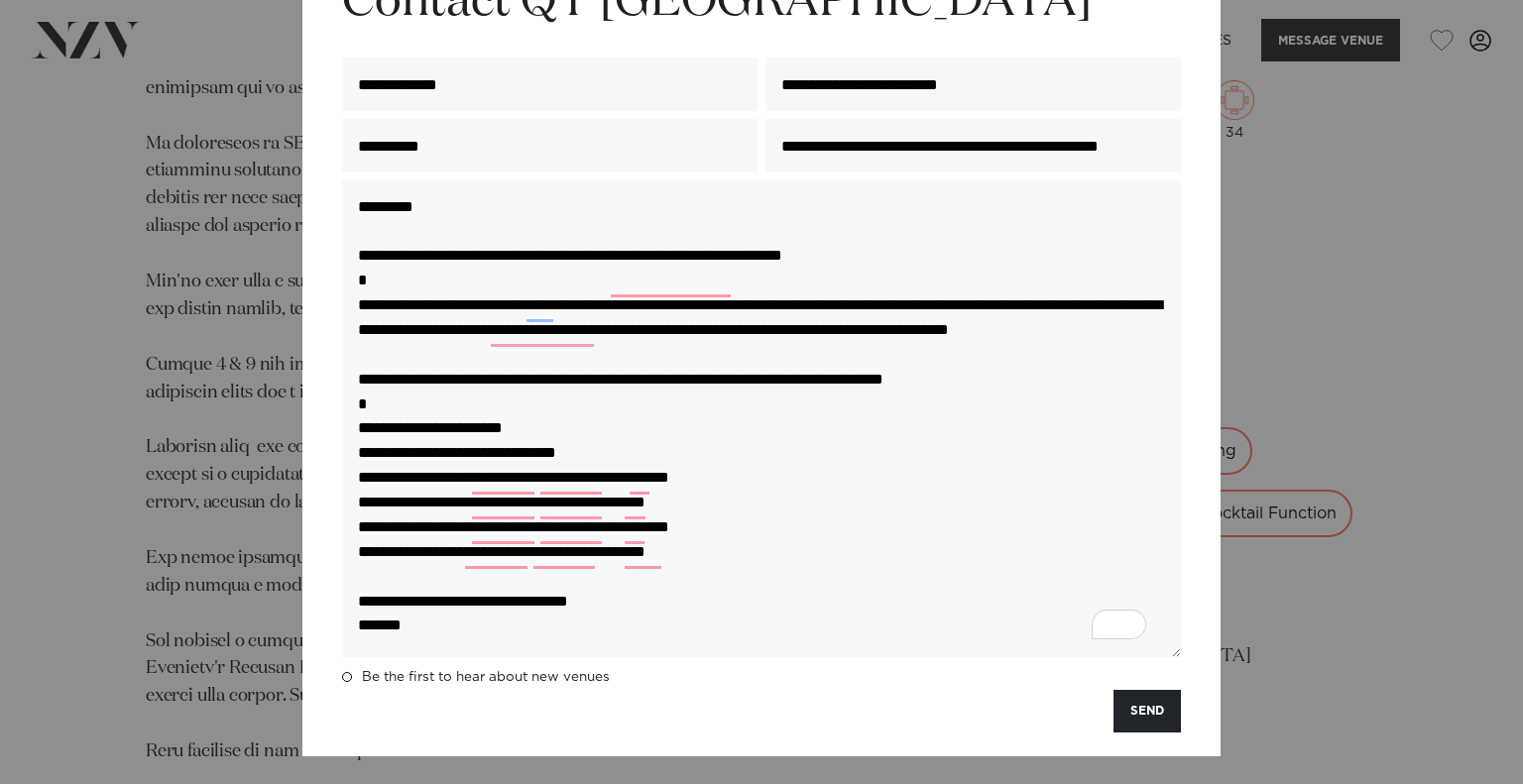 drag, startPoint x: 504, startPoint y: 640, endPoint x: 131, endPoint y: -8, distance: 747.68509 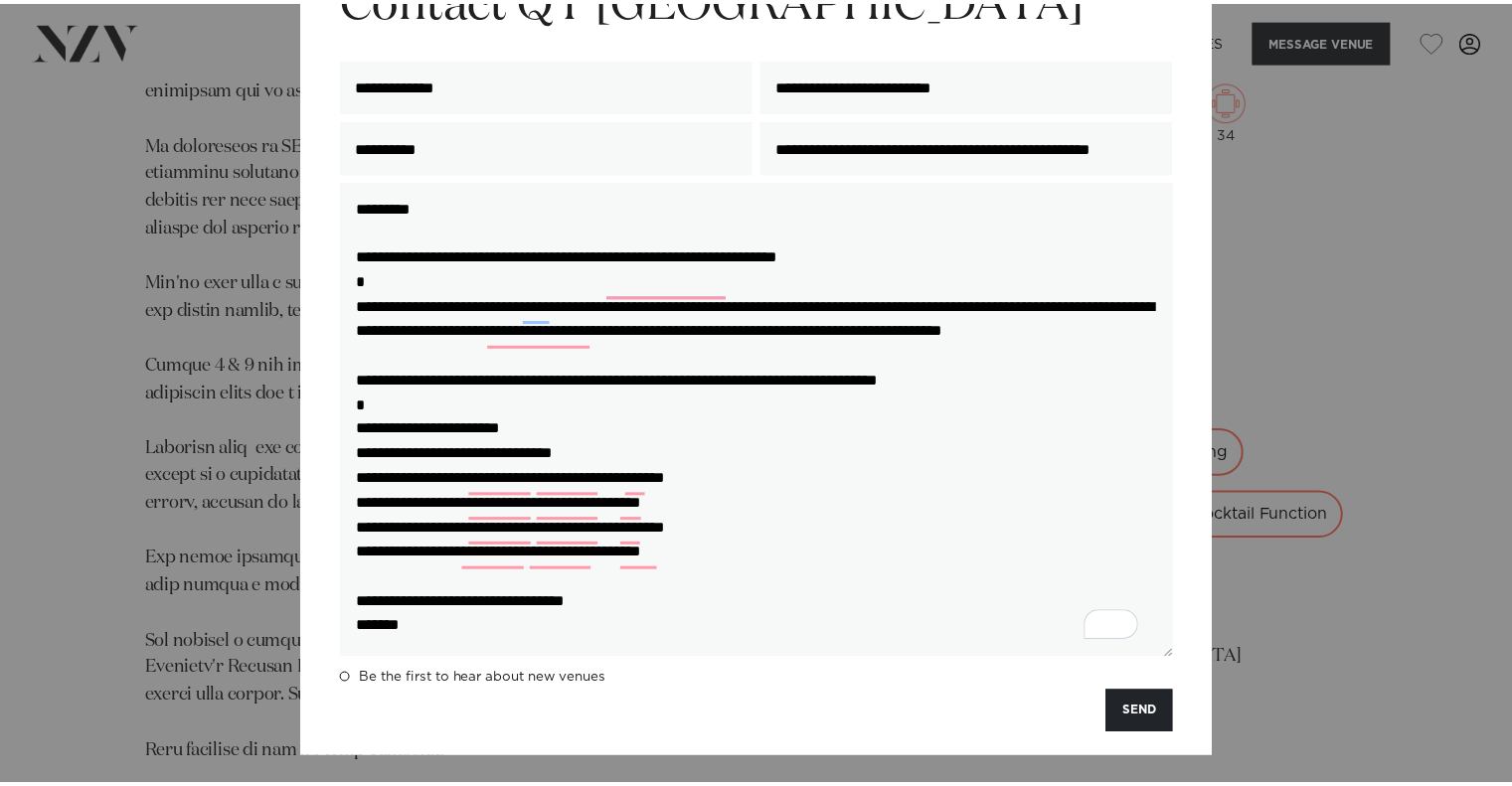scroll, scrollTop: 61, scrollLeft: 0, axis: vertical 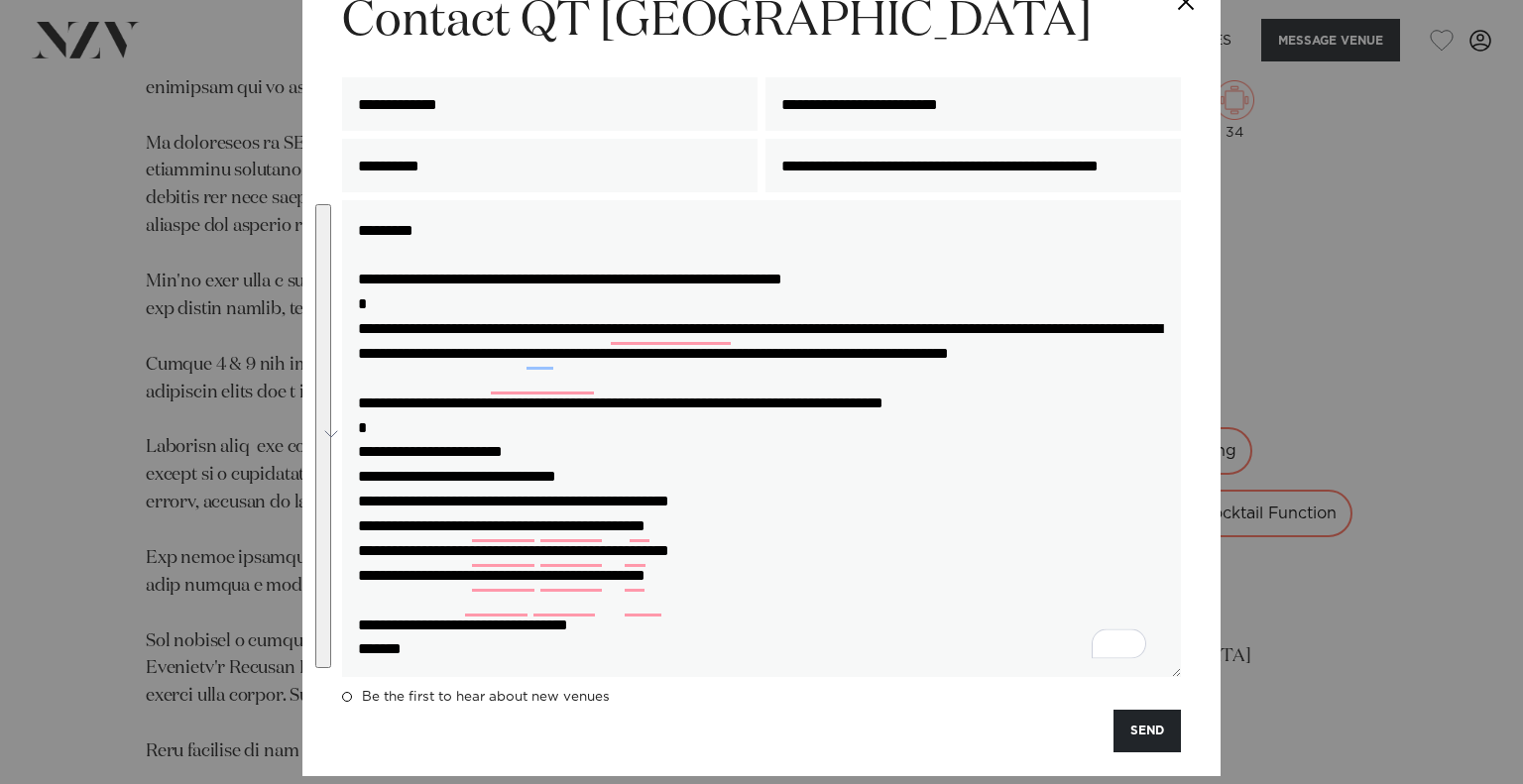 click on "**********" at bounding box center [762, 392] 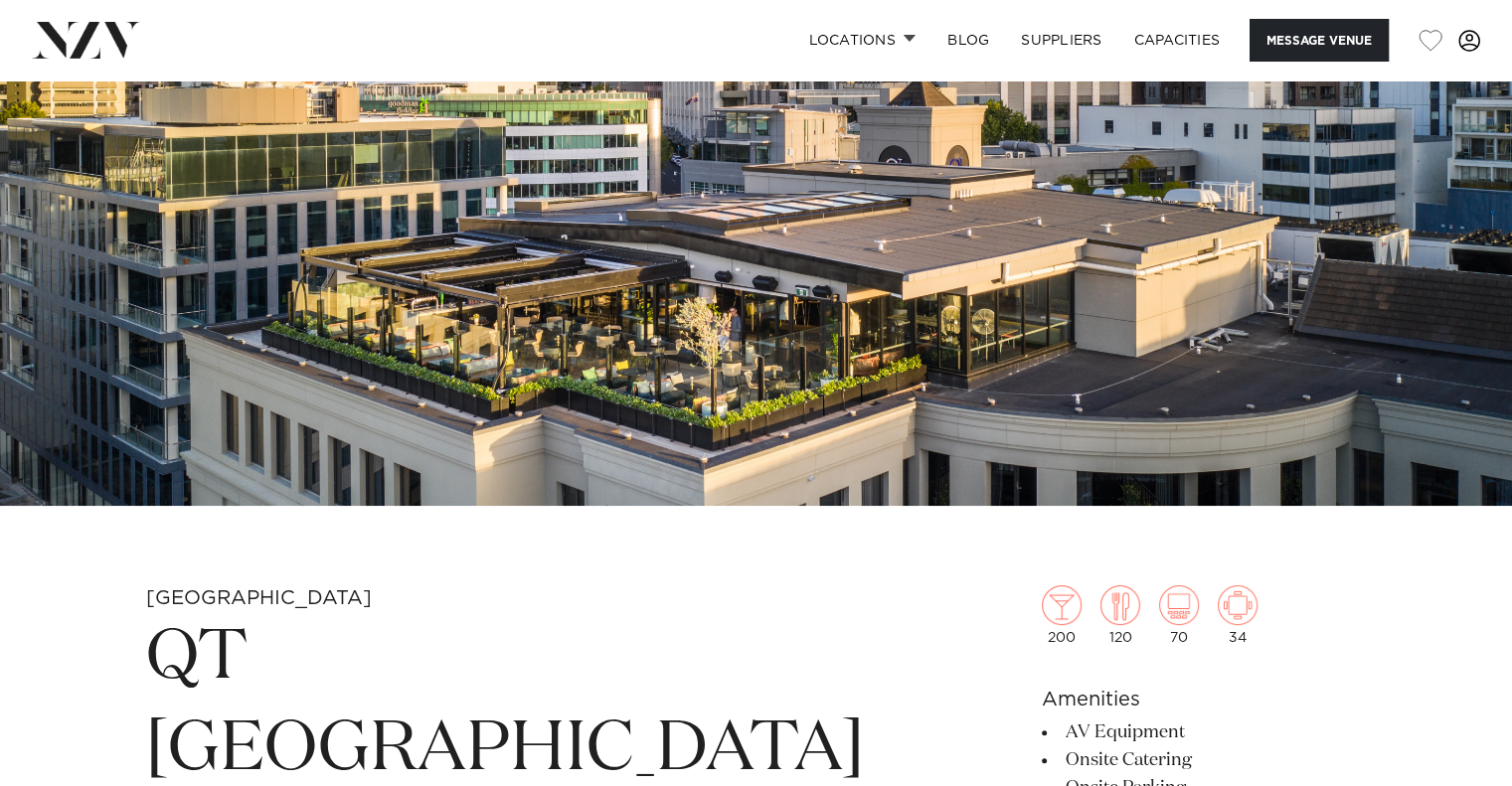 scroll, scrollTop: 0, scrollLeft: 0, axis: both 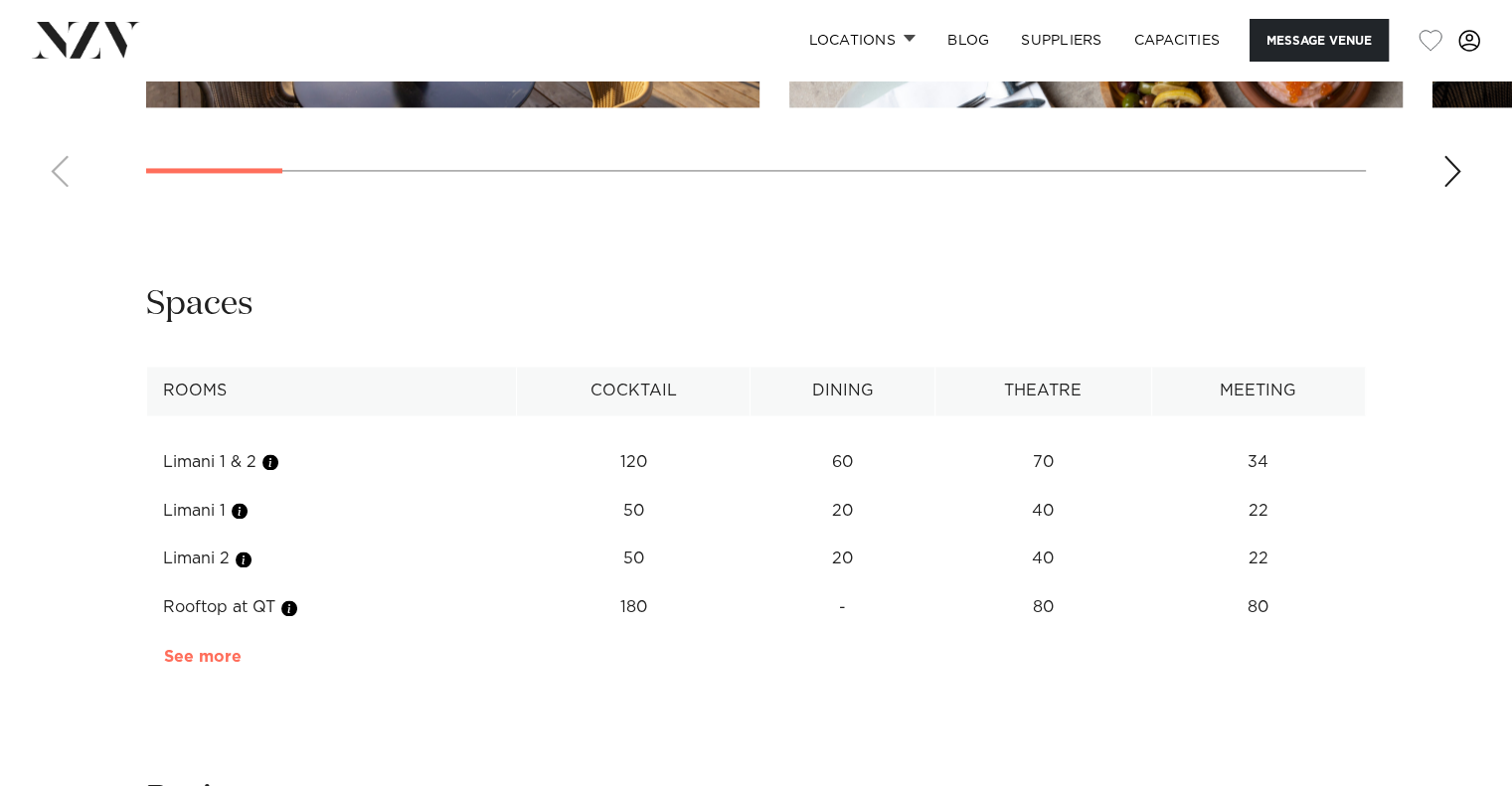 click on "See more" at bounding box center [242, 656] 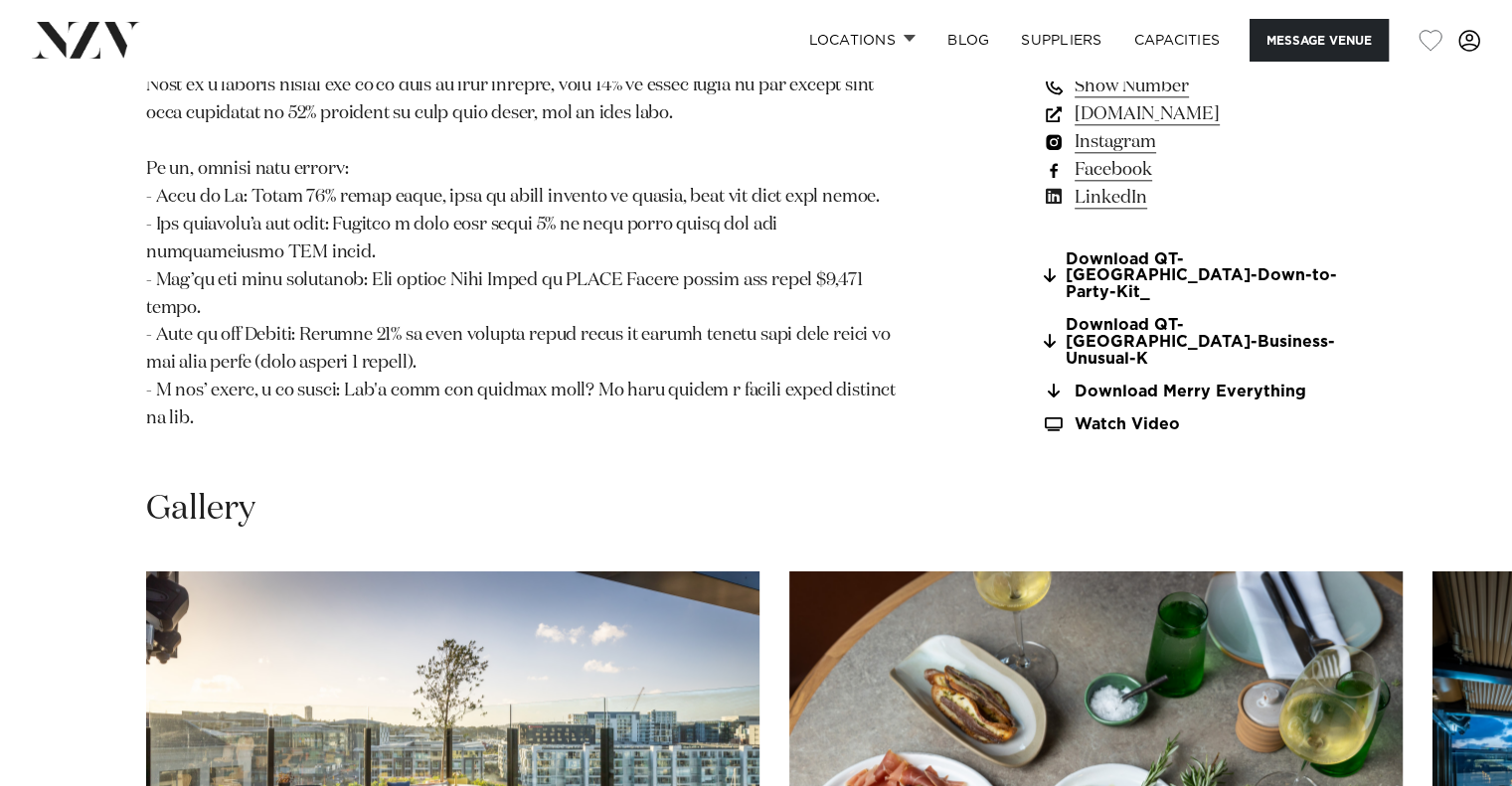 scroll, scrollTop: 2221, scrollLeft: 0, axis: vertical 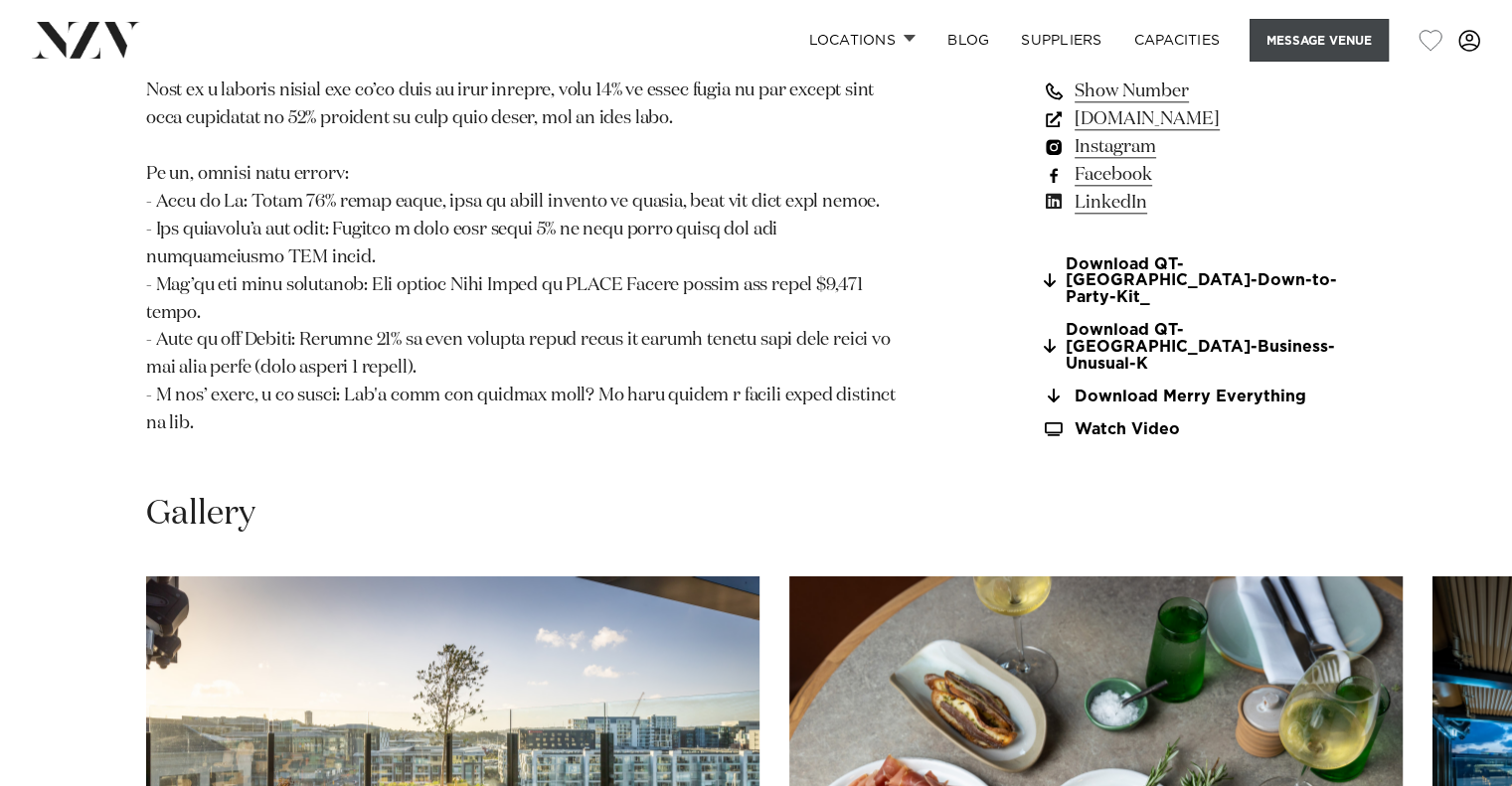 click on "Message Venue" at bounding box center (1319, 40) 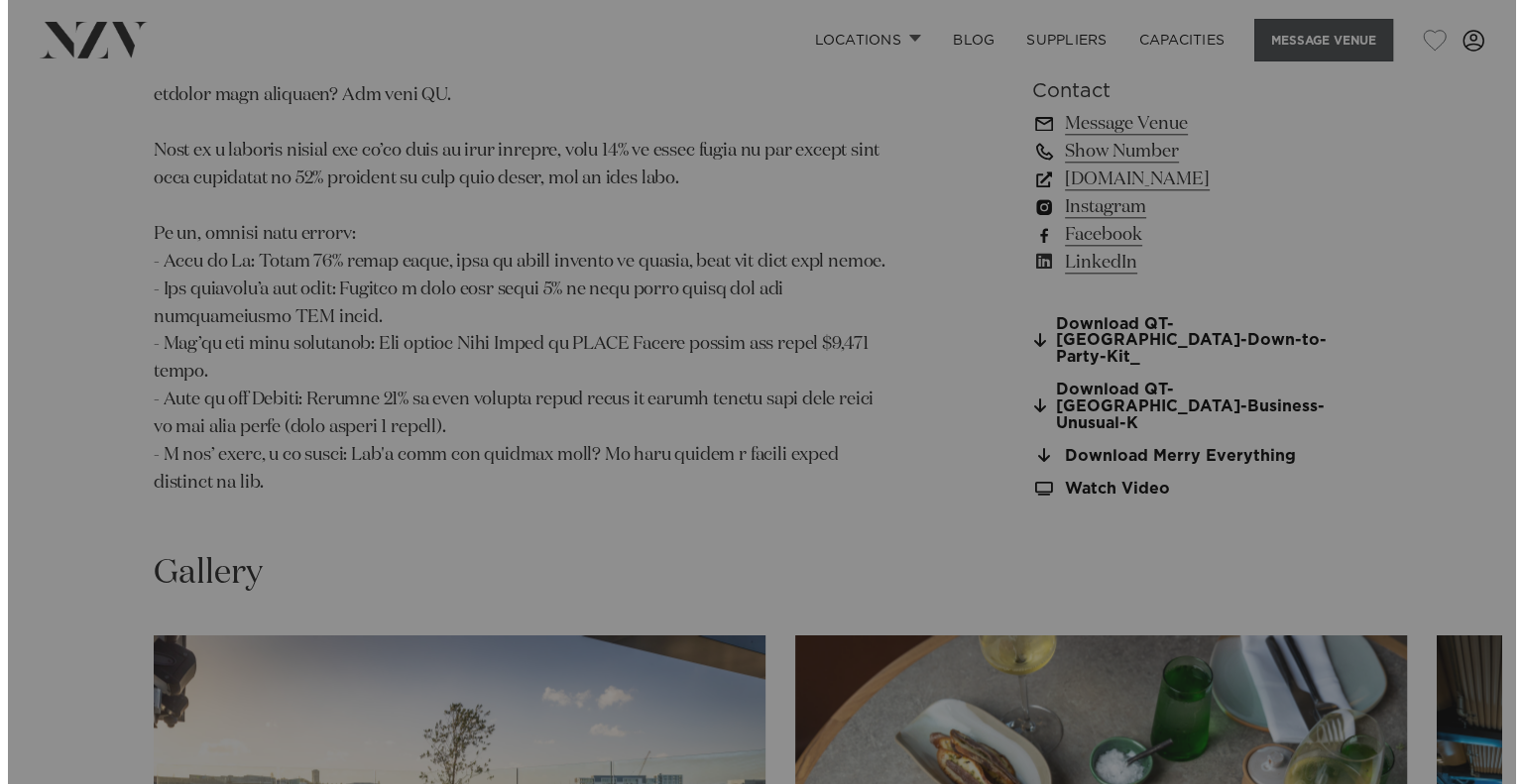 scroll, scrollTop: 2221, scrollLeft: 0, axis: vertical 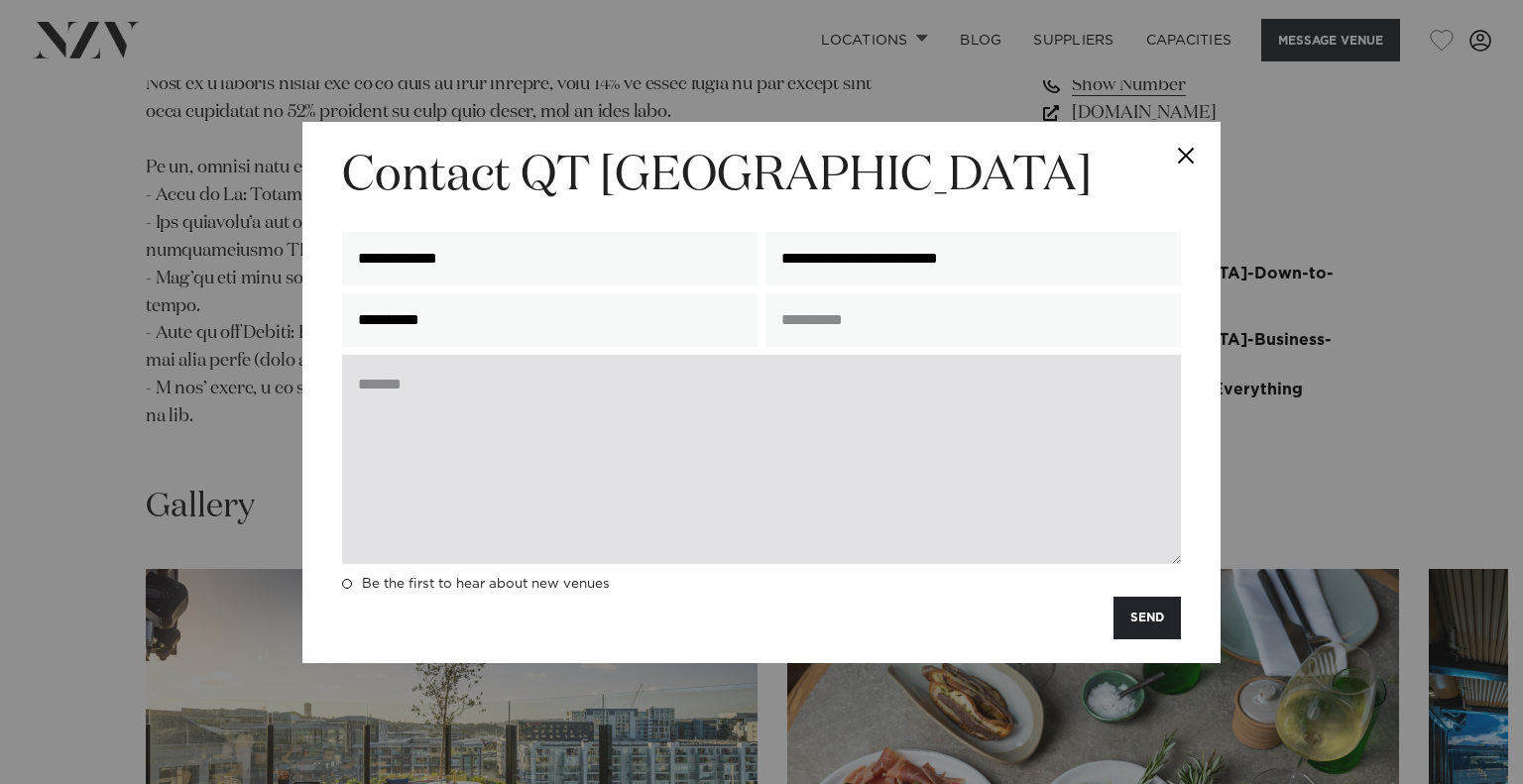 click at bounding box center [762, 459] 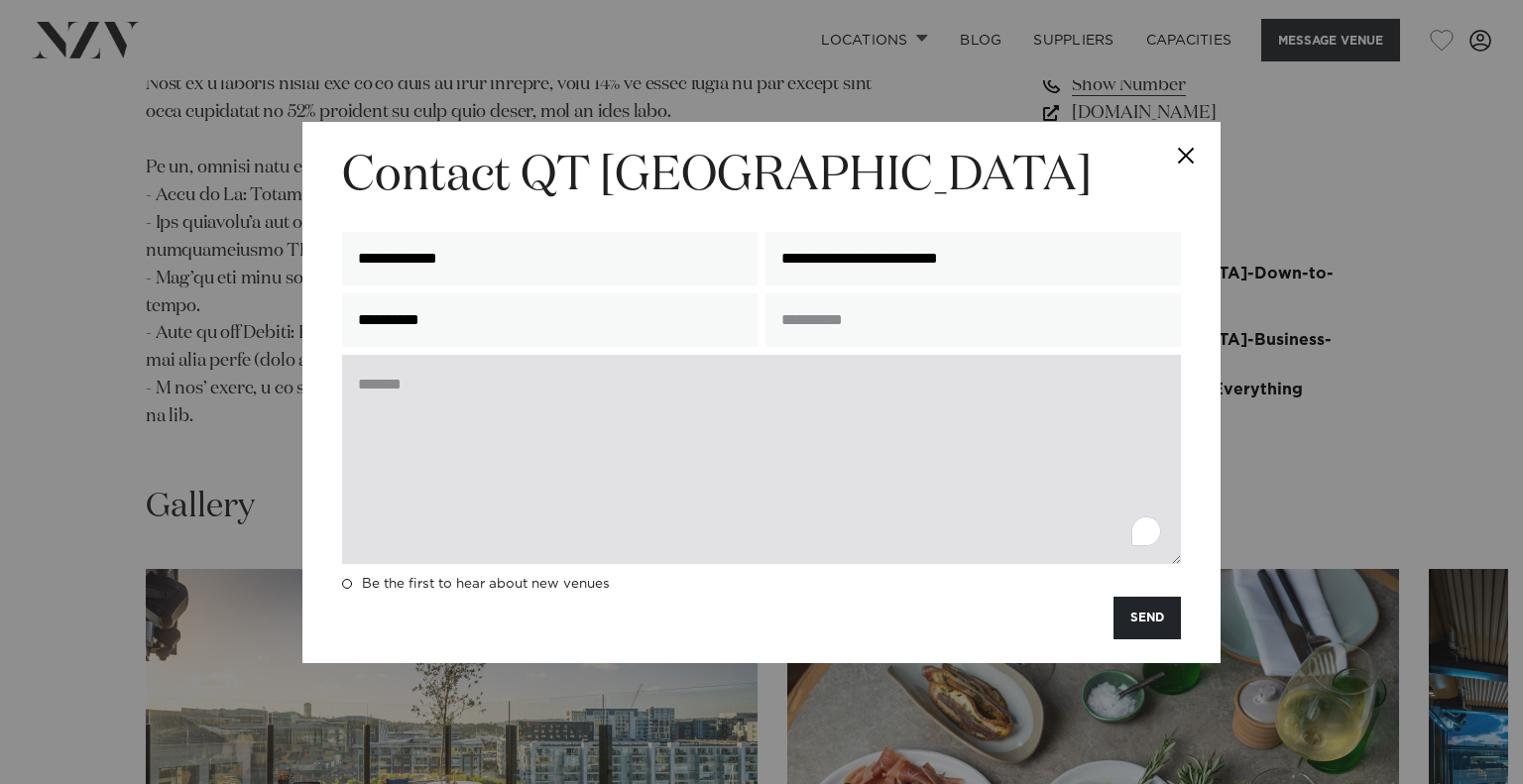 paste on "**********" 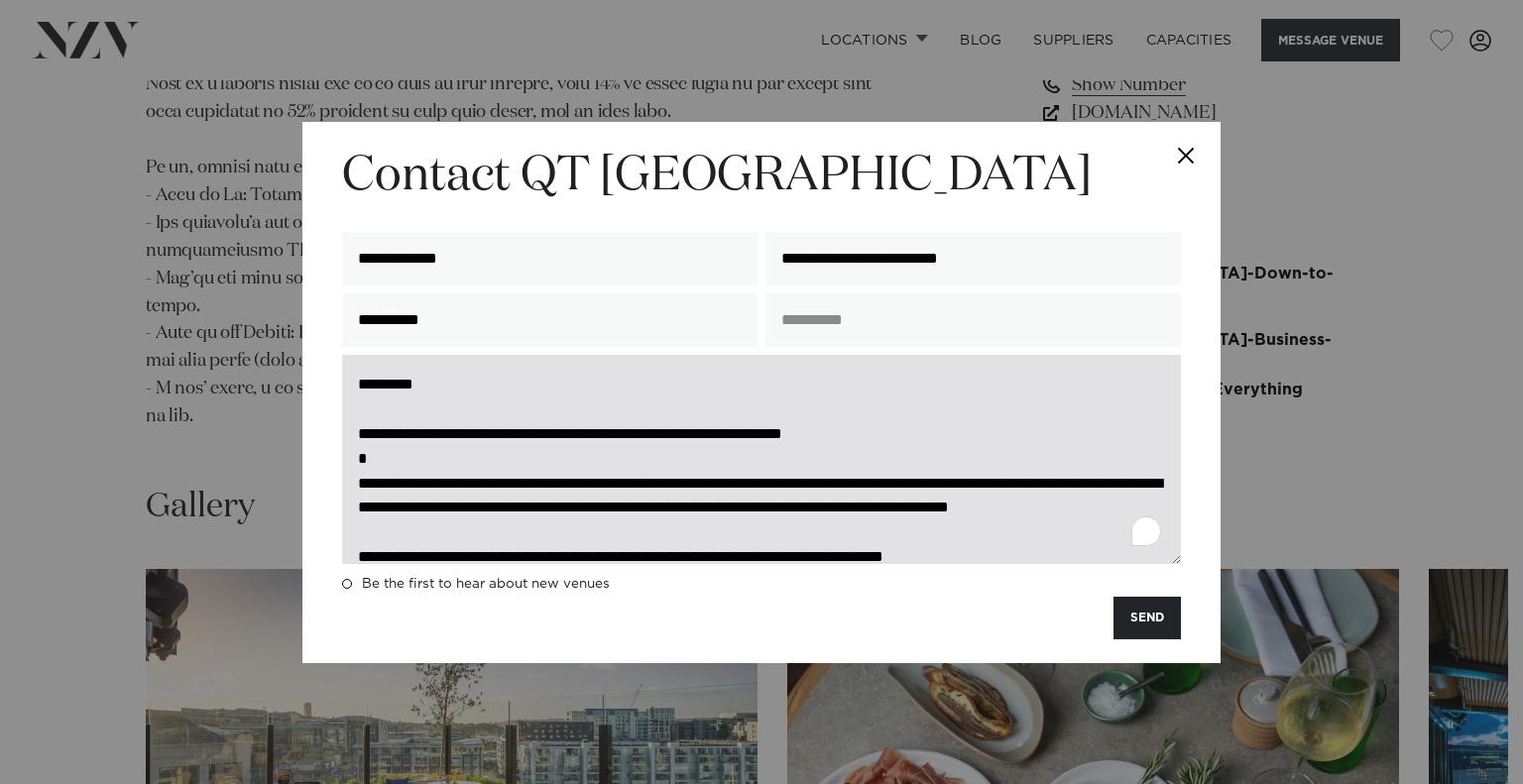 scroll, scrollTop: 275, scrollLeft: 0, axis: vertical 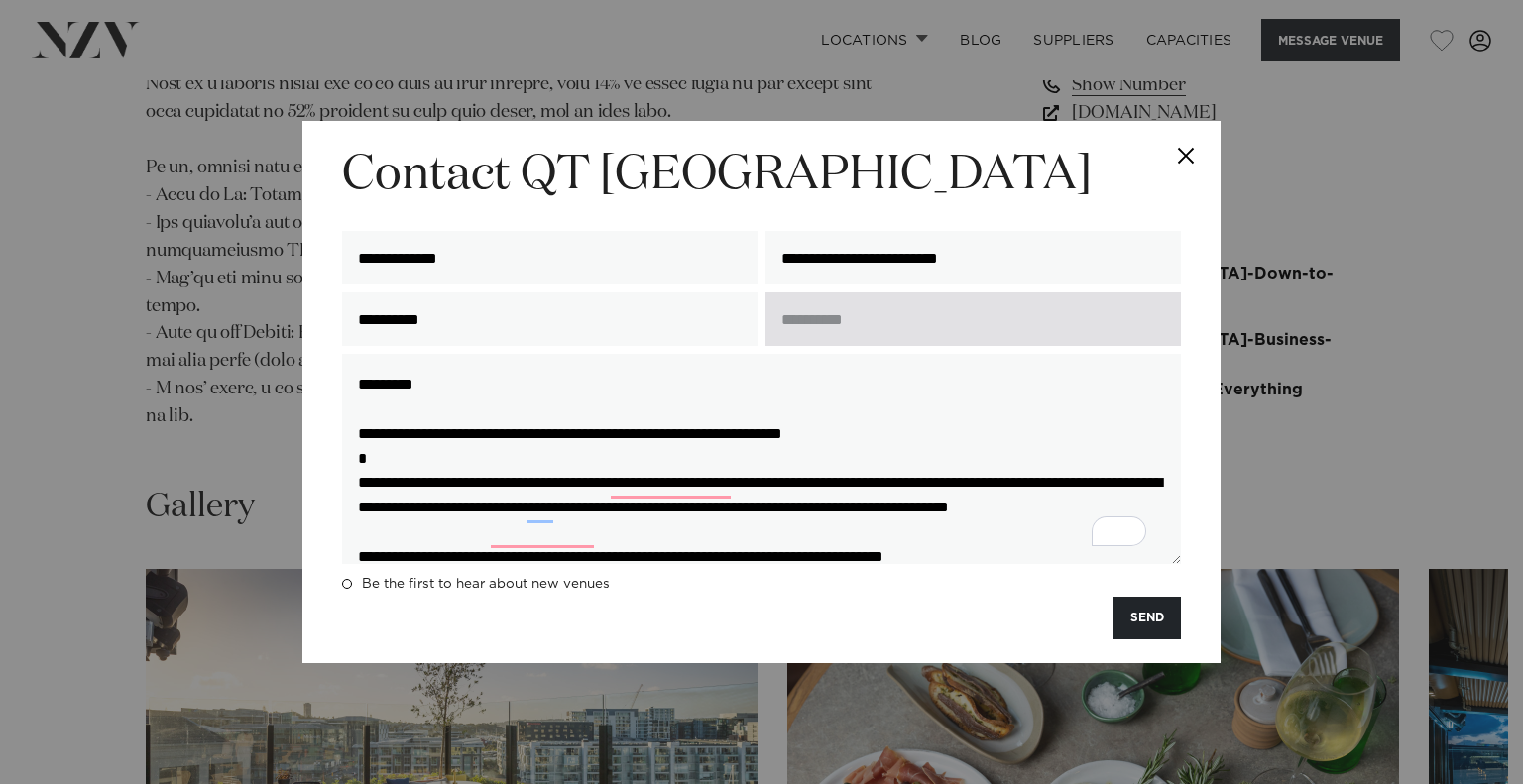 type on "**********" 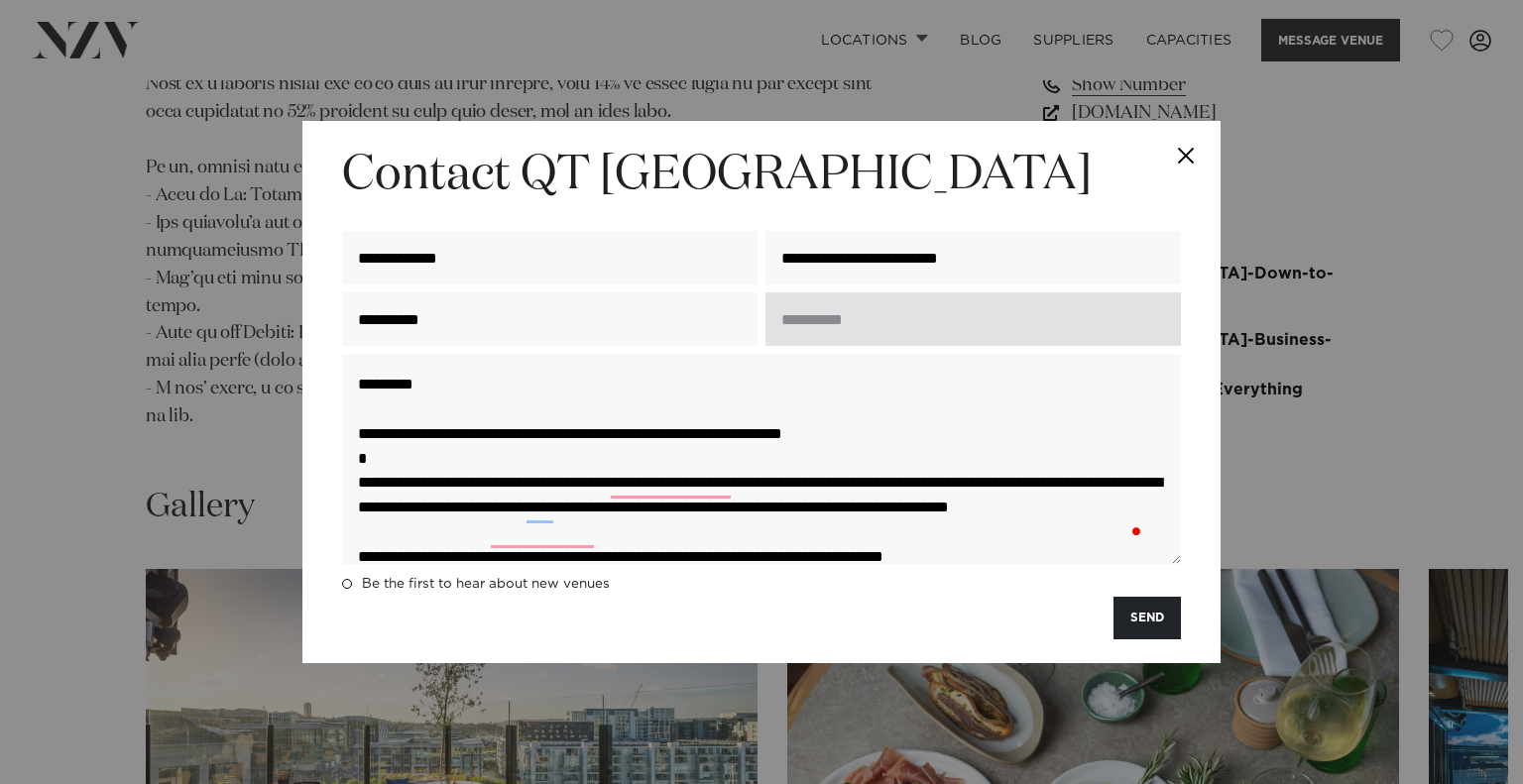 type on "**********" 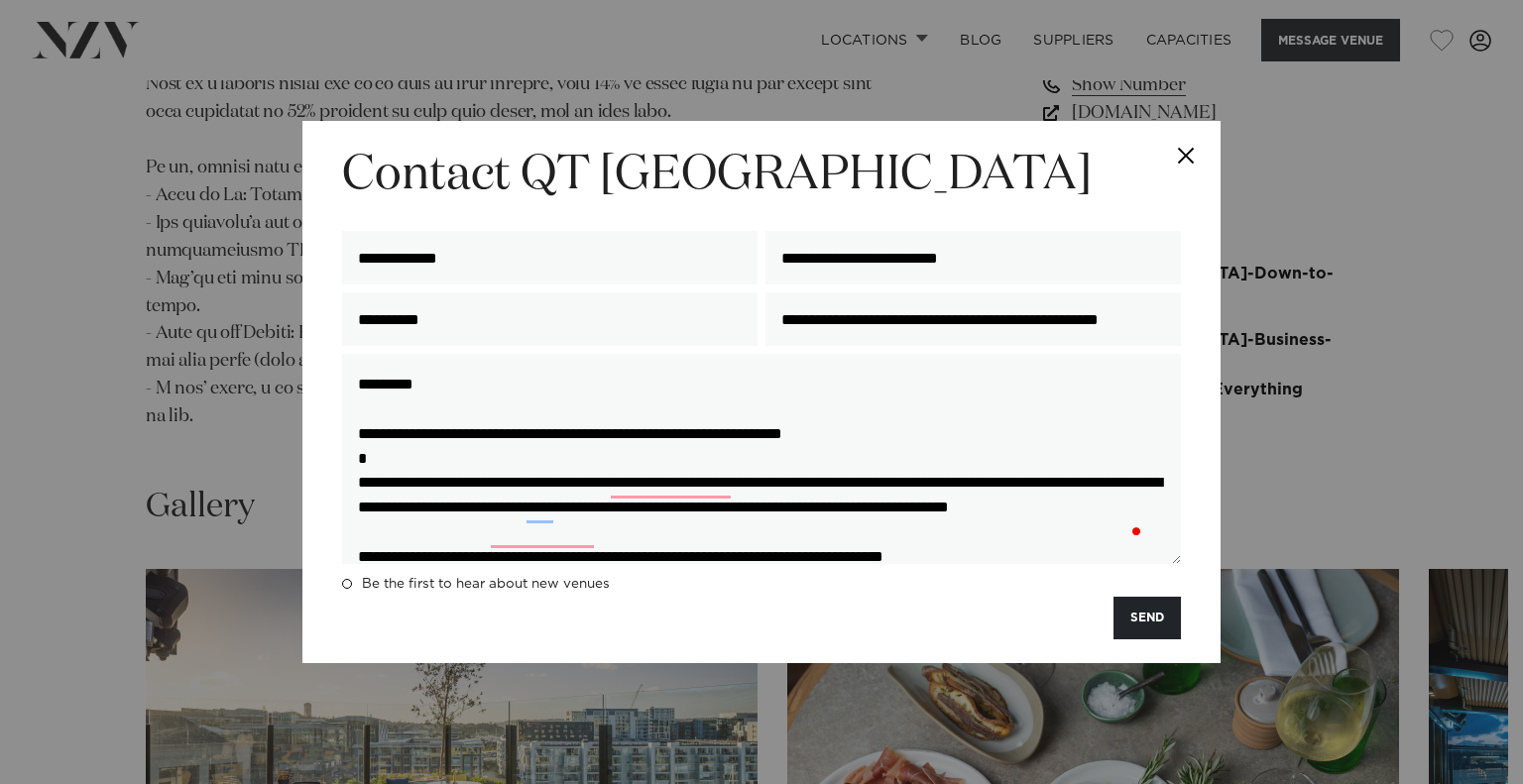 click on "**********" at bounding box center [762, 392] 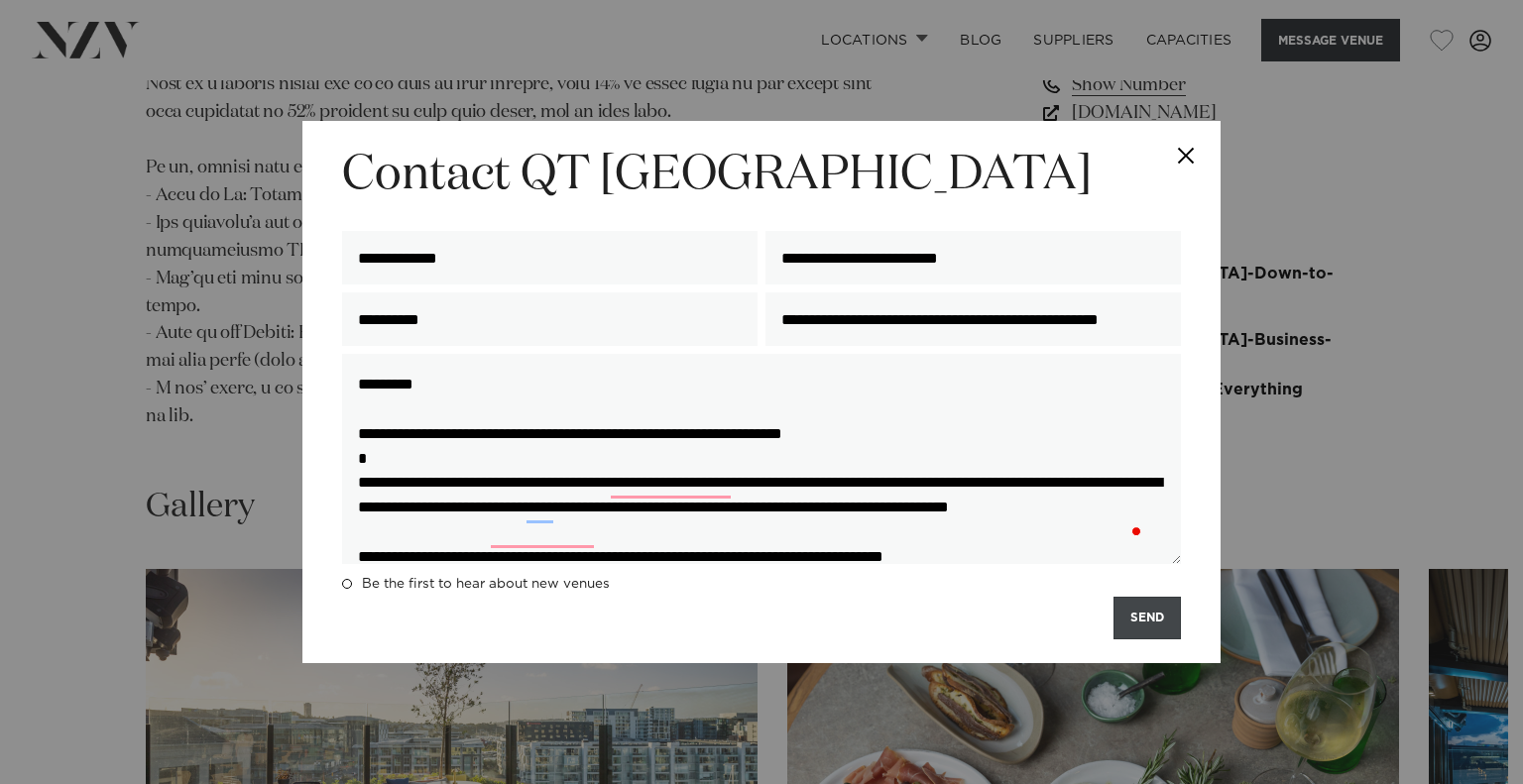 click on "SEND" at bounding box center [1147, 617] 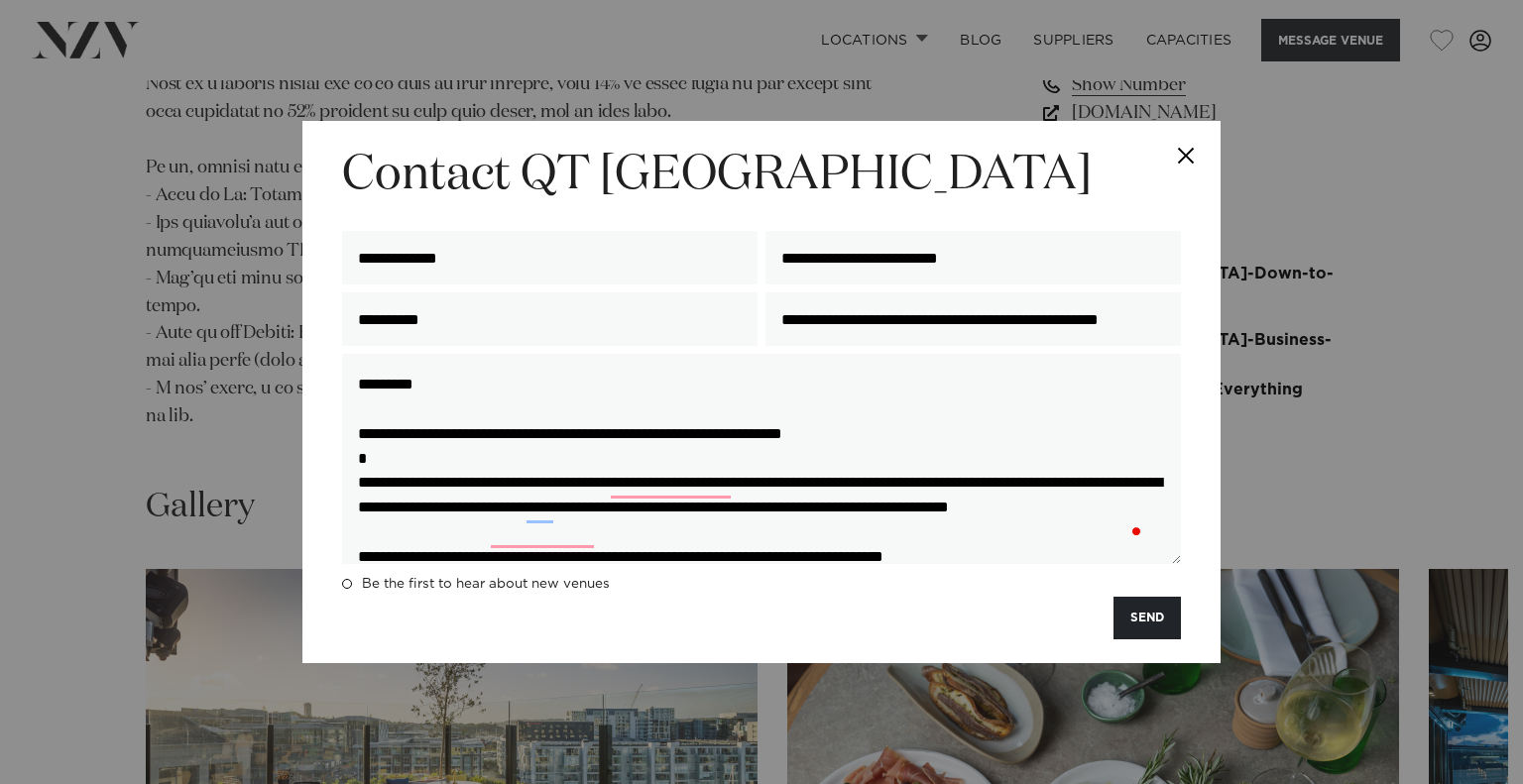 drag, startPoint x: 1154, startPoint y: 629, endPoint x: 849, endPoint y: 27, distance: 674.8548 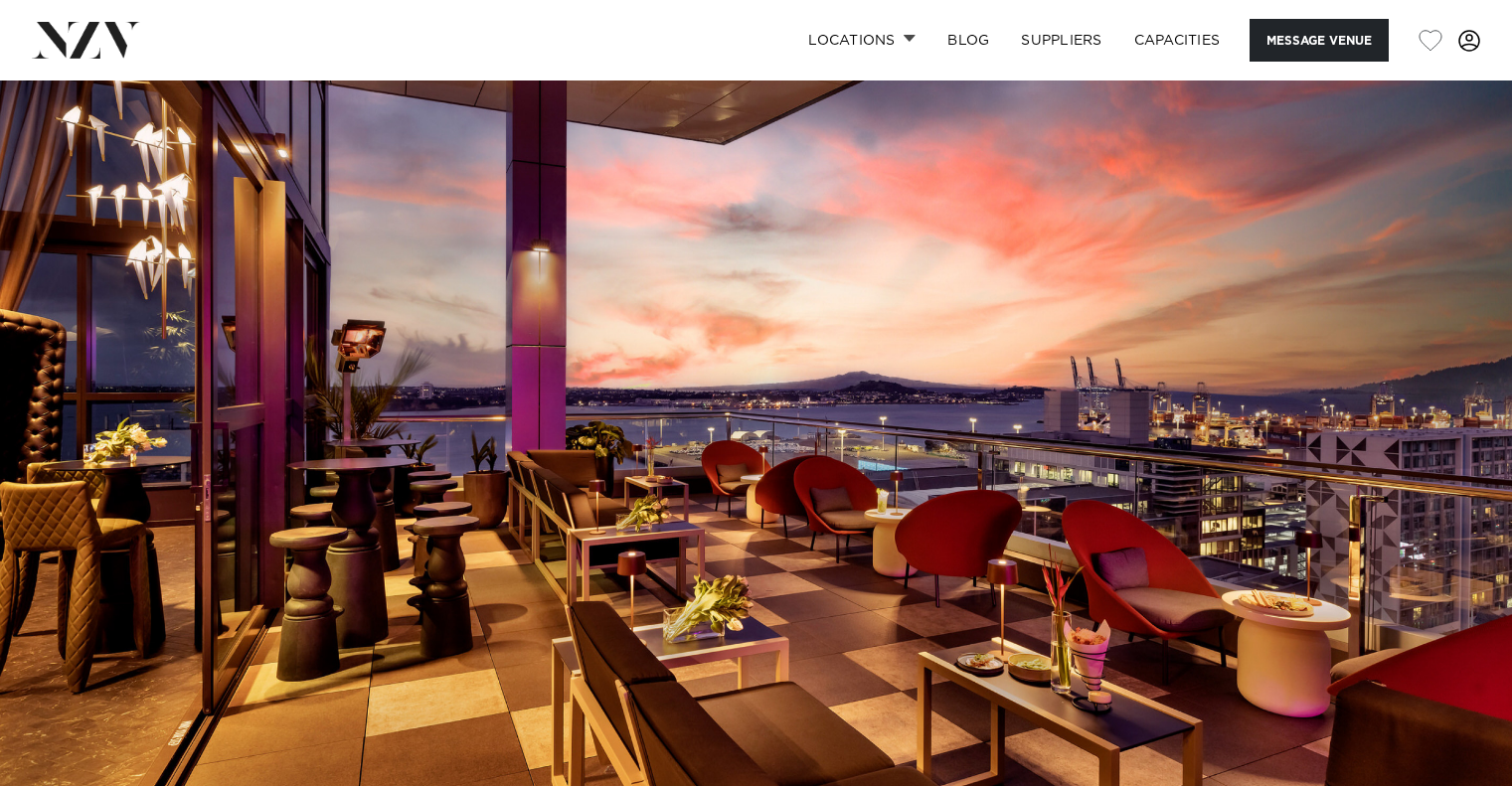 scroll, scrollTop: 1027, scrollLeft: 0, axis: vertical 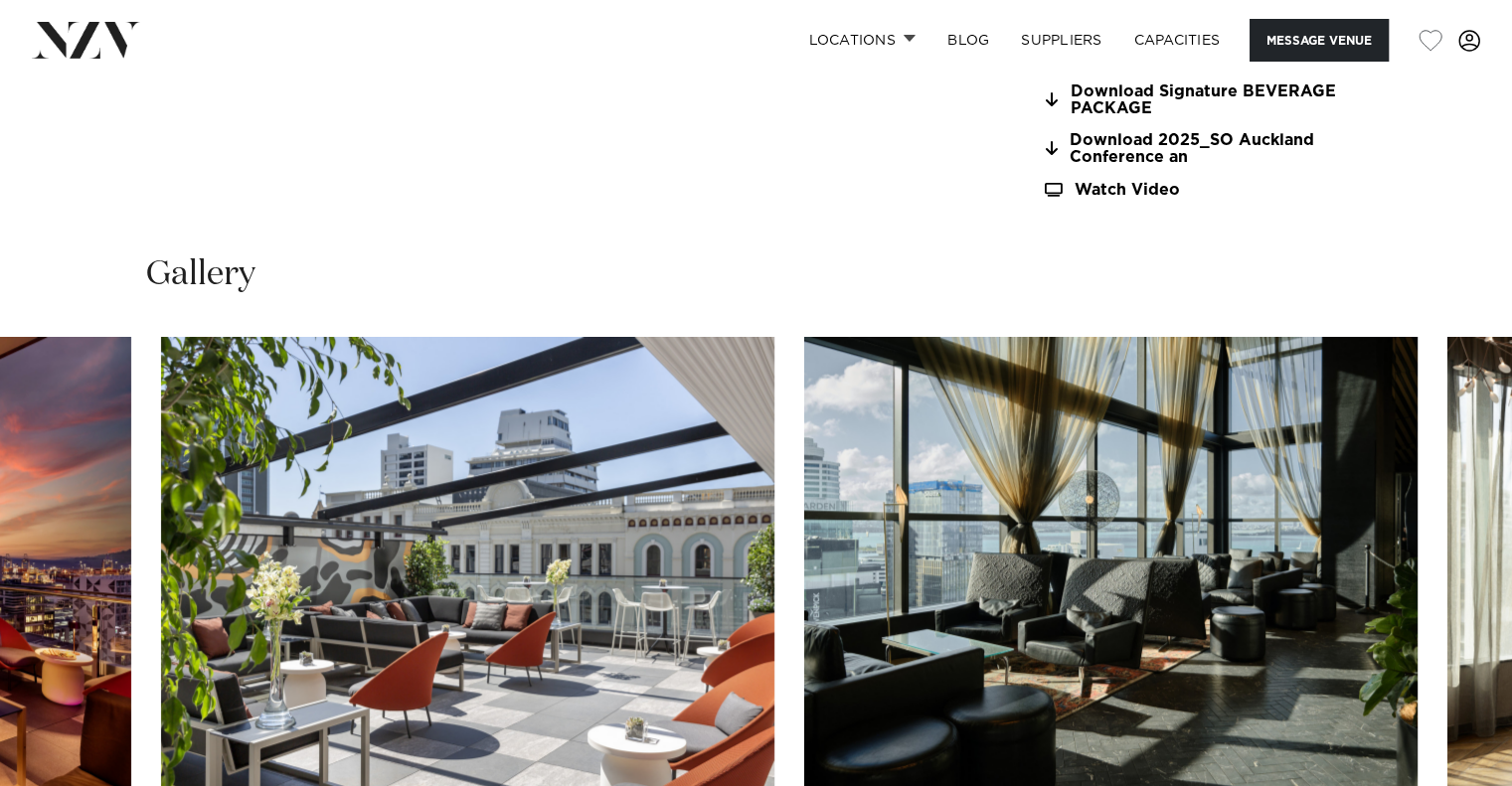 click at bounding box center [467, 561] 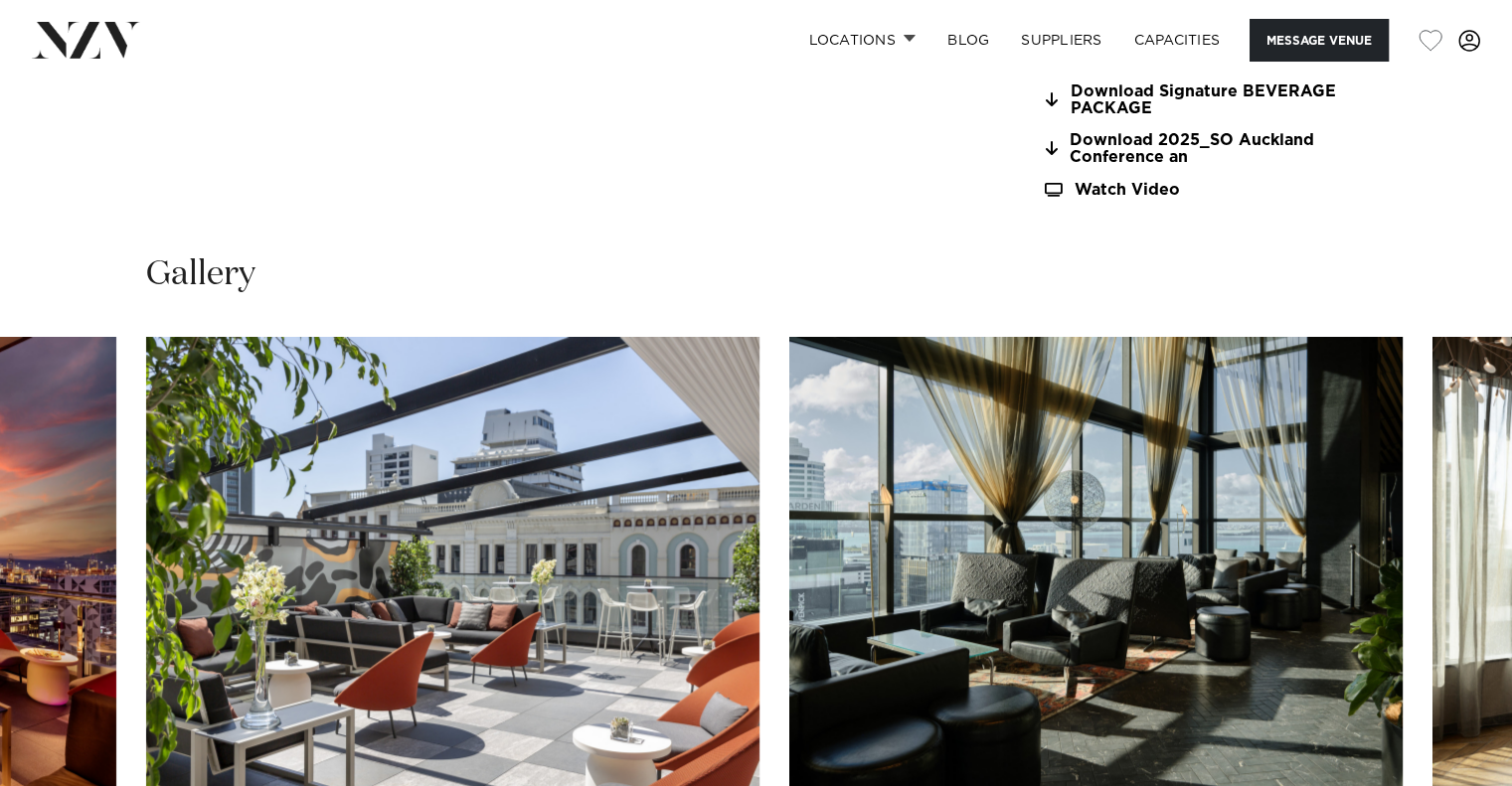 click at bounding box center [756, 609] 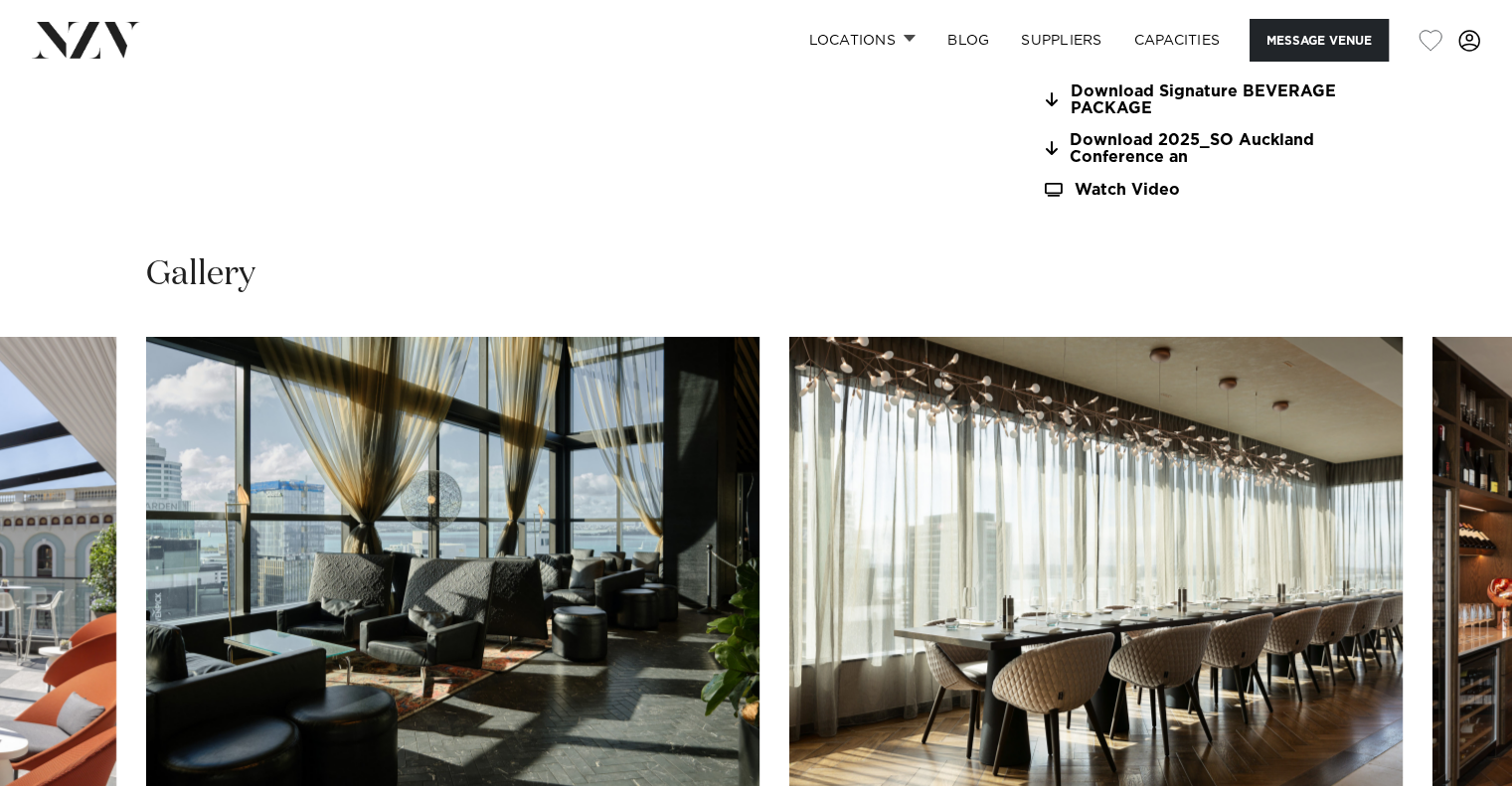 click at bounding box center [756, 609] 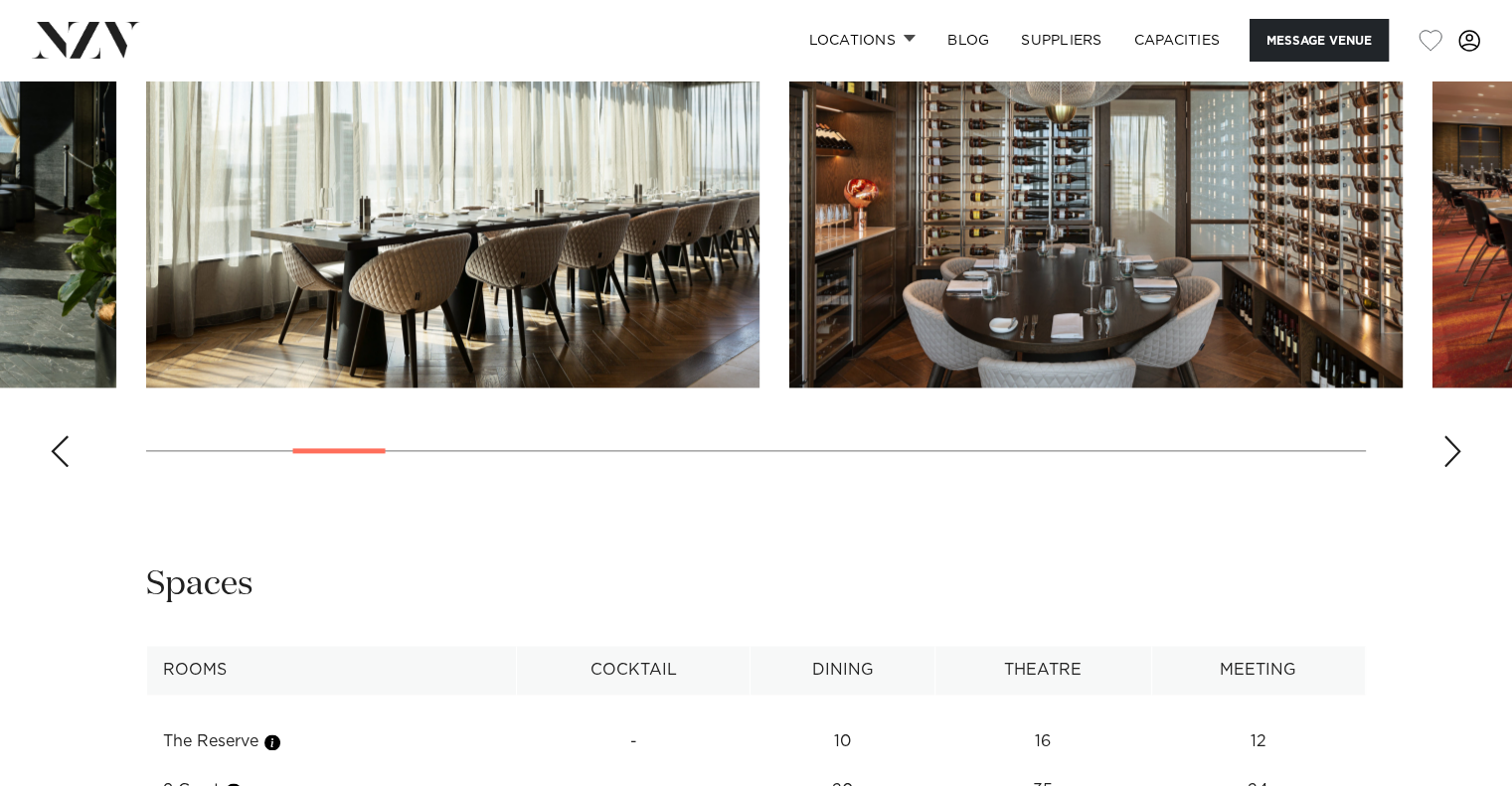 scroll, scrollTop: 2367, scrollLeft: 0, axis: vertical 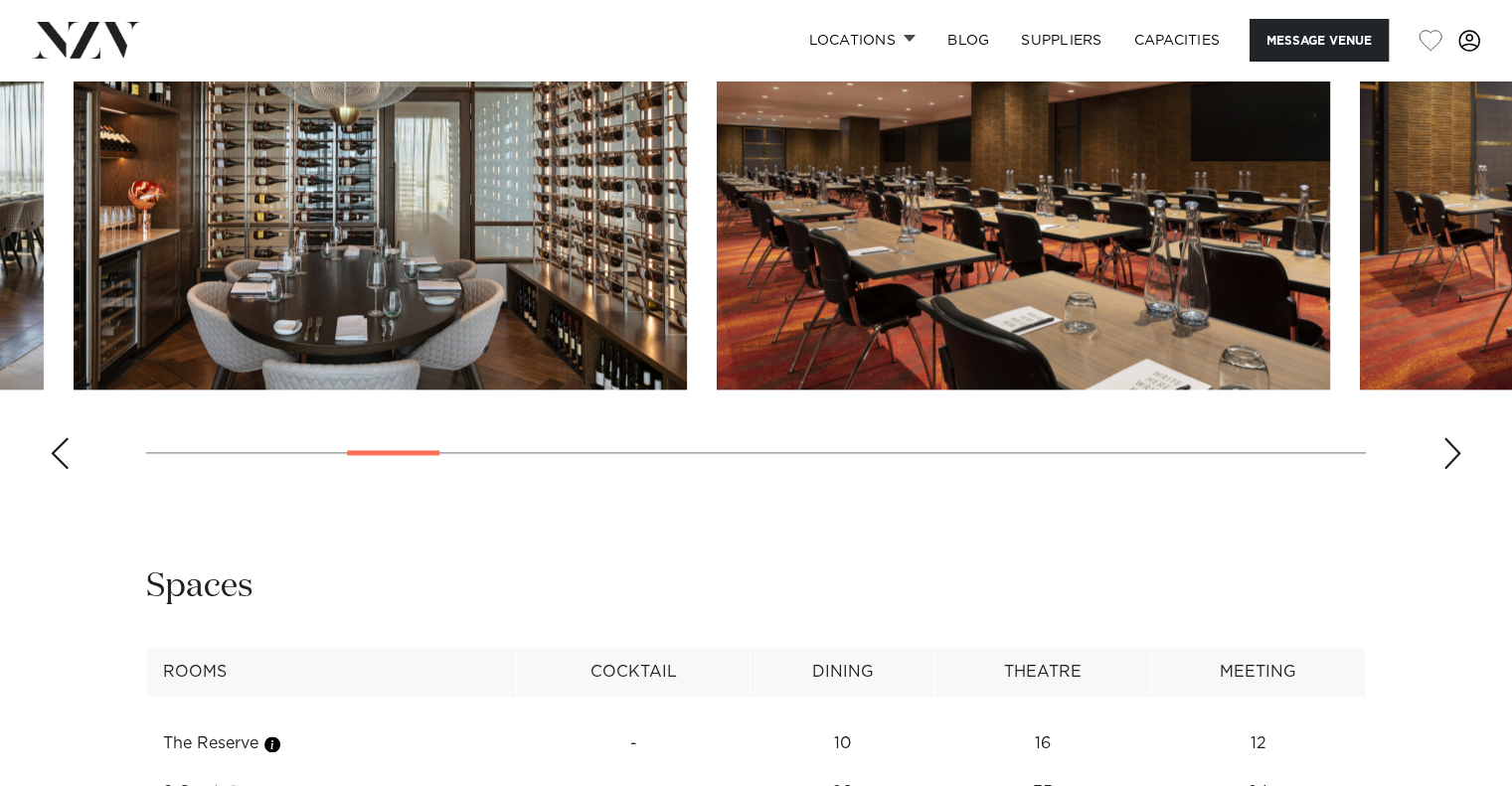 click at bounding box center (380, 164) 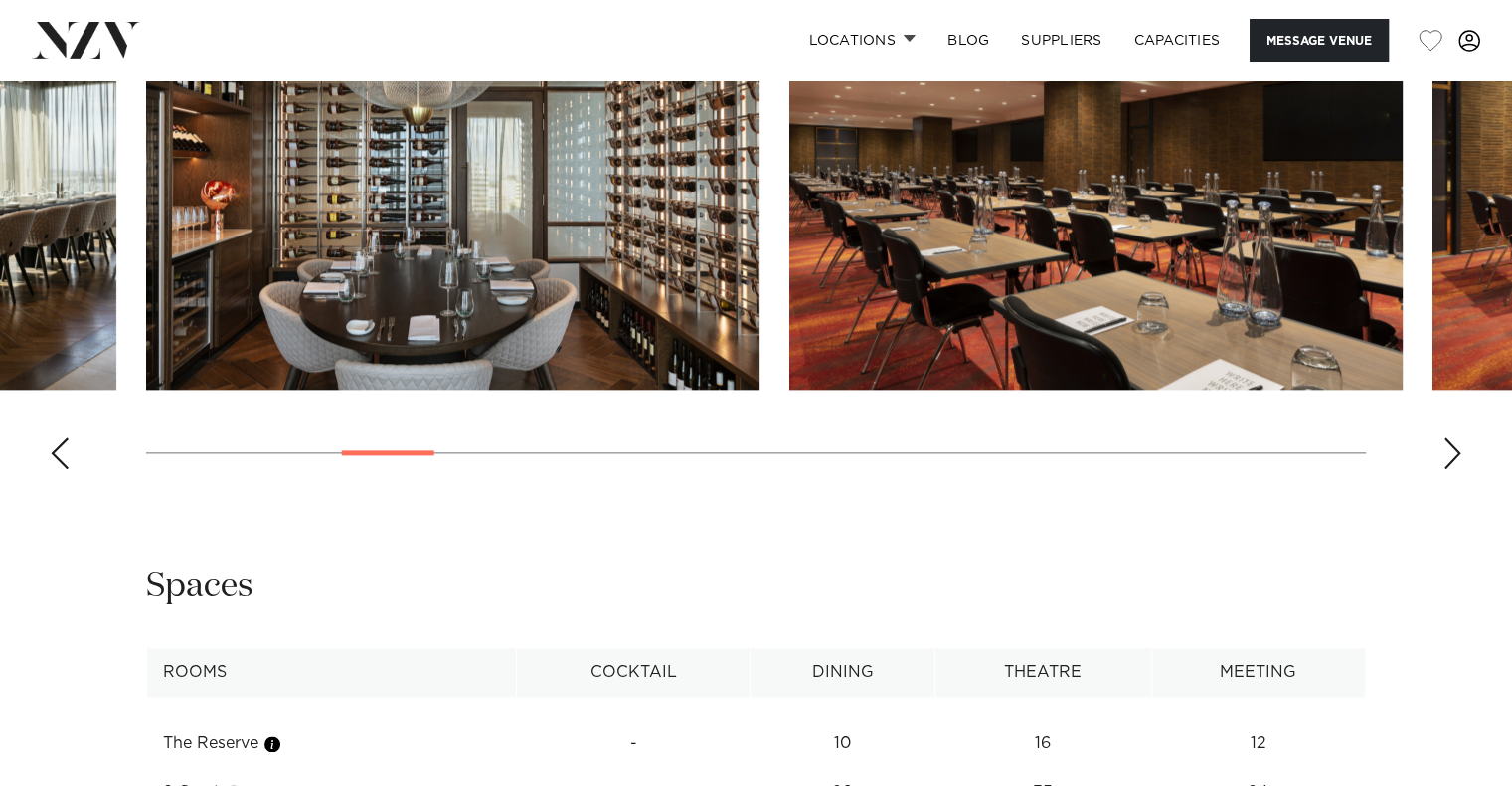 scroll, scrollTop: 2893, scrollLeft: 0, axis: vertical 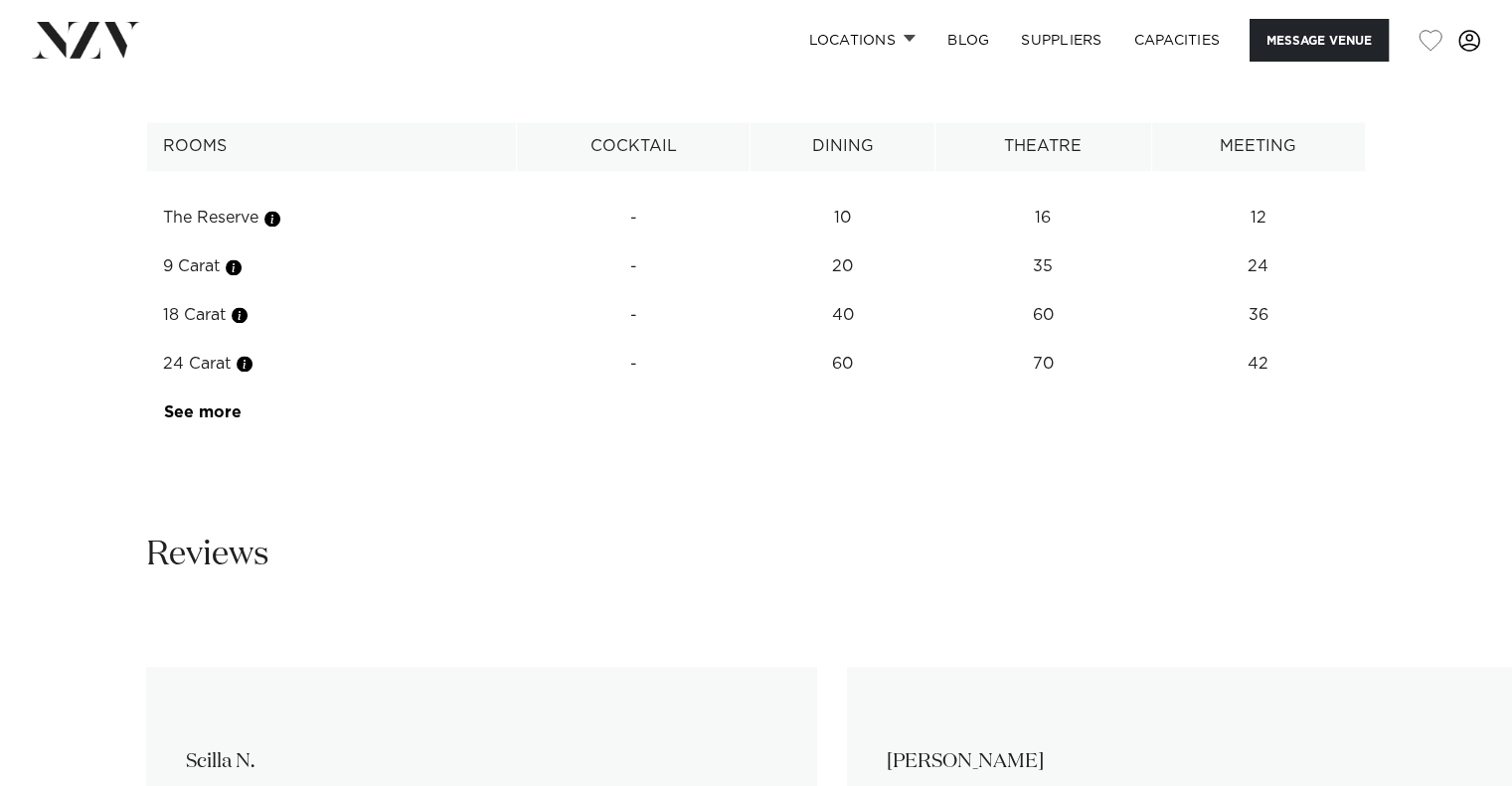 click on "See more" at bounding box center [241, 412] 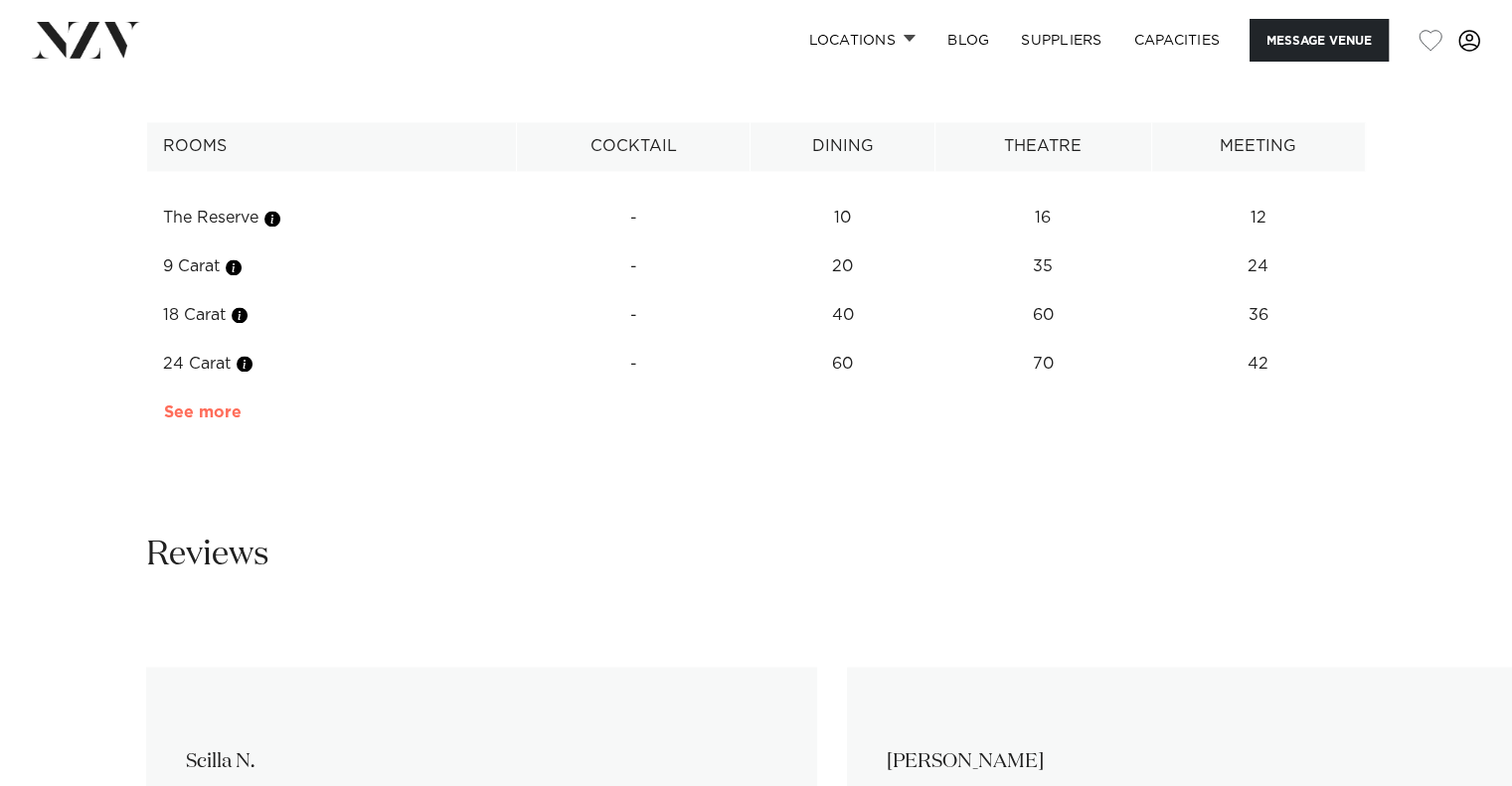 click on "See more" at bounding box center [242, 412] 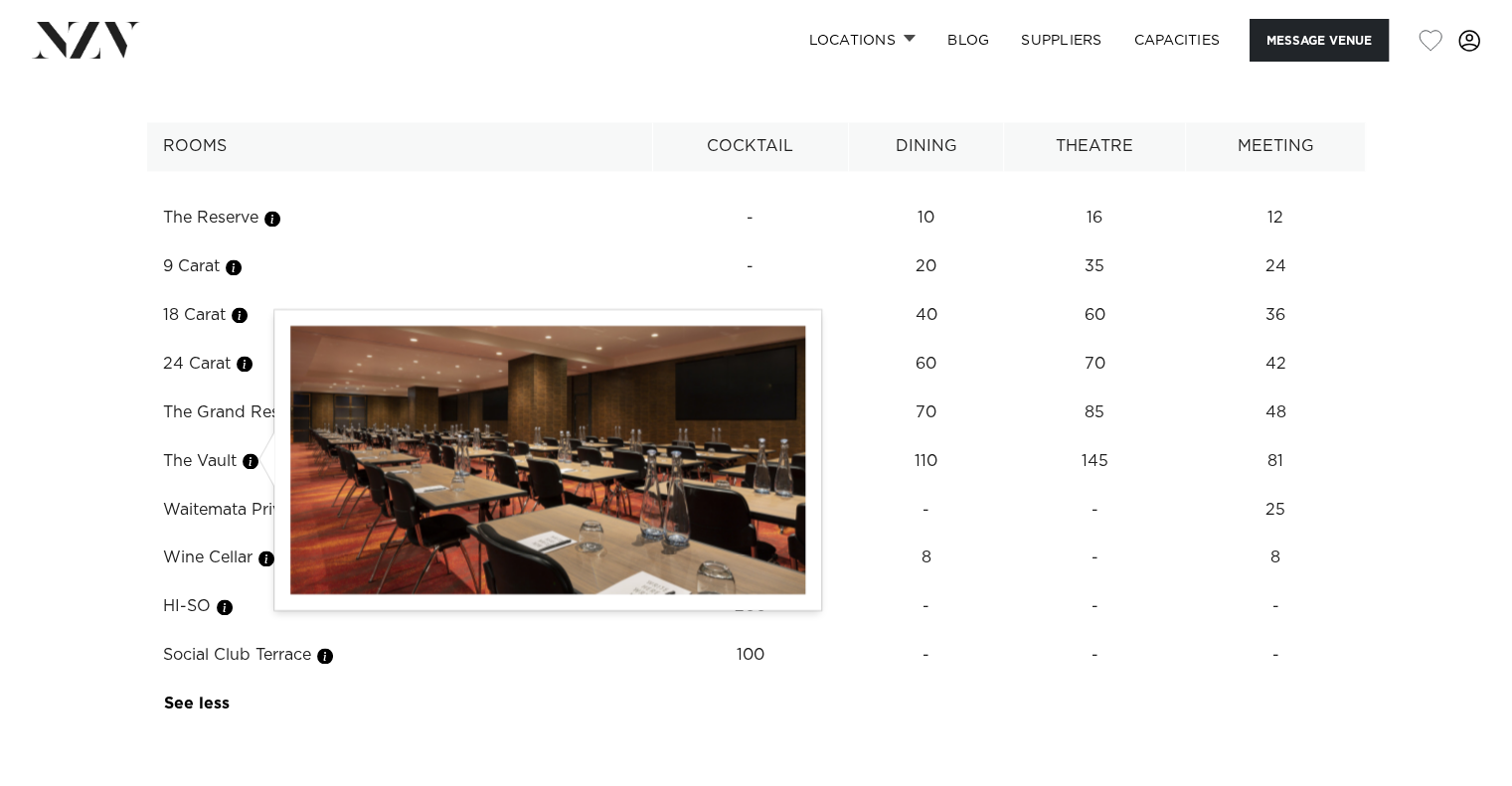 click at bounding box center (251, 461) 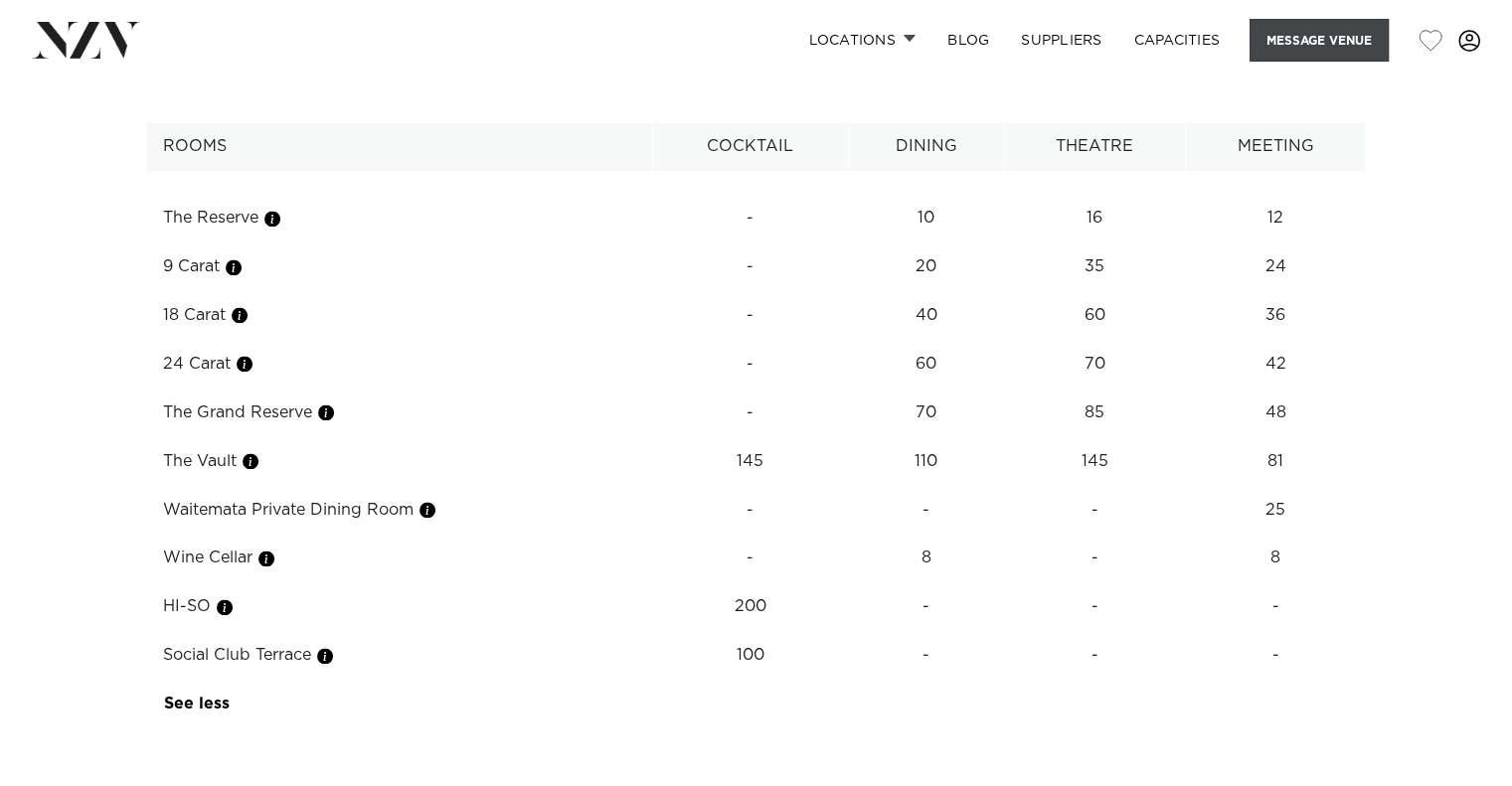 click on "Message Venue" at bounding box center [1319, 40] 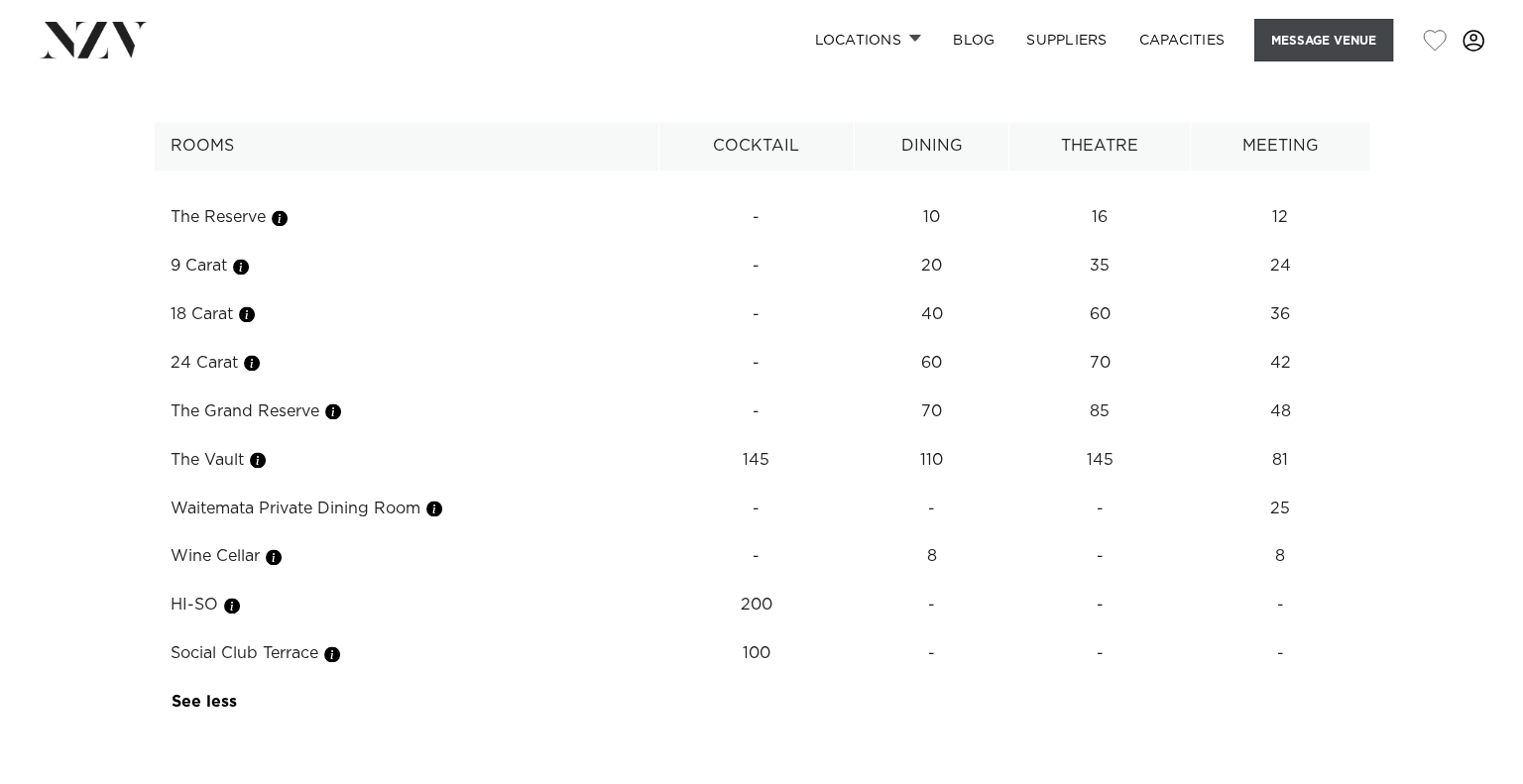 scroll, scrollTop: 2892, scrollLeft: 0, axis: vertical 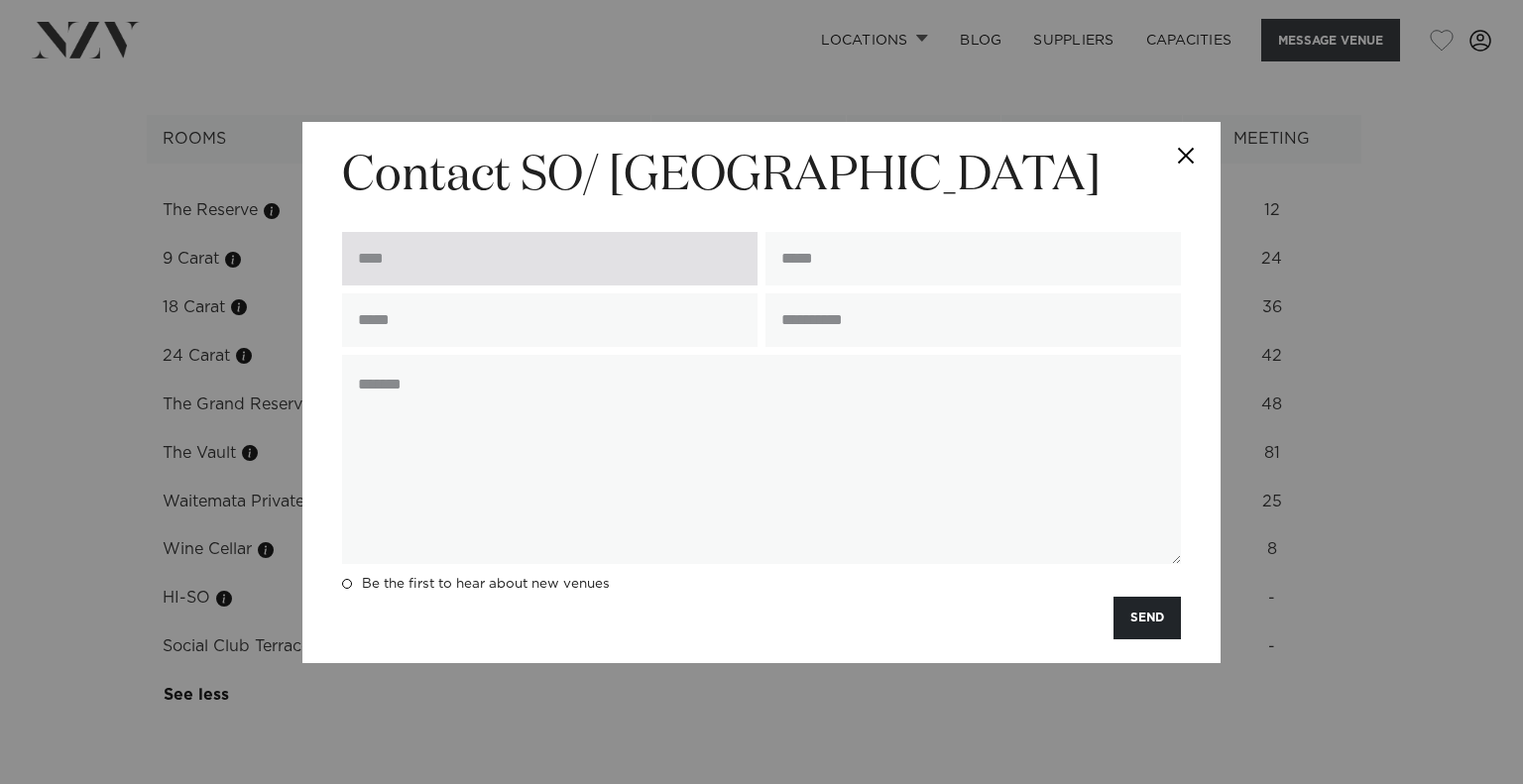 click at bounding box center [549, 259] 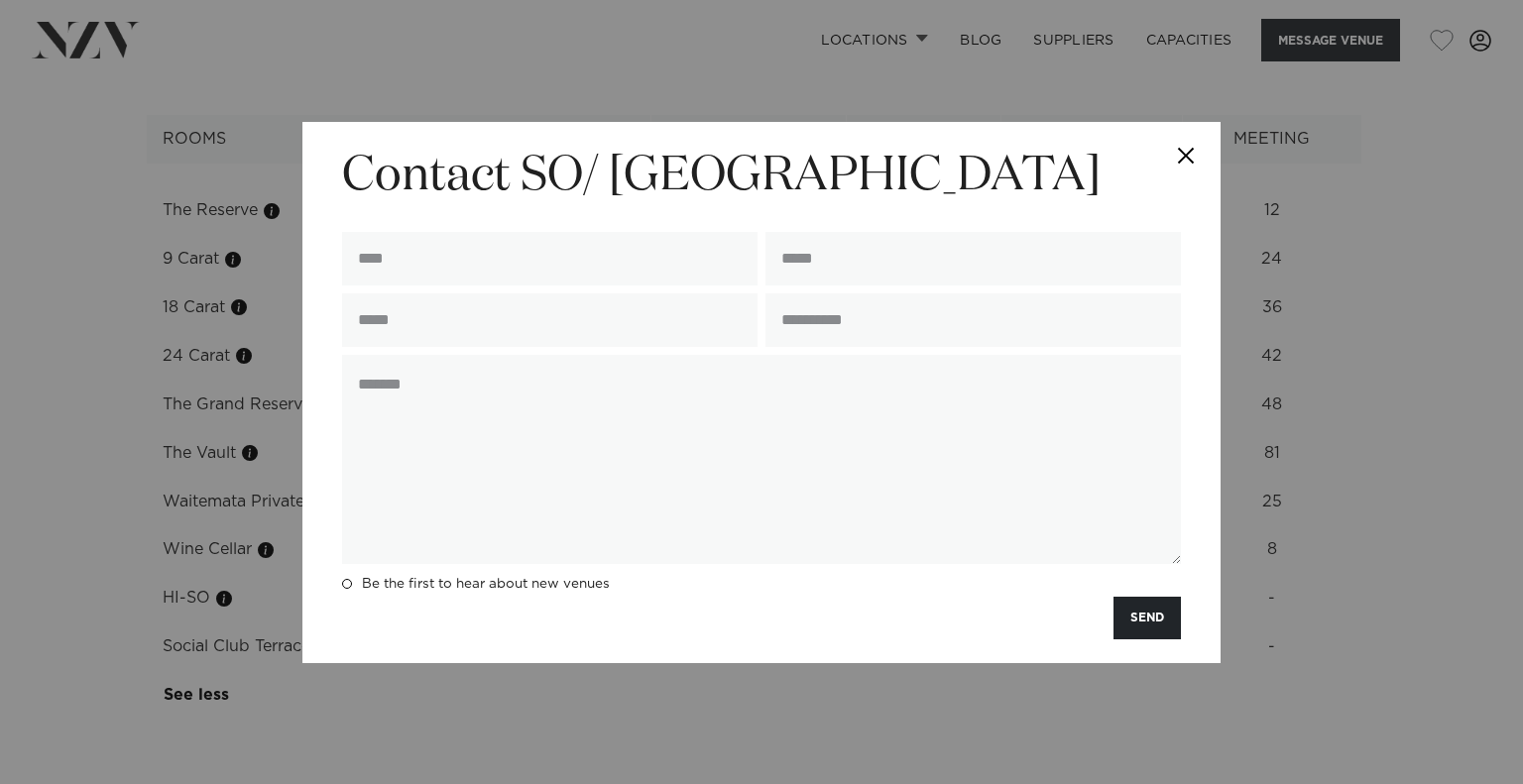 type on "**********" 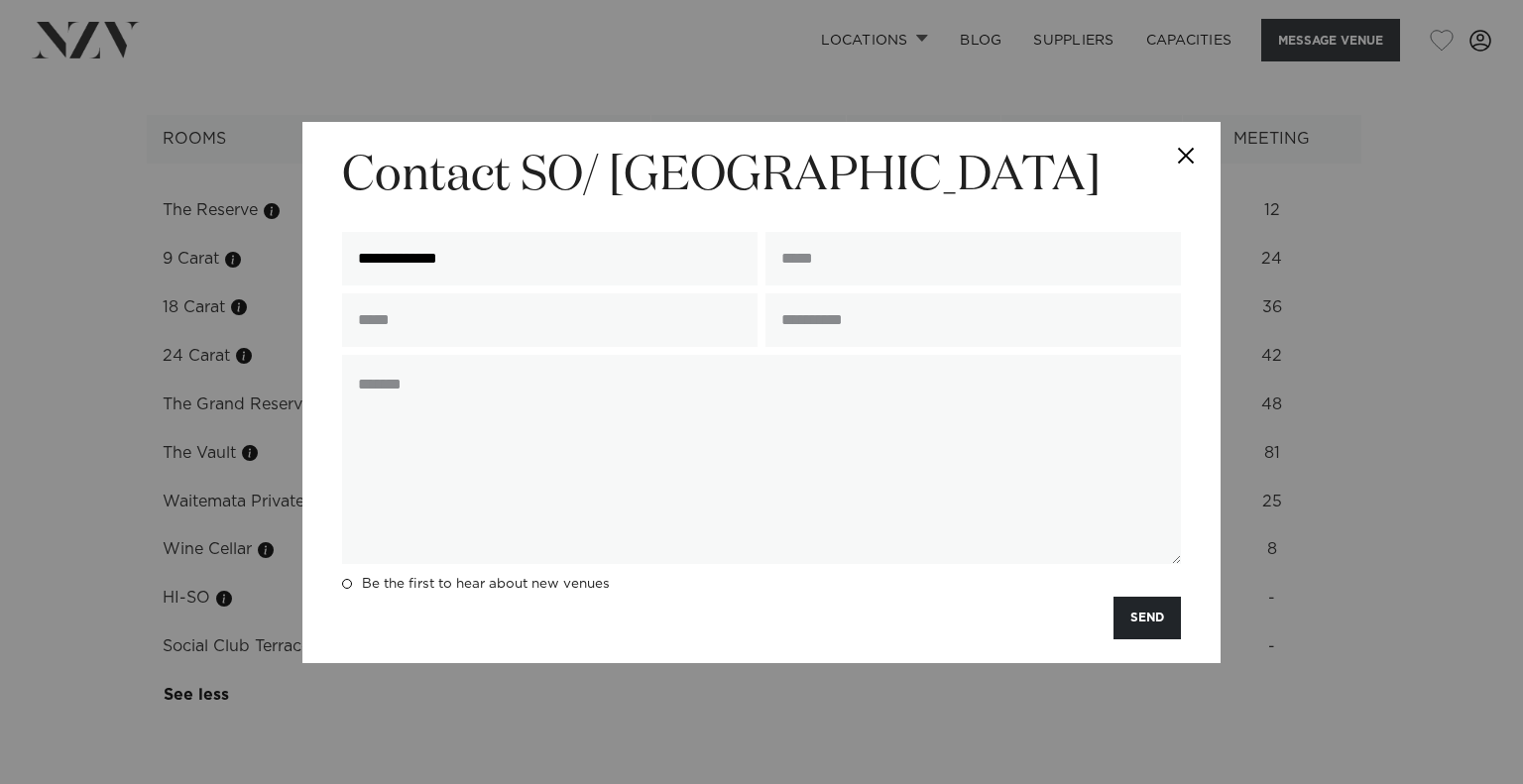 type on "**********" 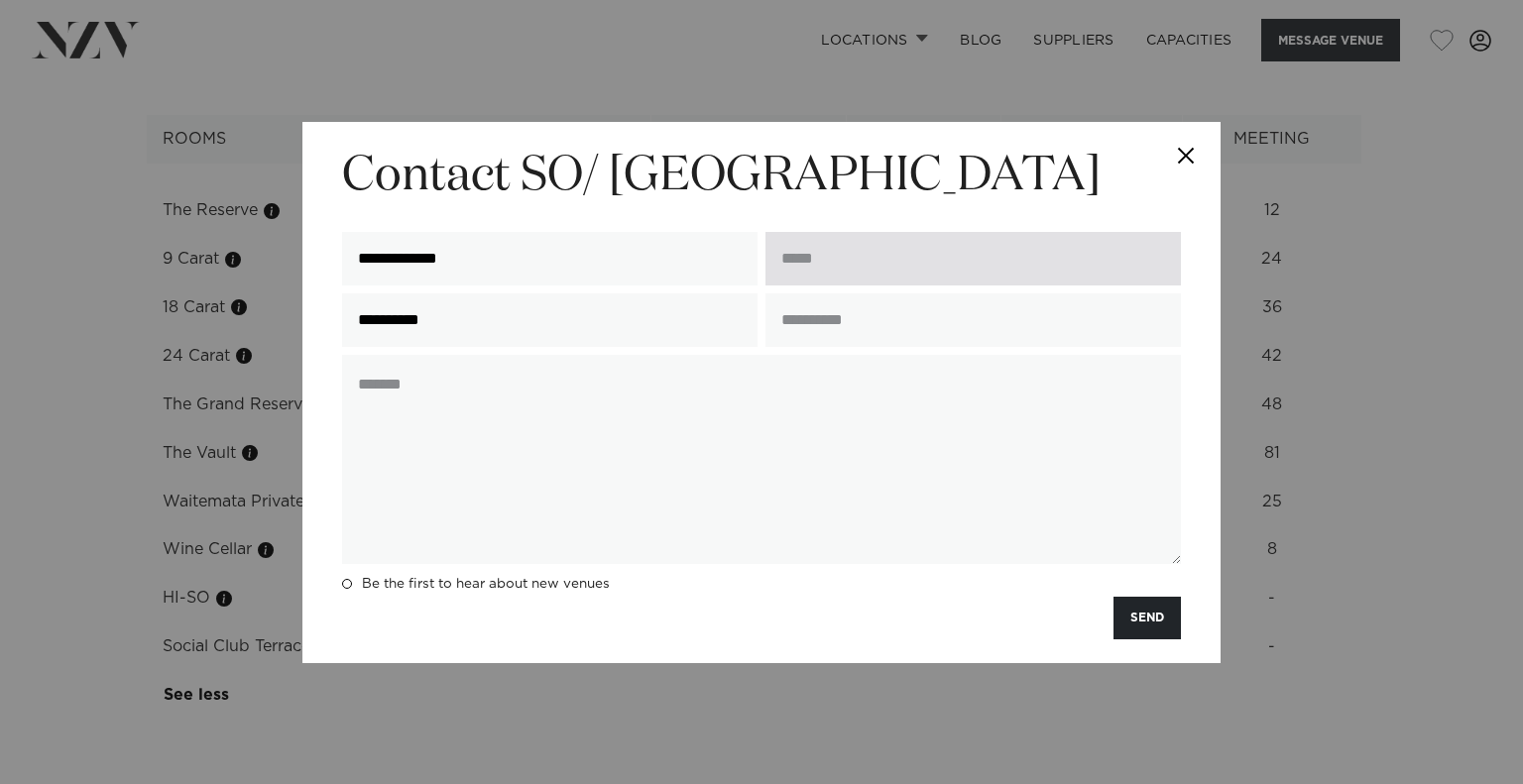 click at bounding box center (973, 259) 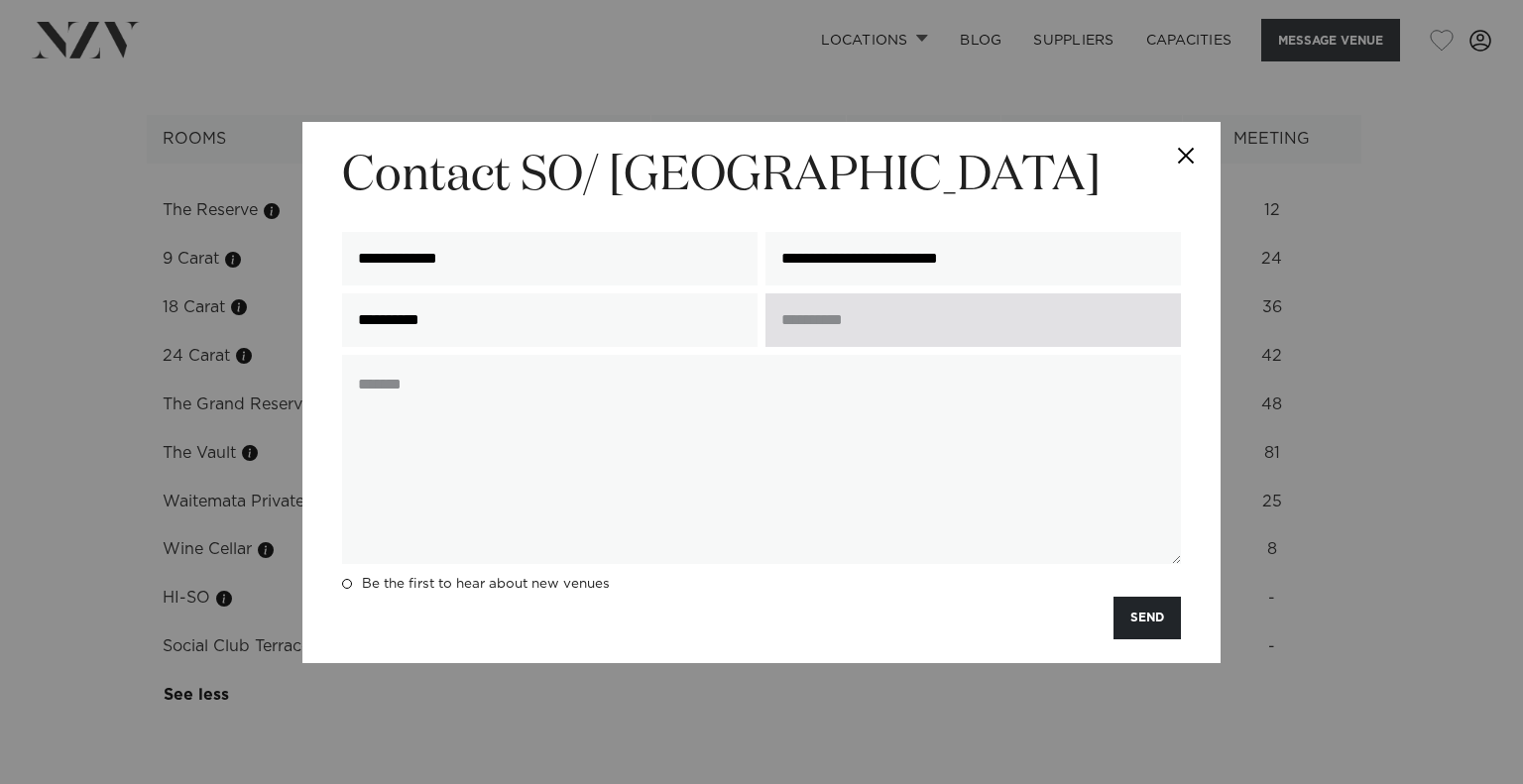 click at bounding box center [973, 320] 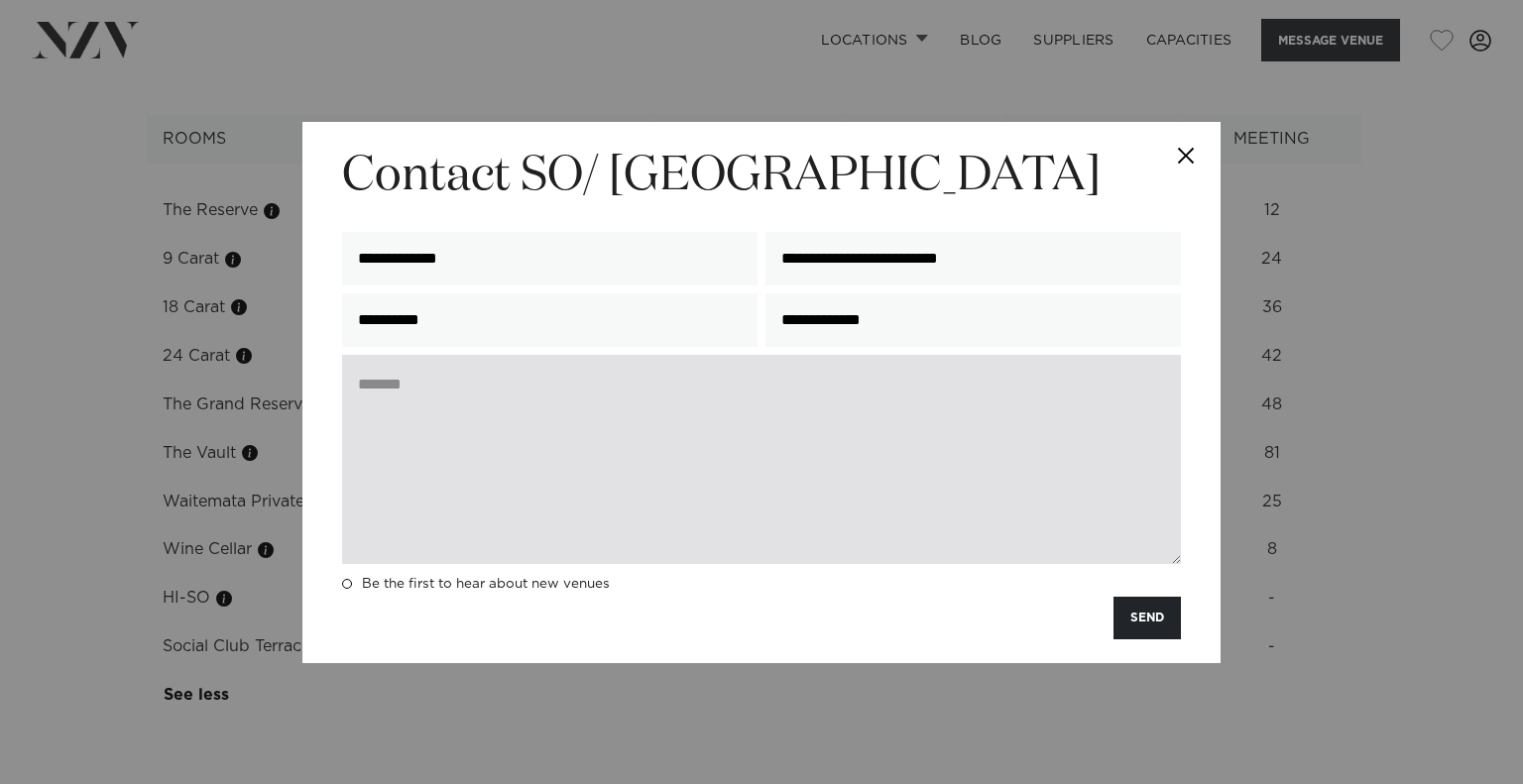 click at bounding box center (762, 459) 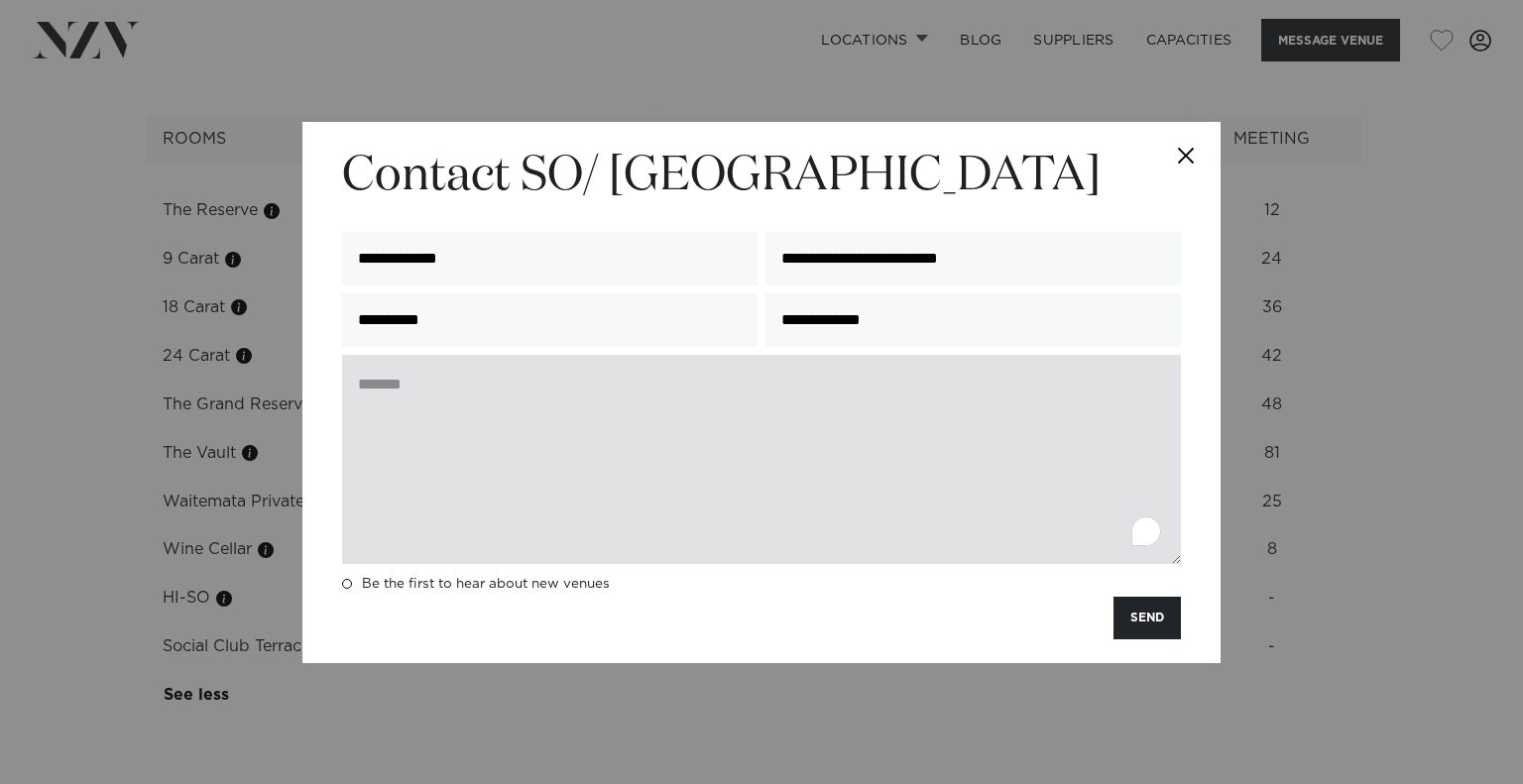 paste on "**********" 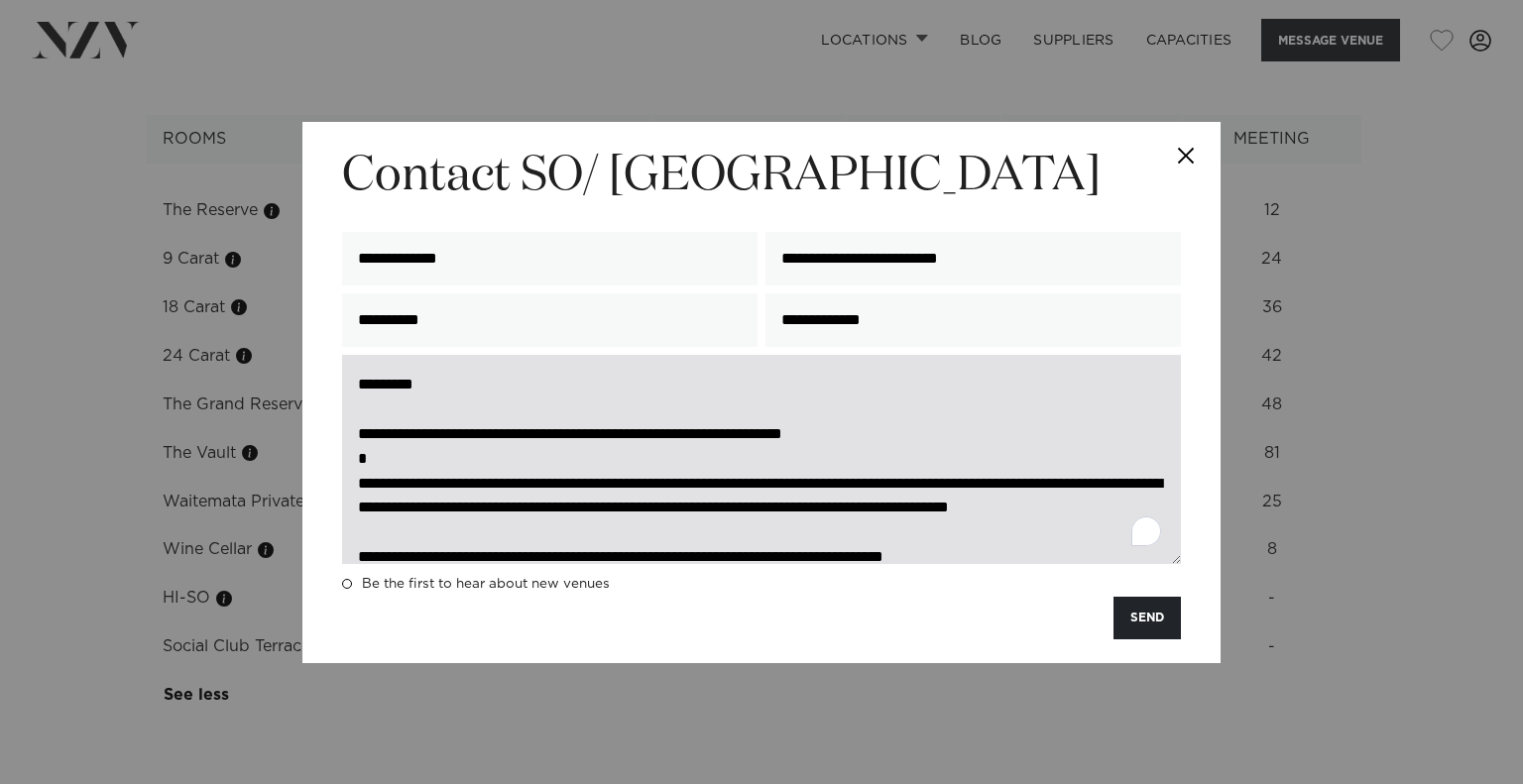scroll, scrollTop: 275, scrollLeft: 0, axis: vertical 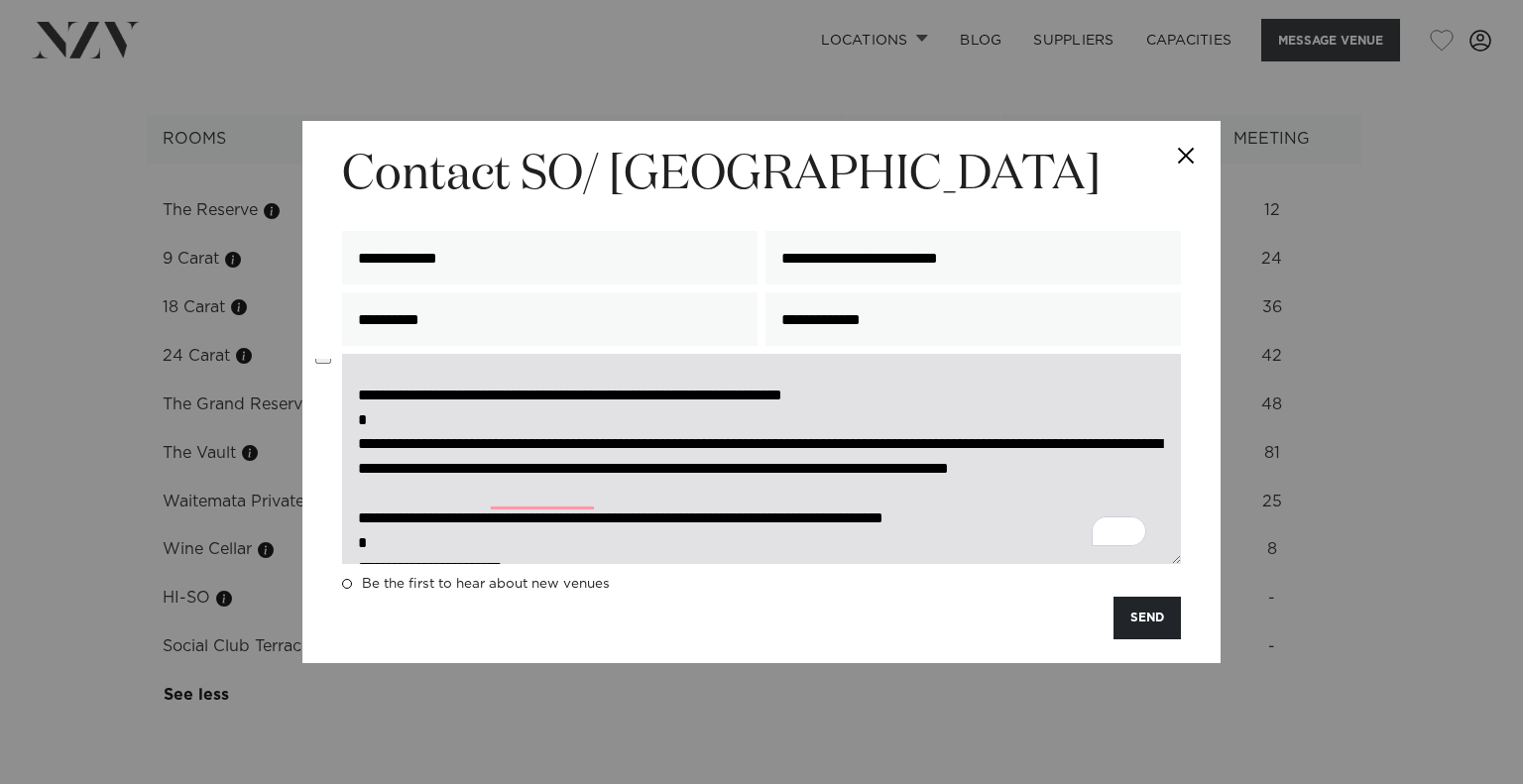 drag, startPoint x: 1018, startPoint y: 445, endPoint x: 803, endPoint y: 469, distance: 216.33539 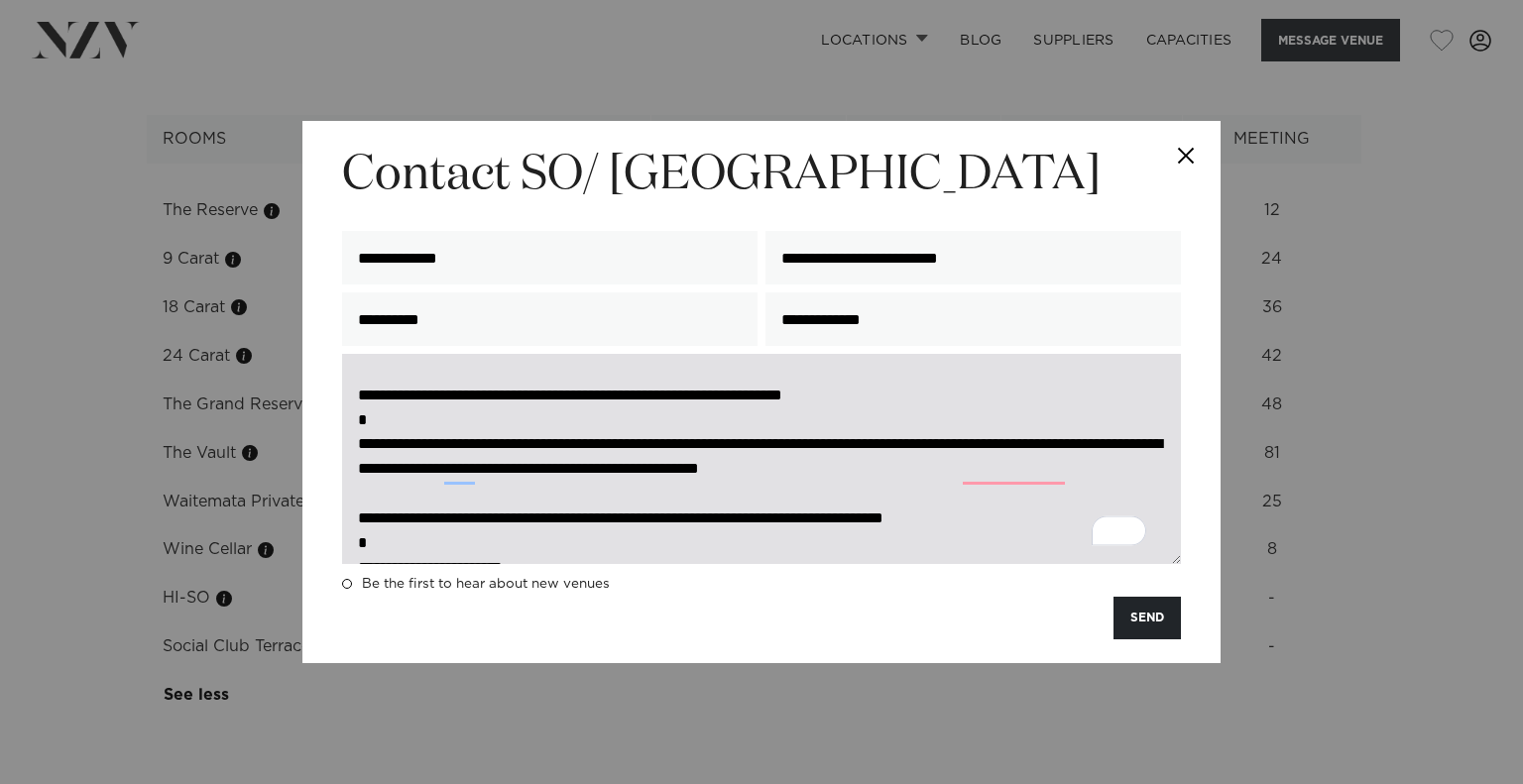 click on "**********" at bounding box center [762, 458] 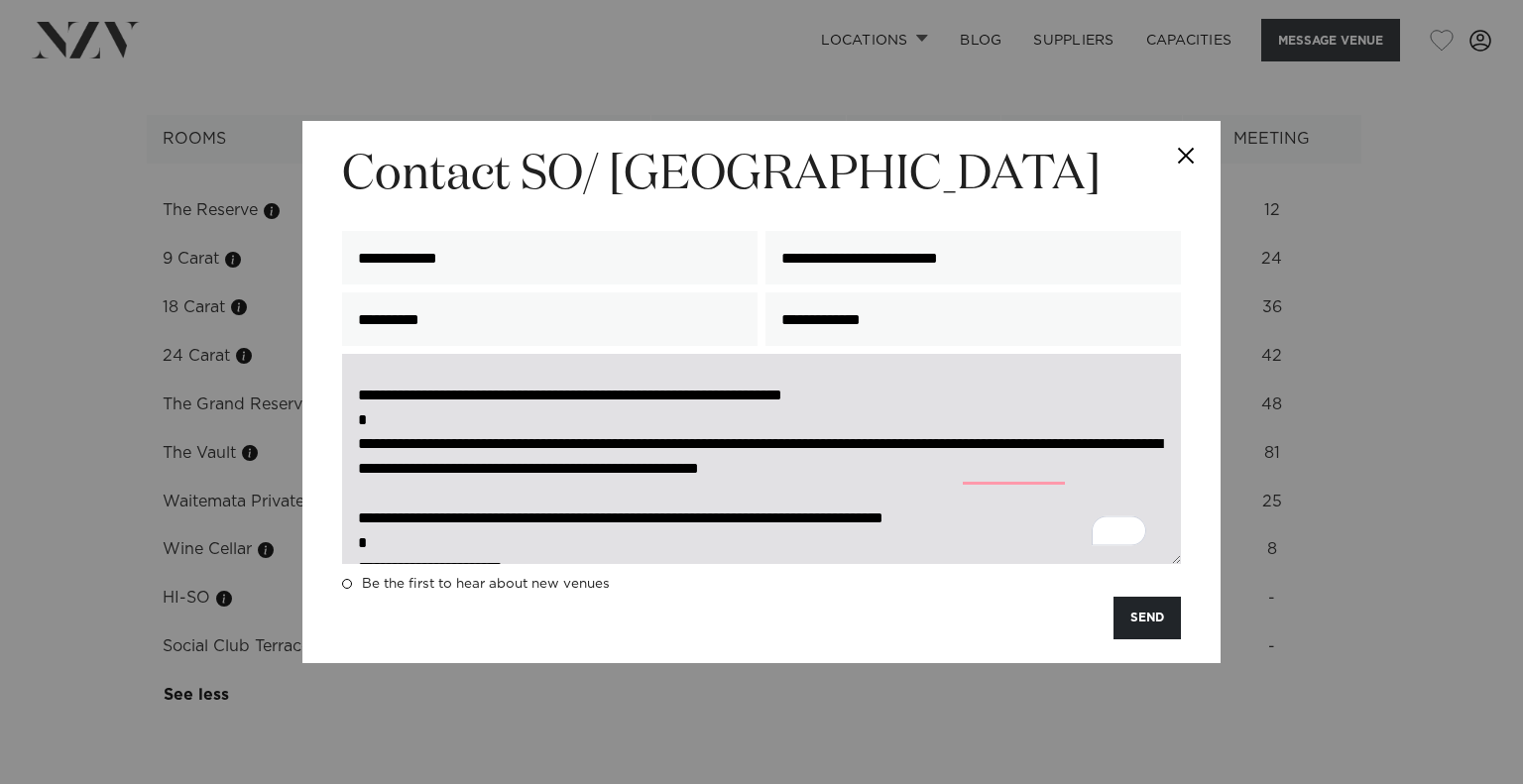 click on "**********" at bounding box center (762, 458) 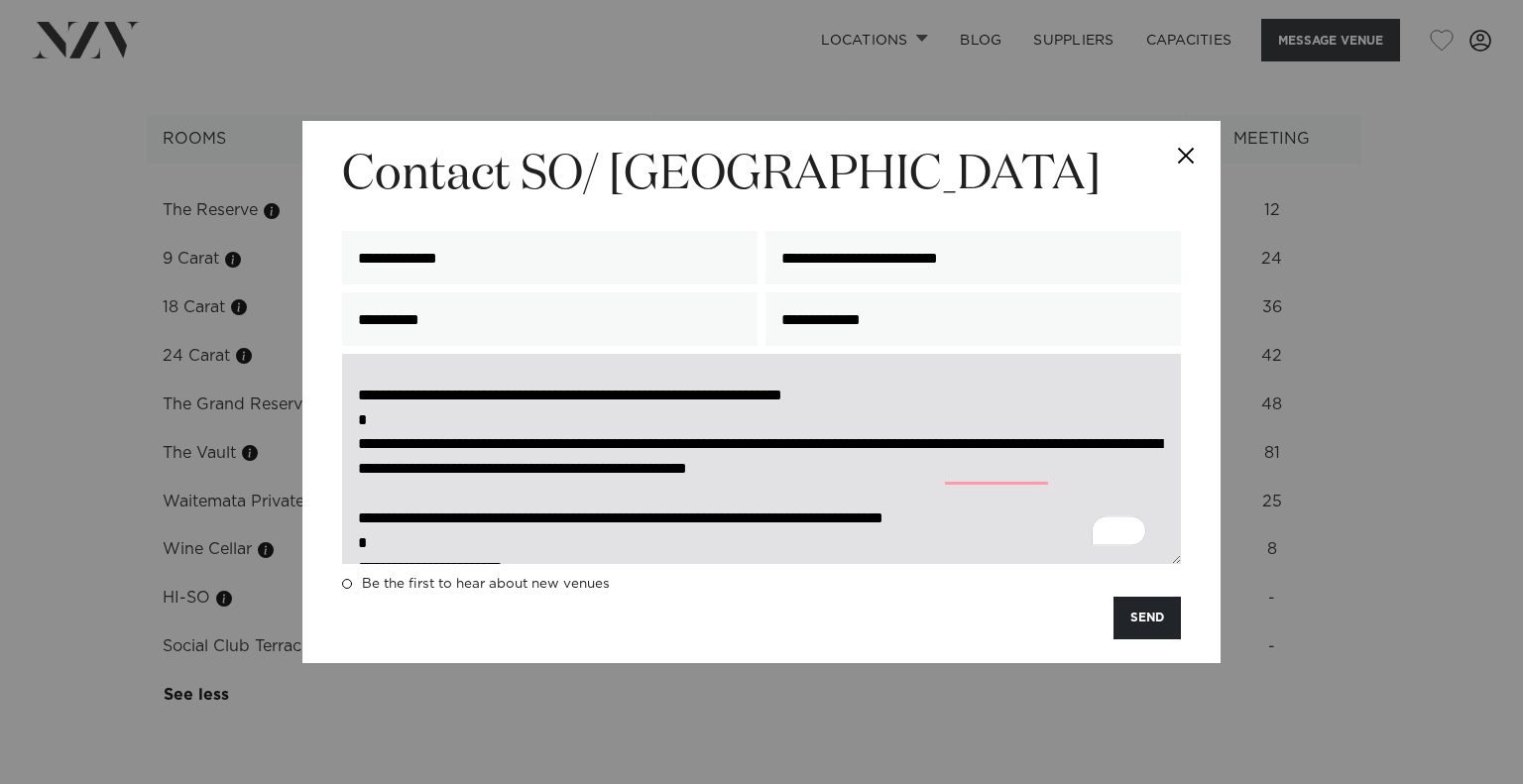 click on "**********" at bounding box center [762, 458] 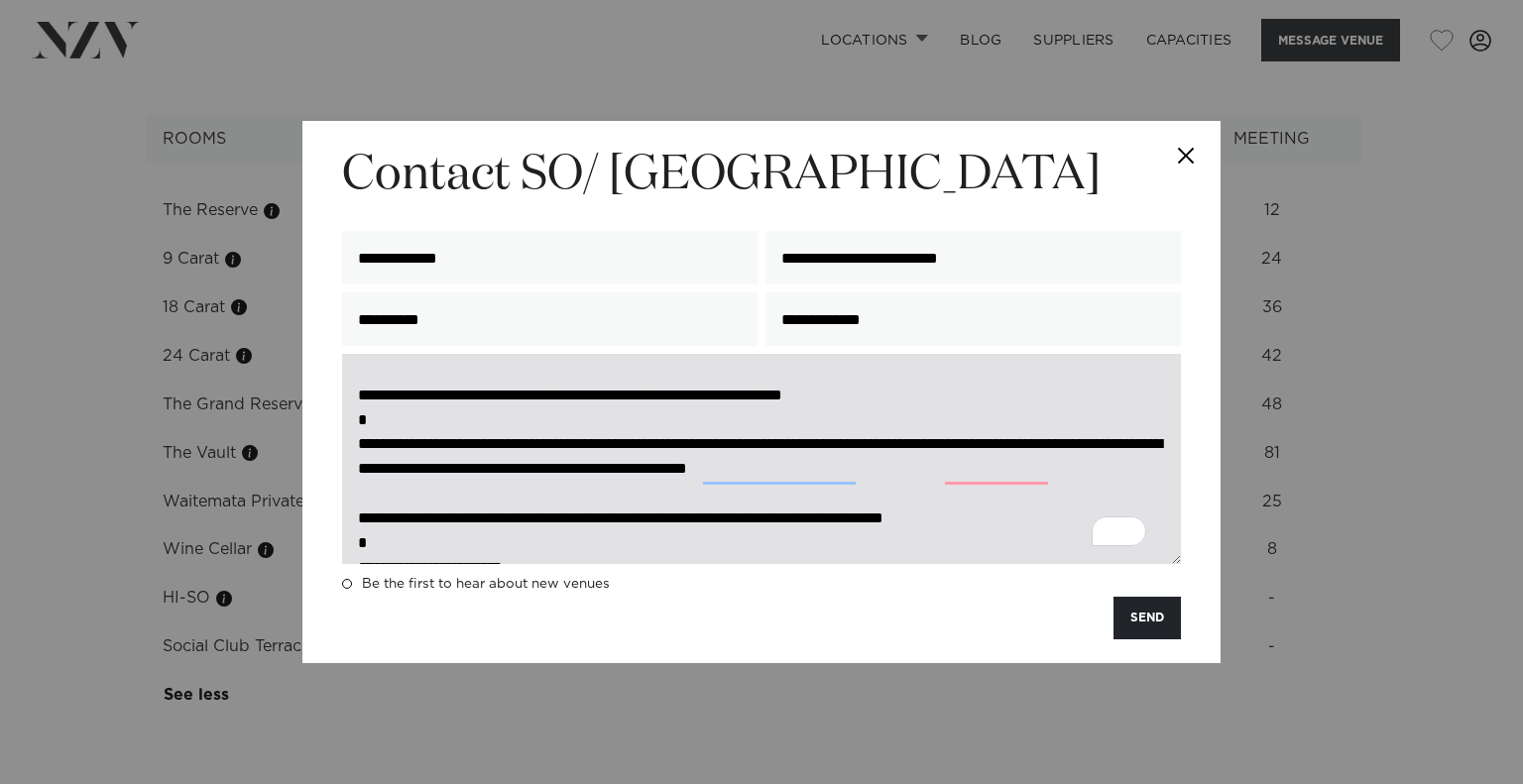 scroll, scrollTop: 61, scrollLeft: 0, axis: vertical 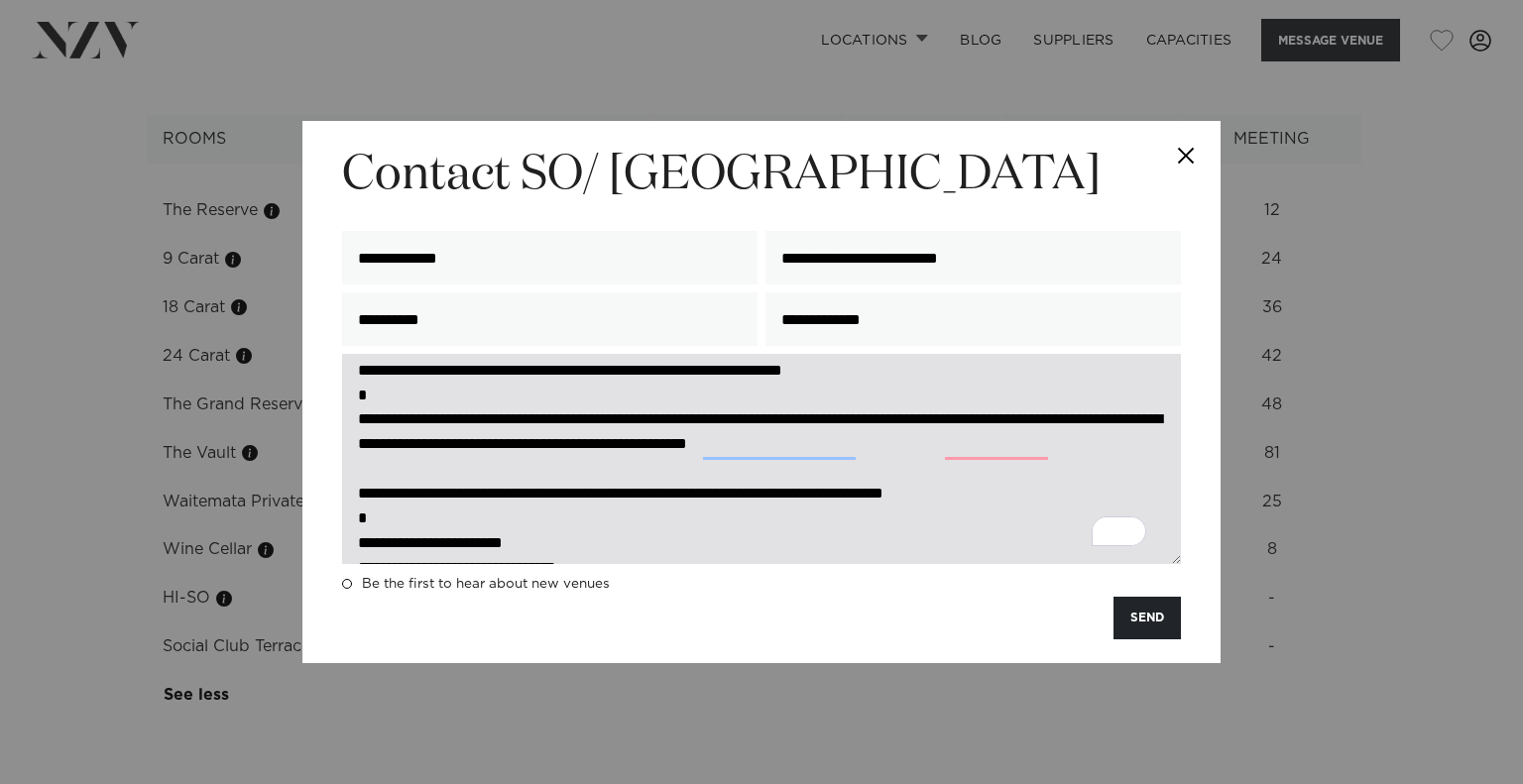 click on "**********" at bounding box center [762, 458] 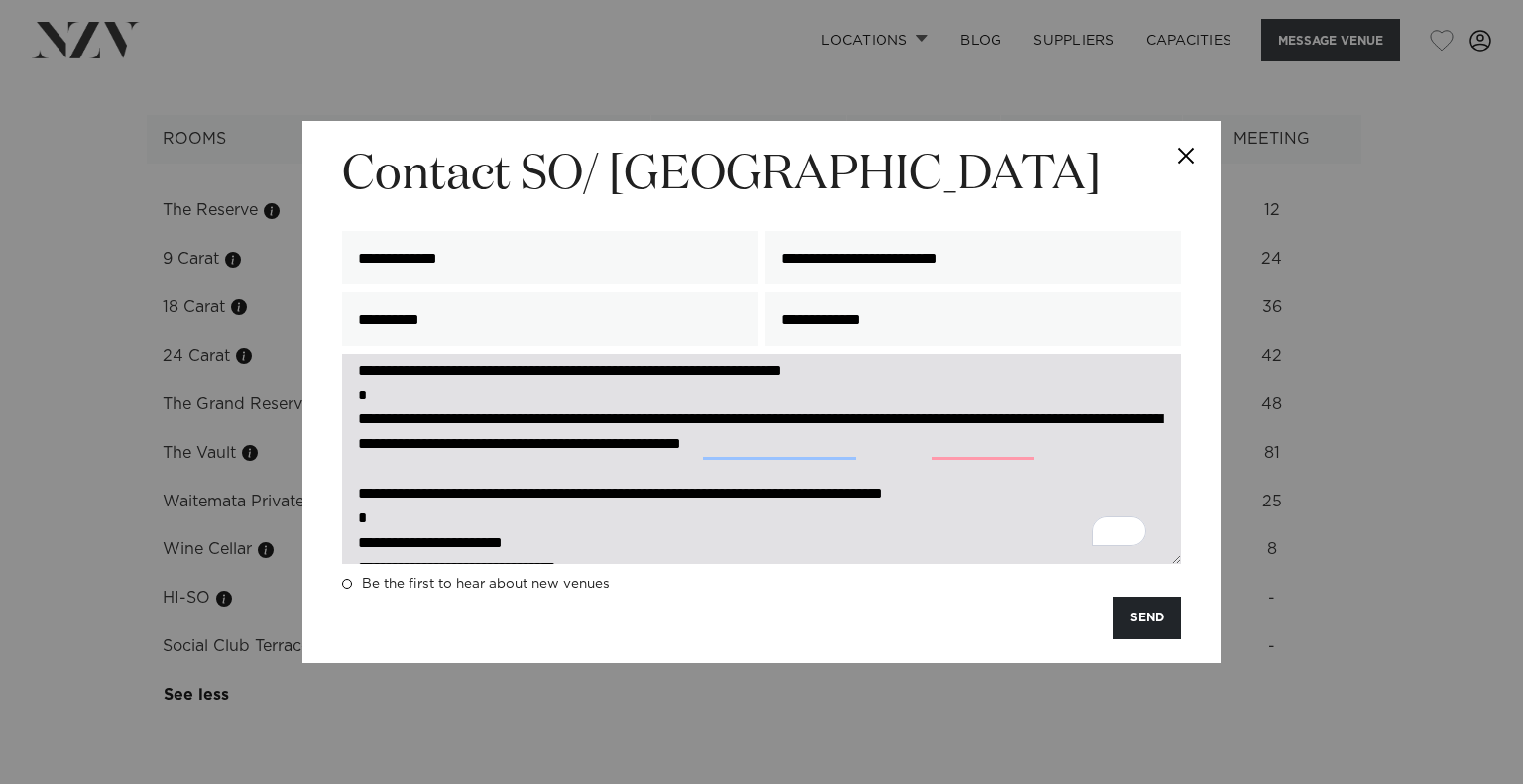 click on "**********" at bounding box center [762, 458] 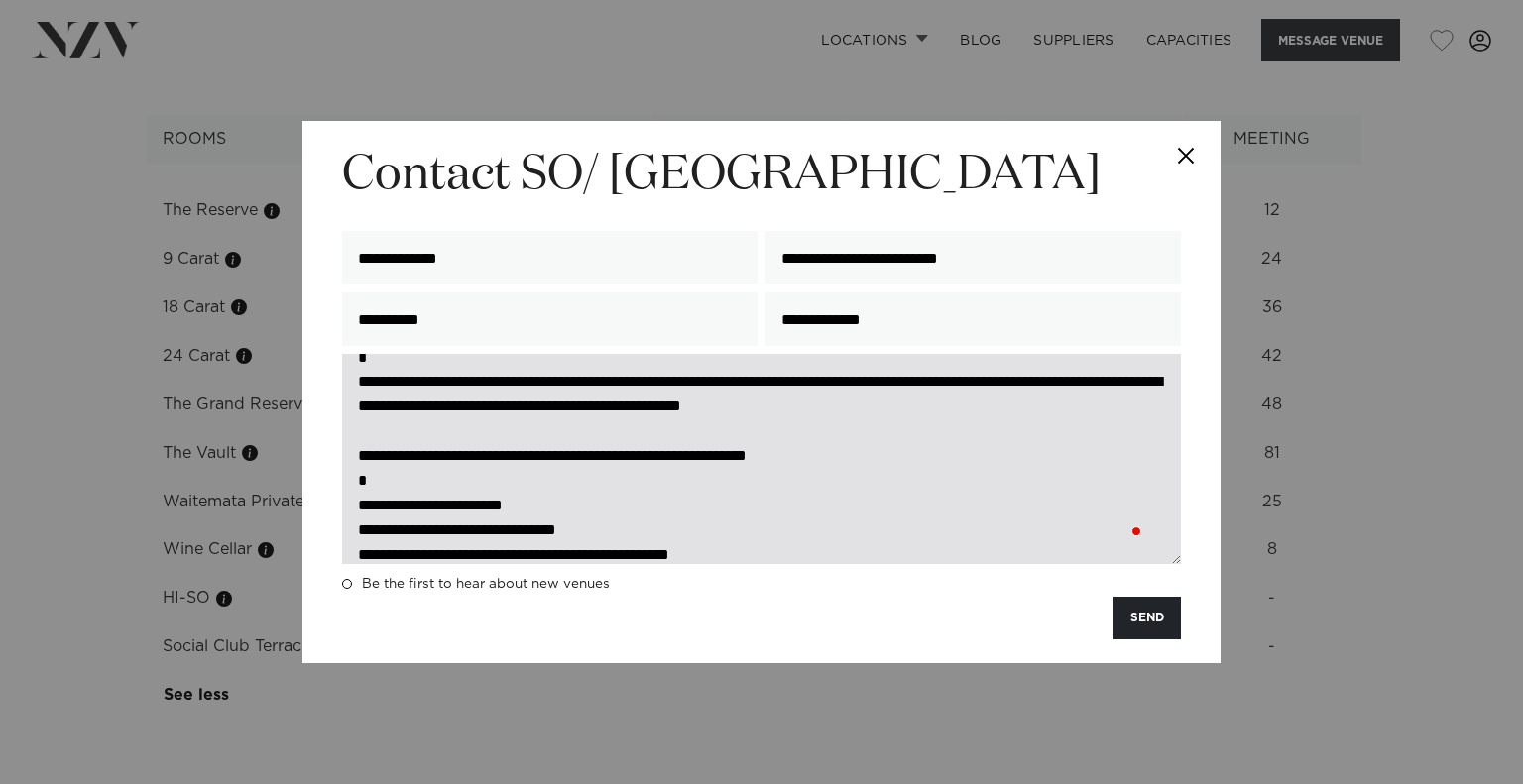 scroll, scrollTop: 101, scrollLeft: 0, axis: vertical 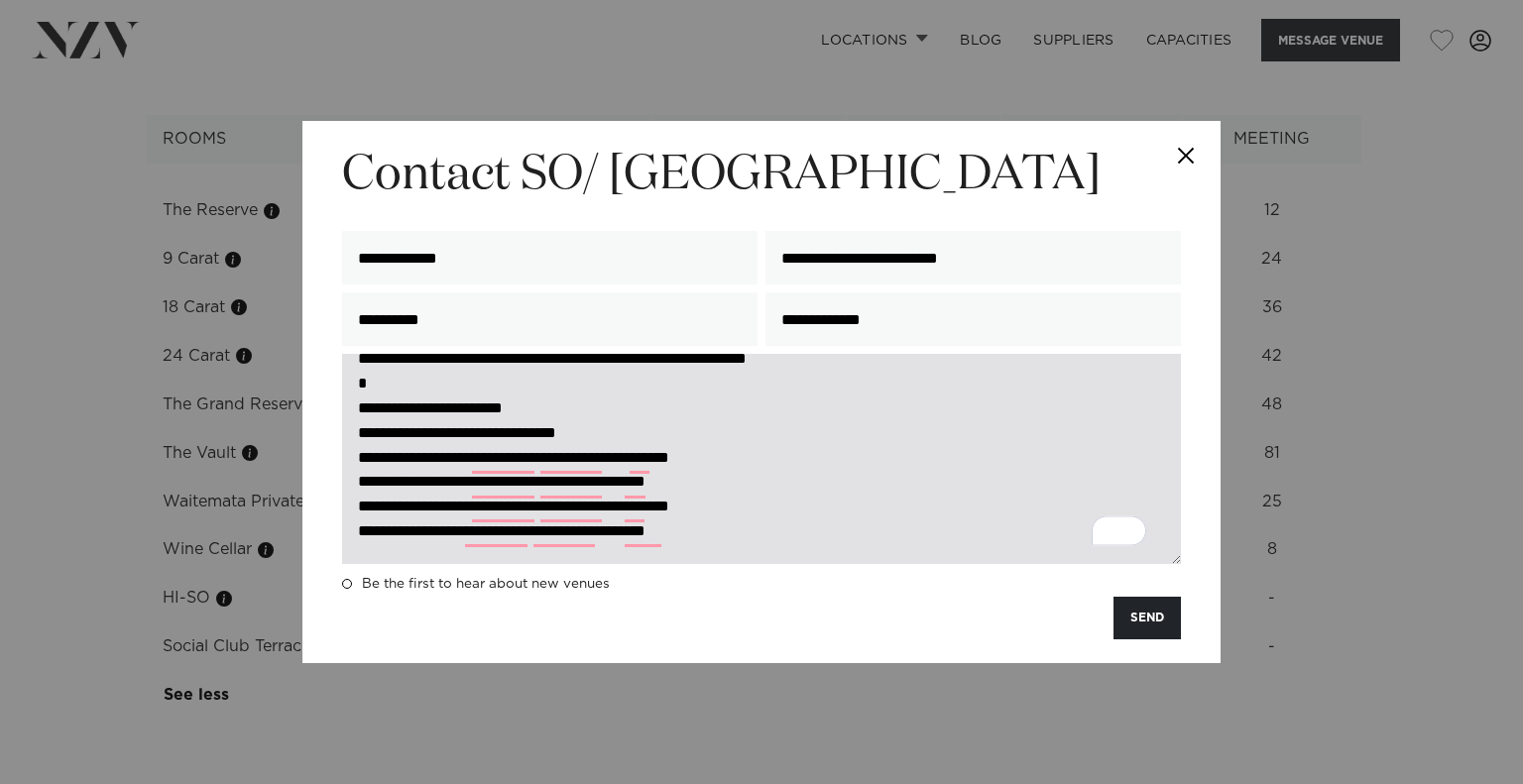 drag, startPoint x: 348, startPoint y: 413, endPoint x: 874, endPoint y: 502, distance: 533.4763 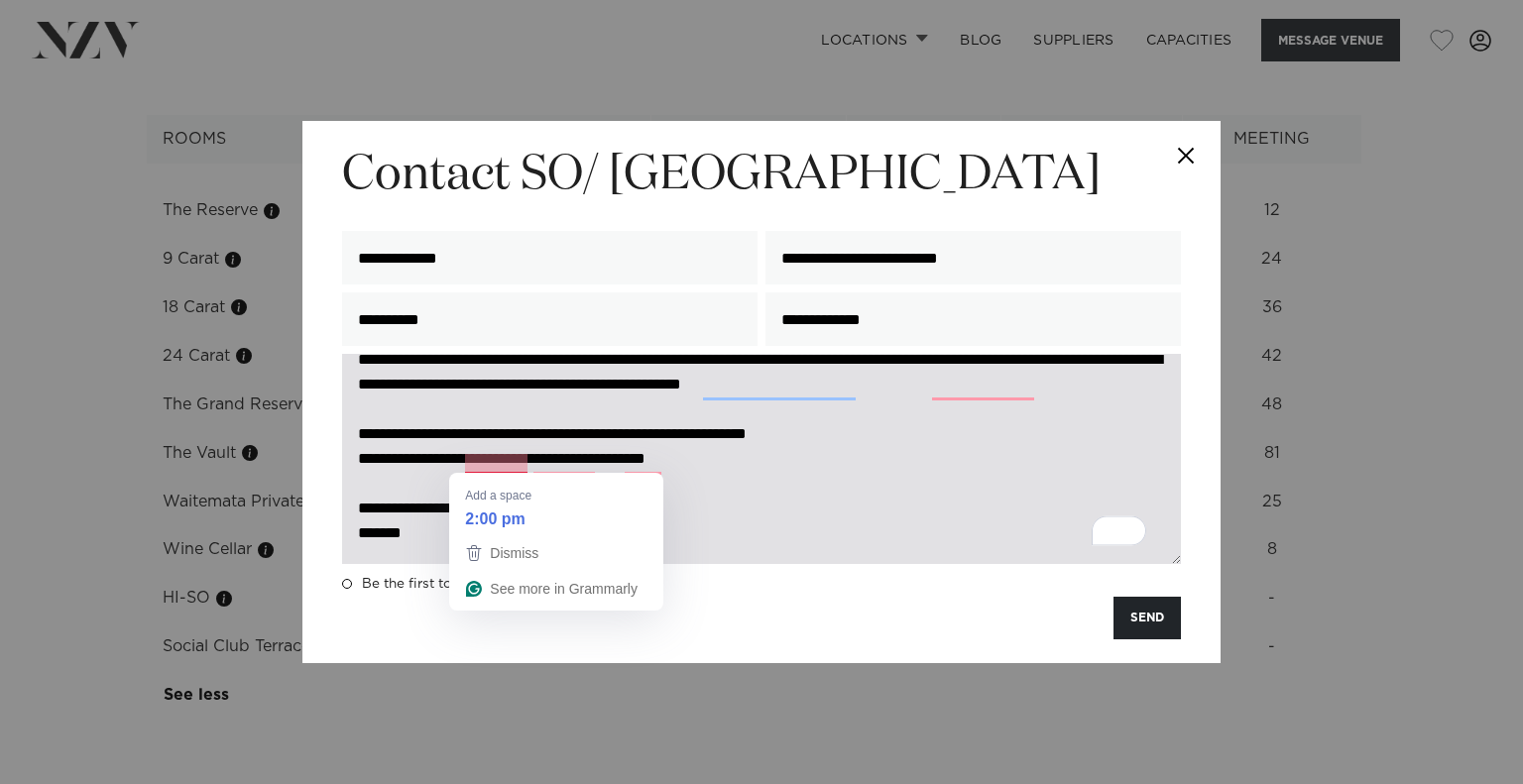 click on "**********" at bounding box center (762, 458) 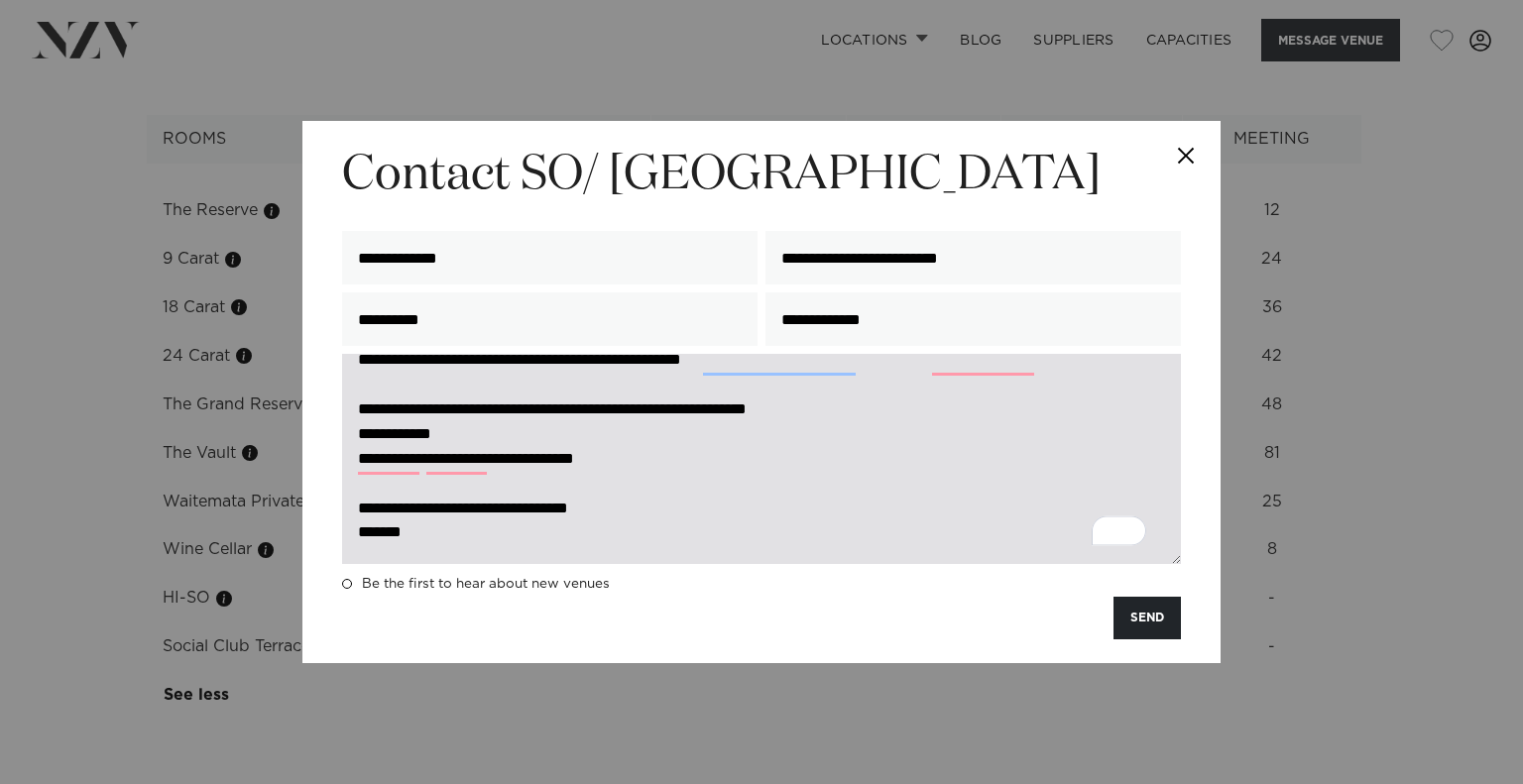 click on "**********" at bounding box center (762, 458) 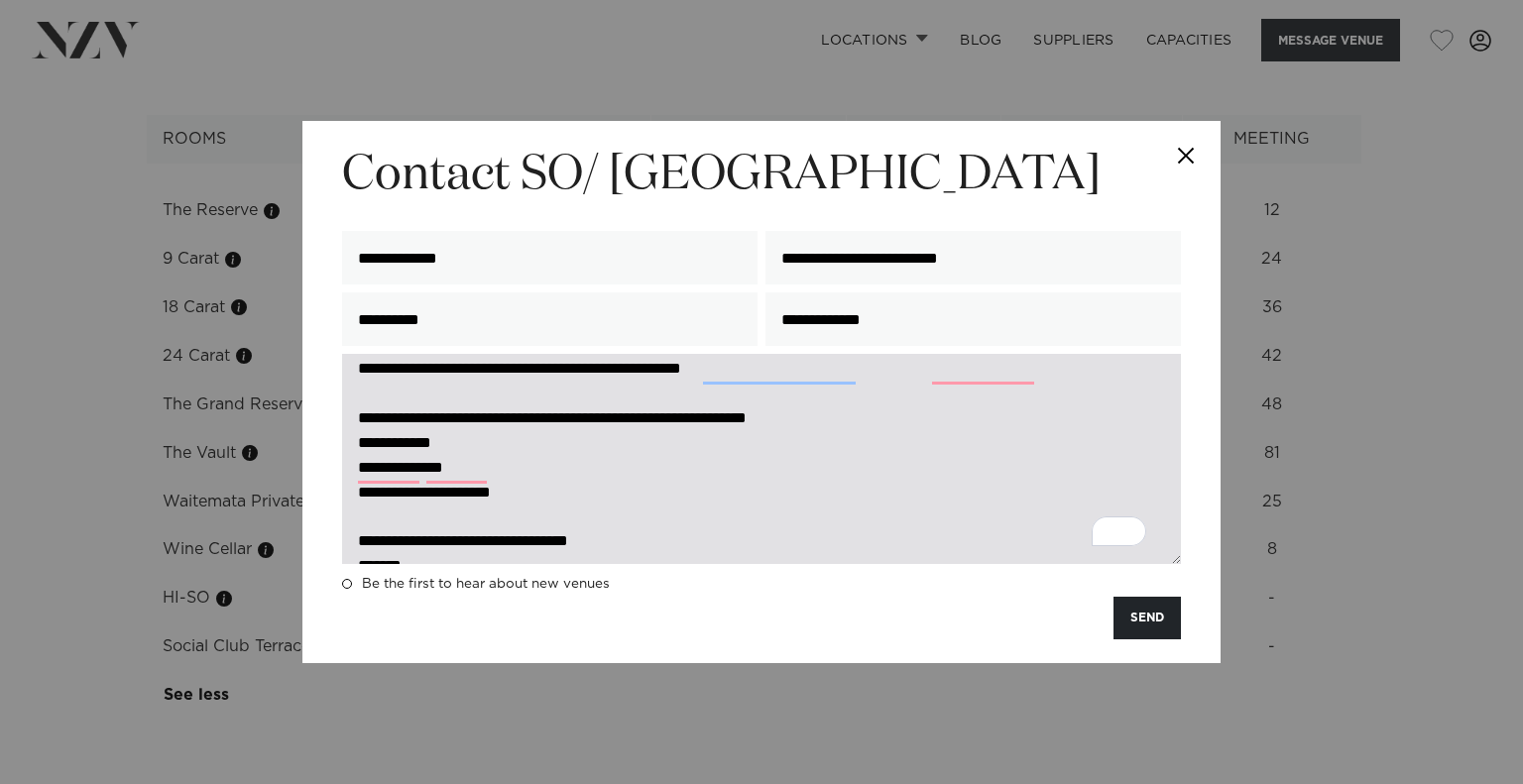 click on "**********" at bounding box center (762, 458) 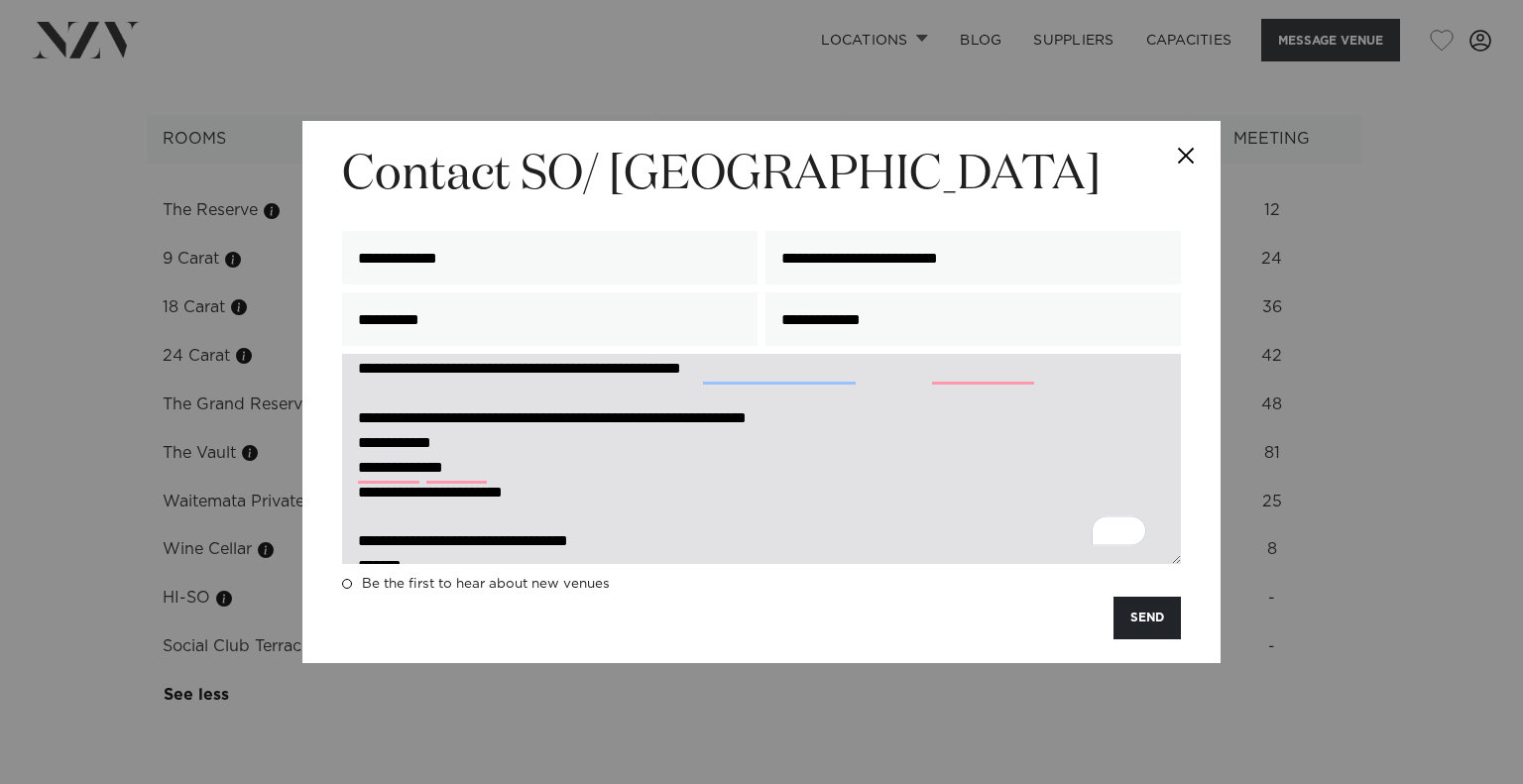 click on "**********" at bounding box center [762, 458] 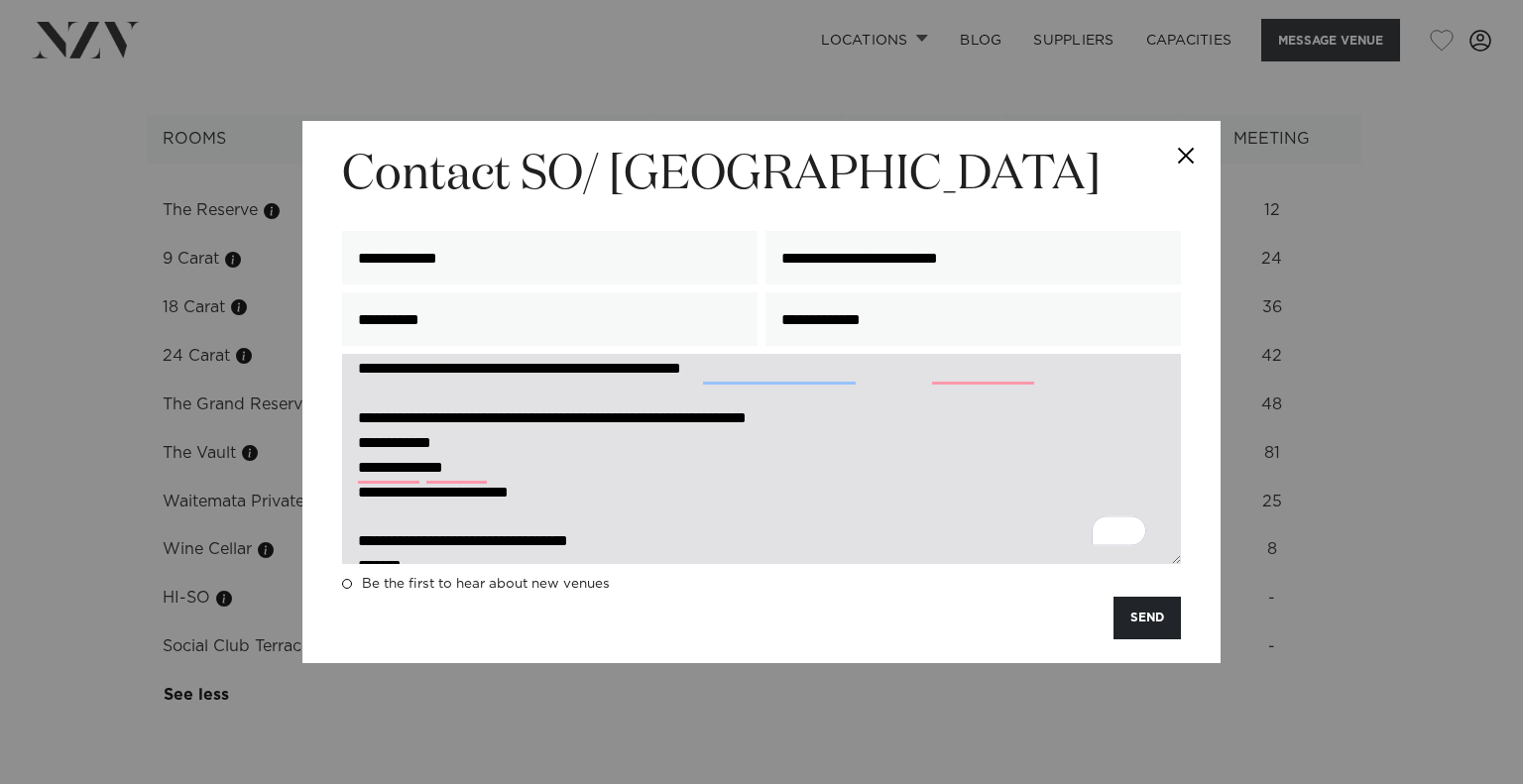 click on "**********" at bounding box center (762, 458) 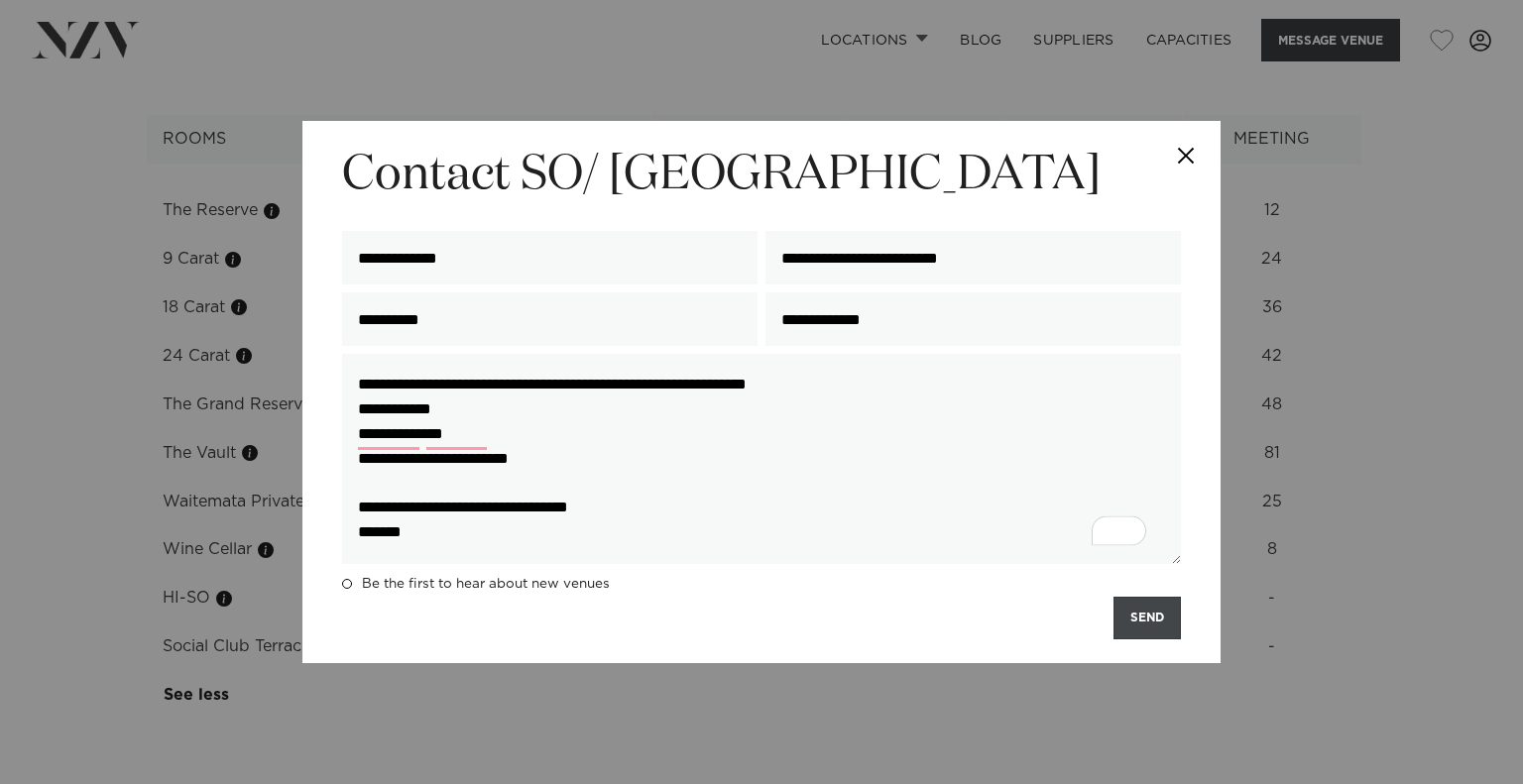 type on "**********" 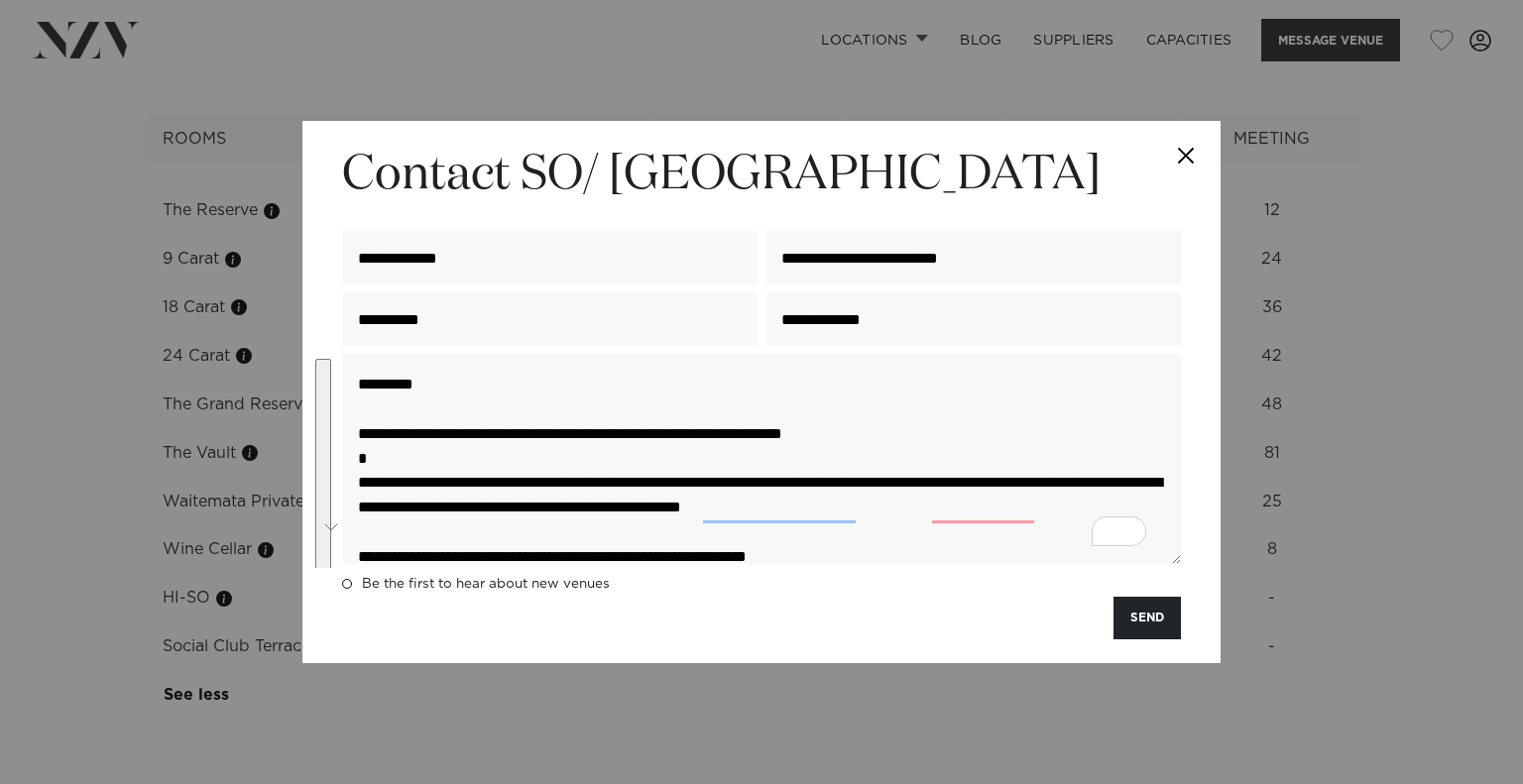 drag, startPoint x: 553, startPoint y: 526, endPoint x: 346, endPoint y: 88, distance: 484.45124 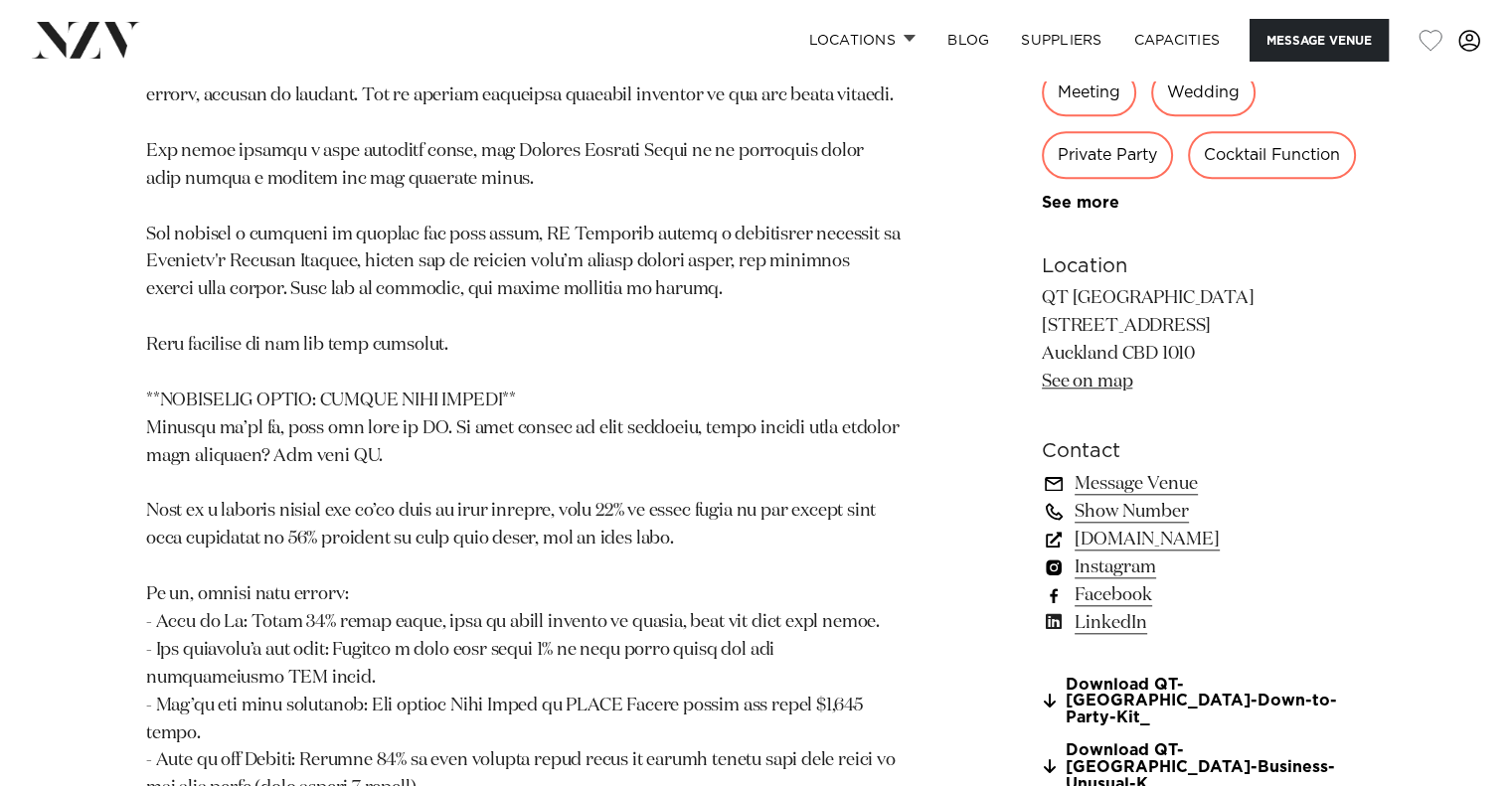 scroll, scrollTop: 1908, scrollLeft: 0, axis: vertical 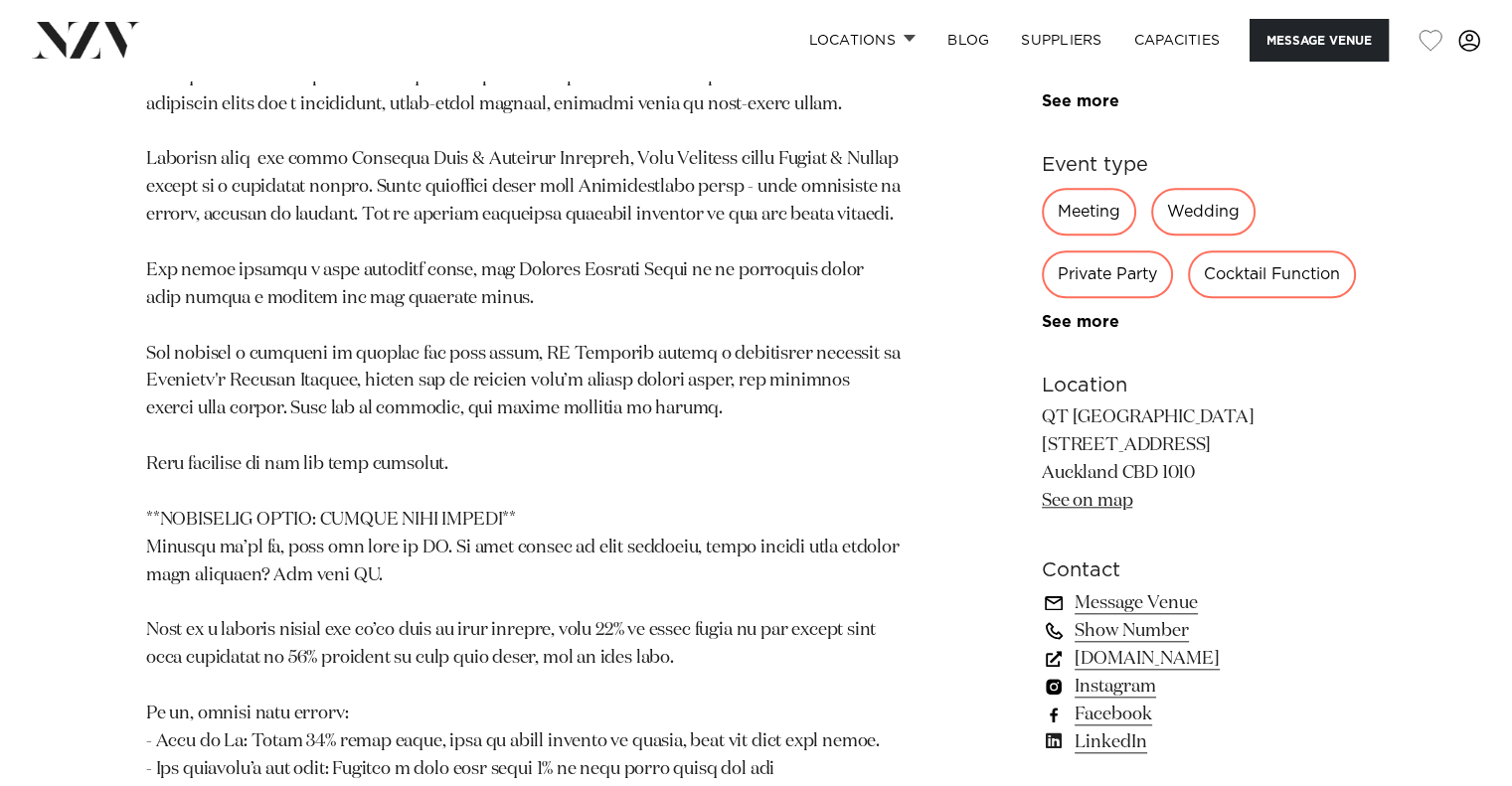 click at bounding box center (85, 40) 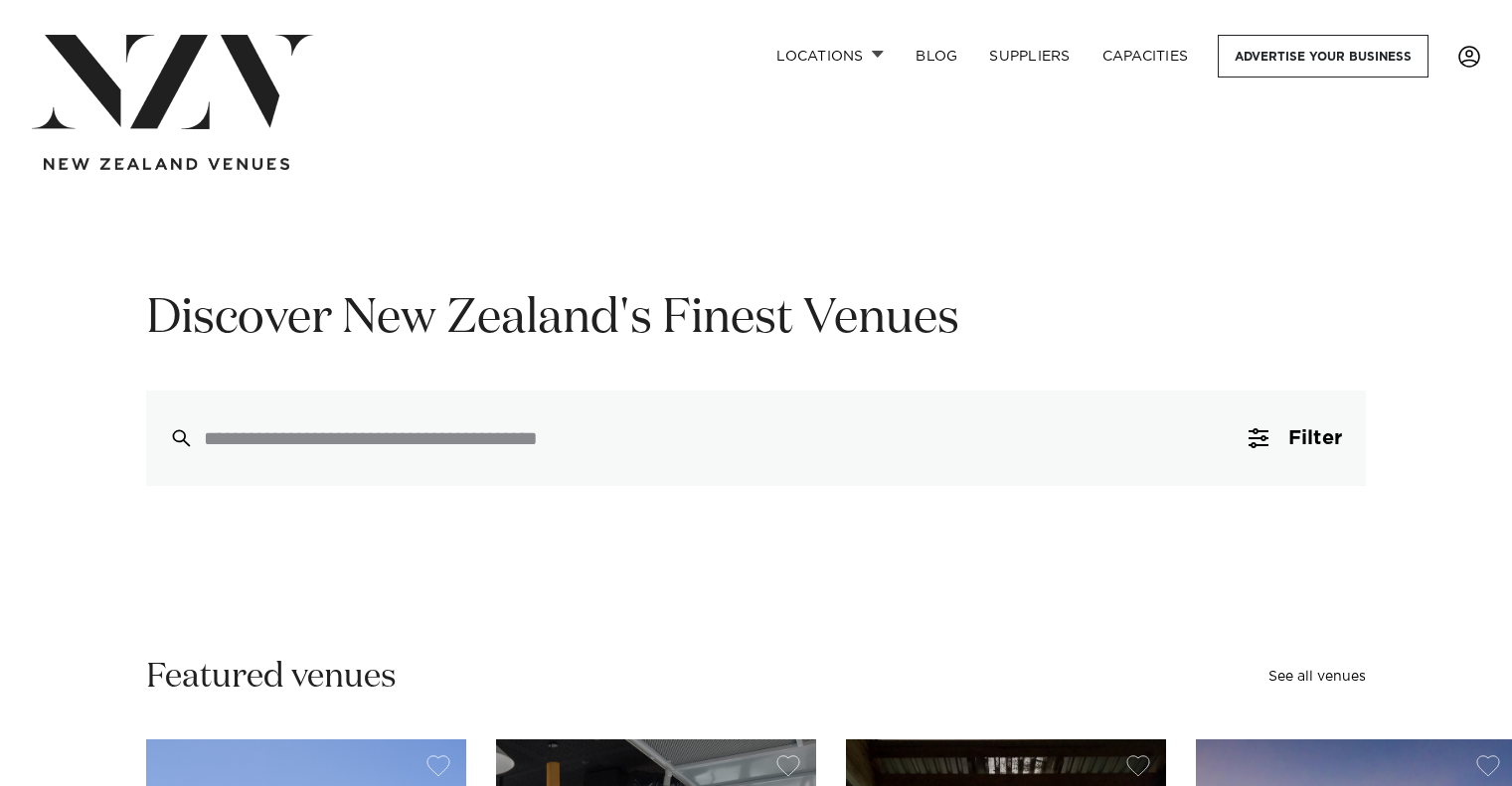 scroll, scrollTop: 0, scrollLeft: 0, axis: both 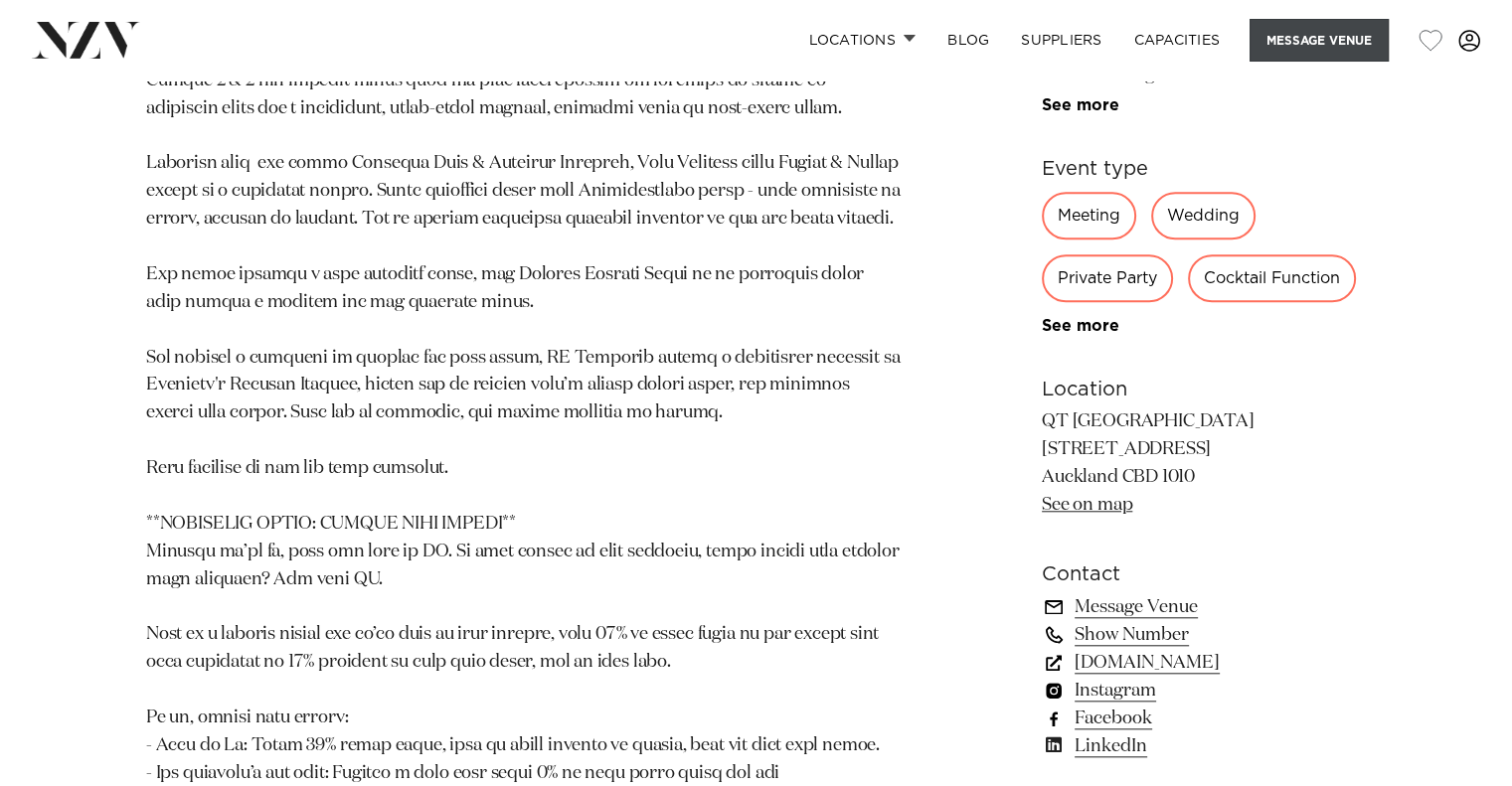 click on "Message Venue" at bounding box center [1319, 40] 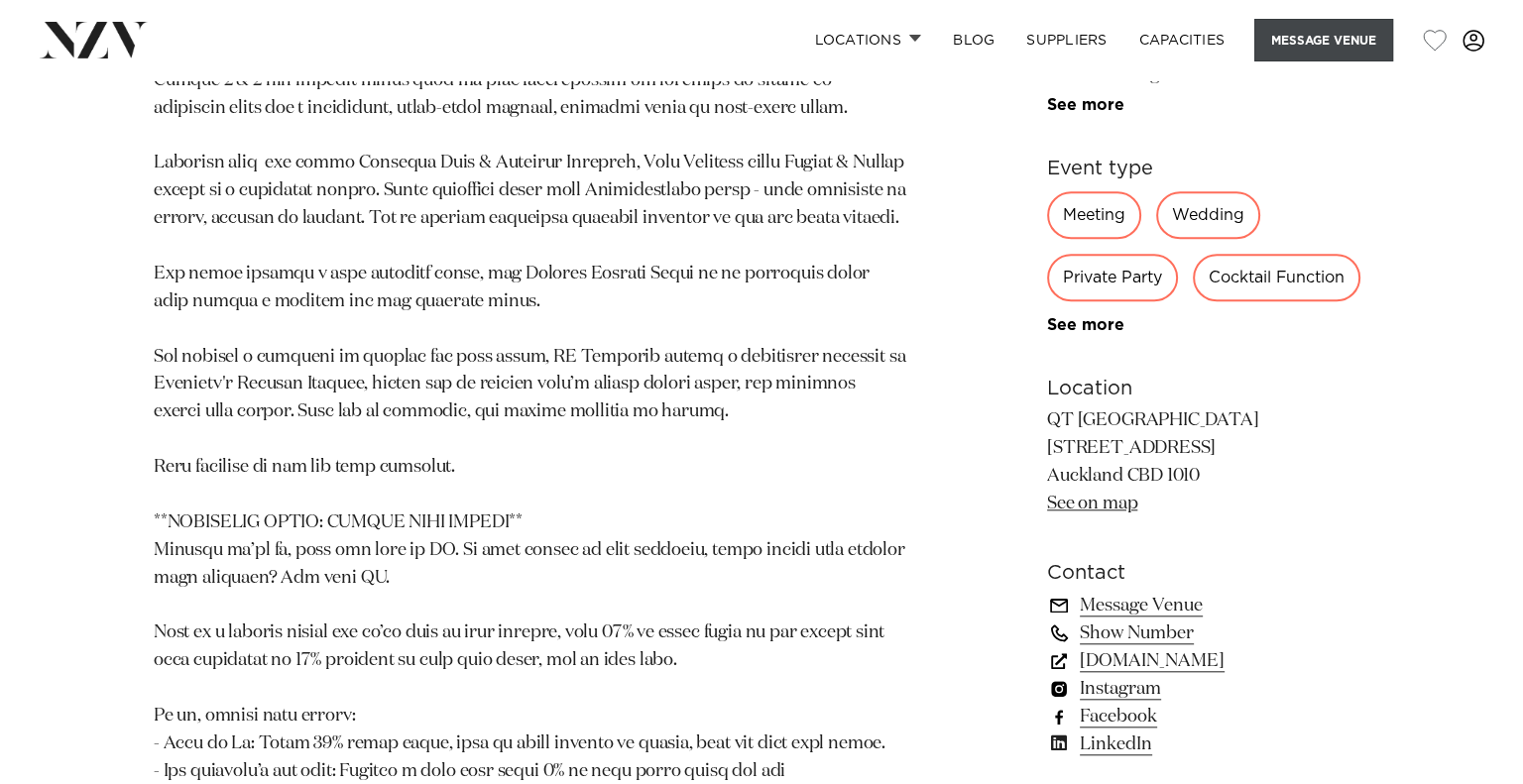 scroll, scrollTop: 1679, scrollLeft: 0, axis: vertical 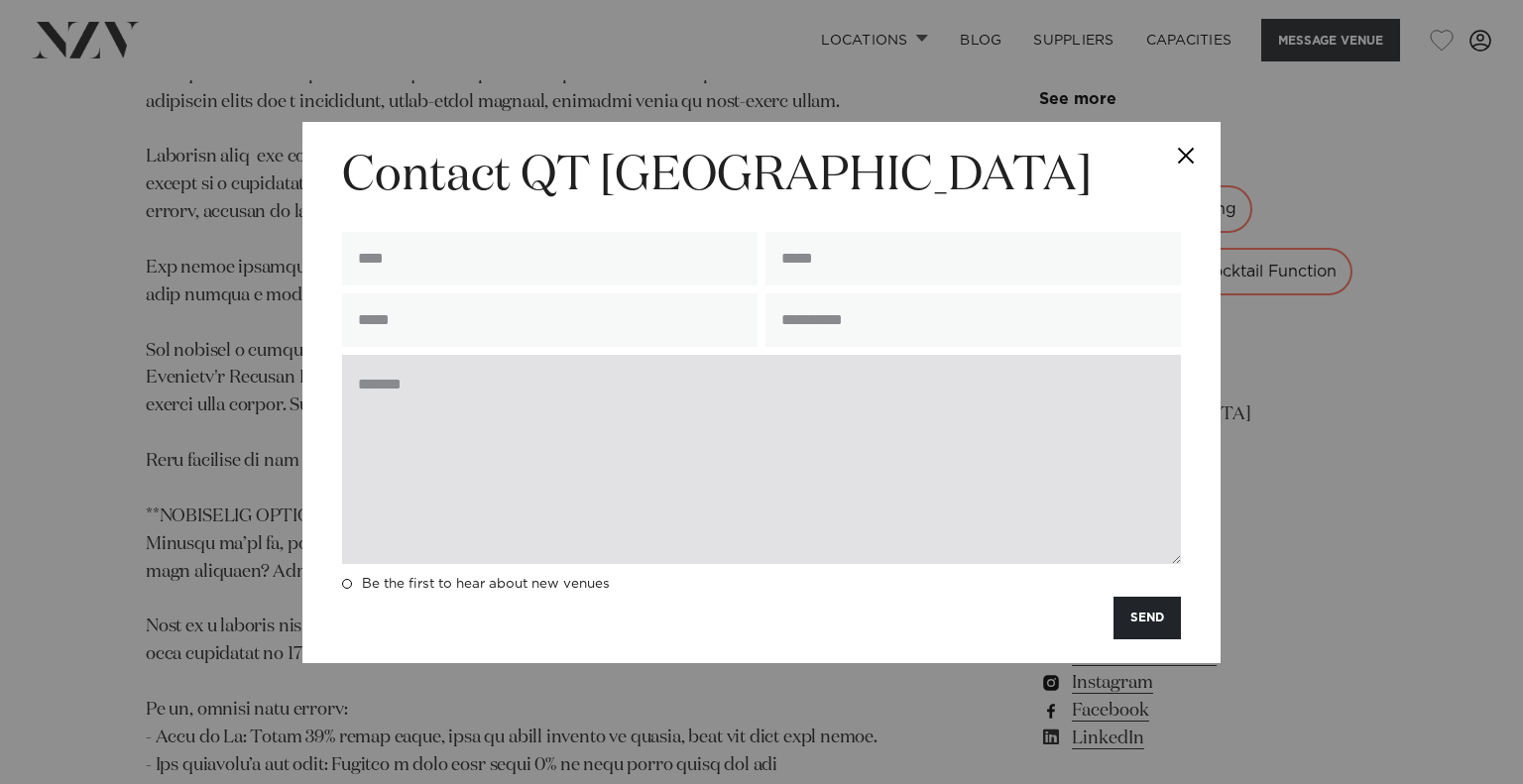 click at bounding box center (762, 459) 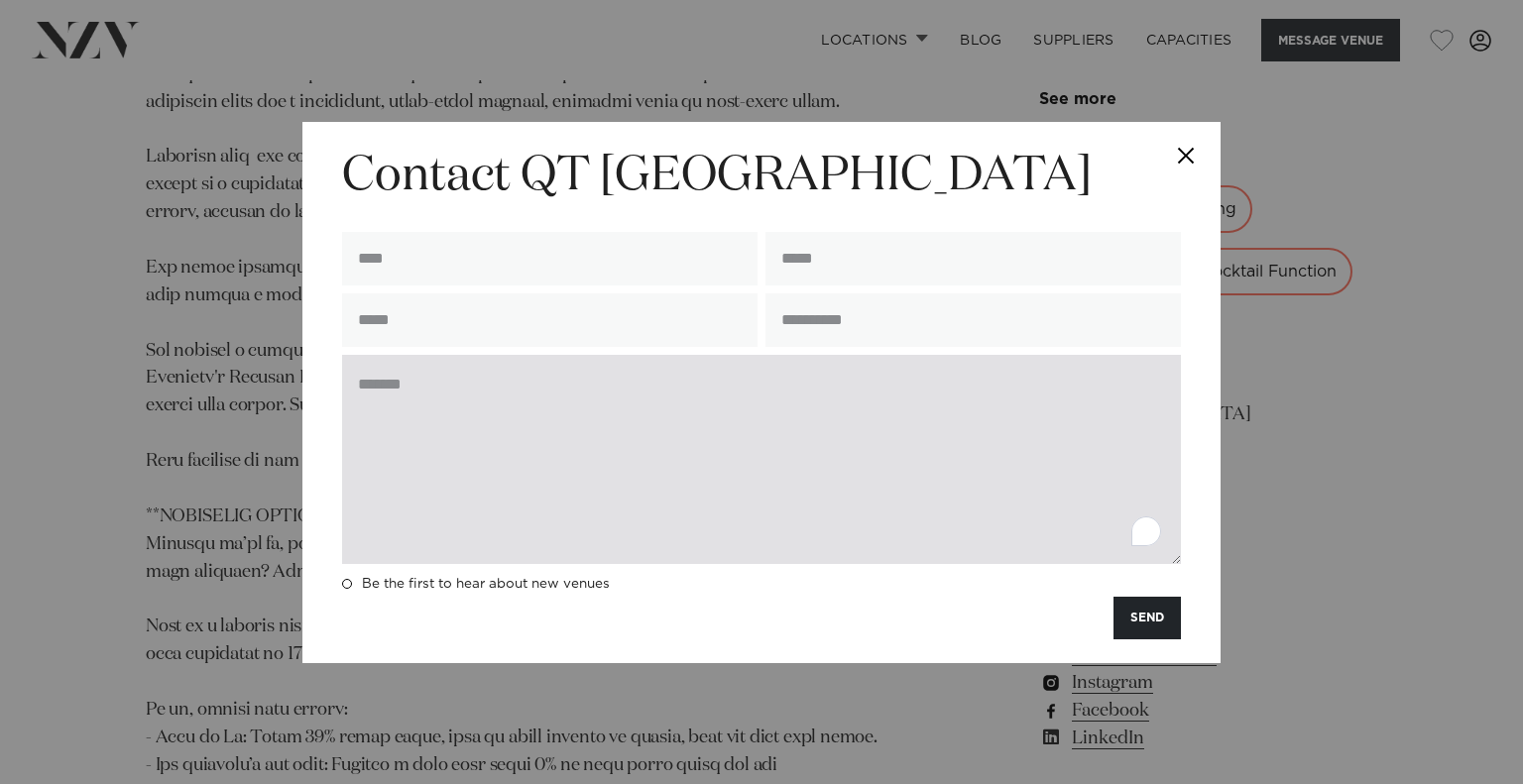 type on "*" 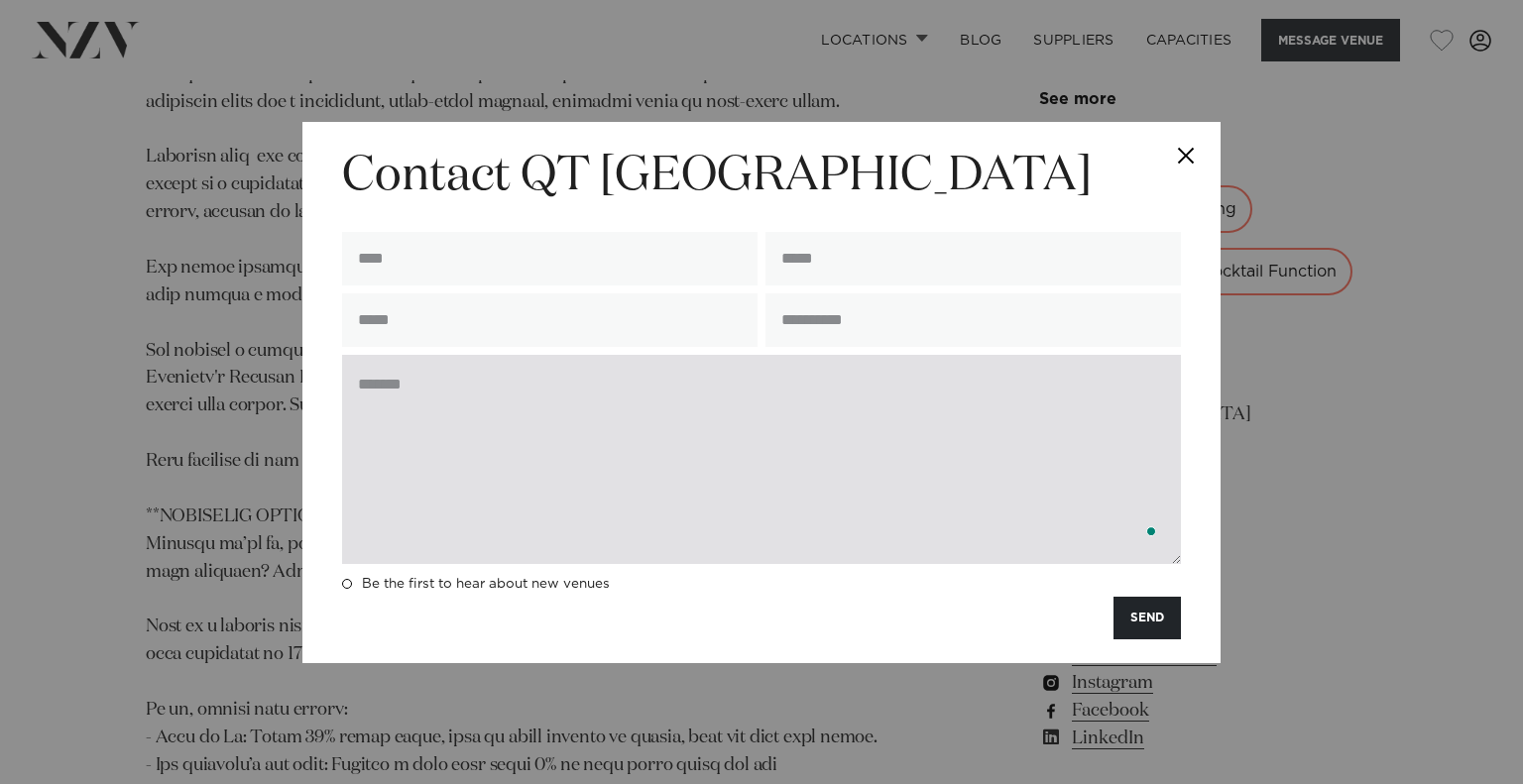 paste on "**********" 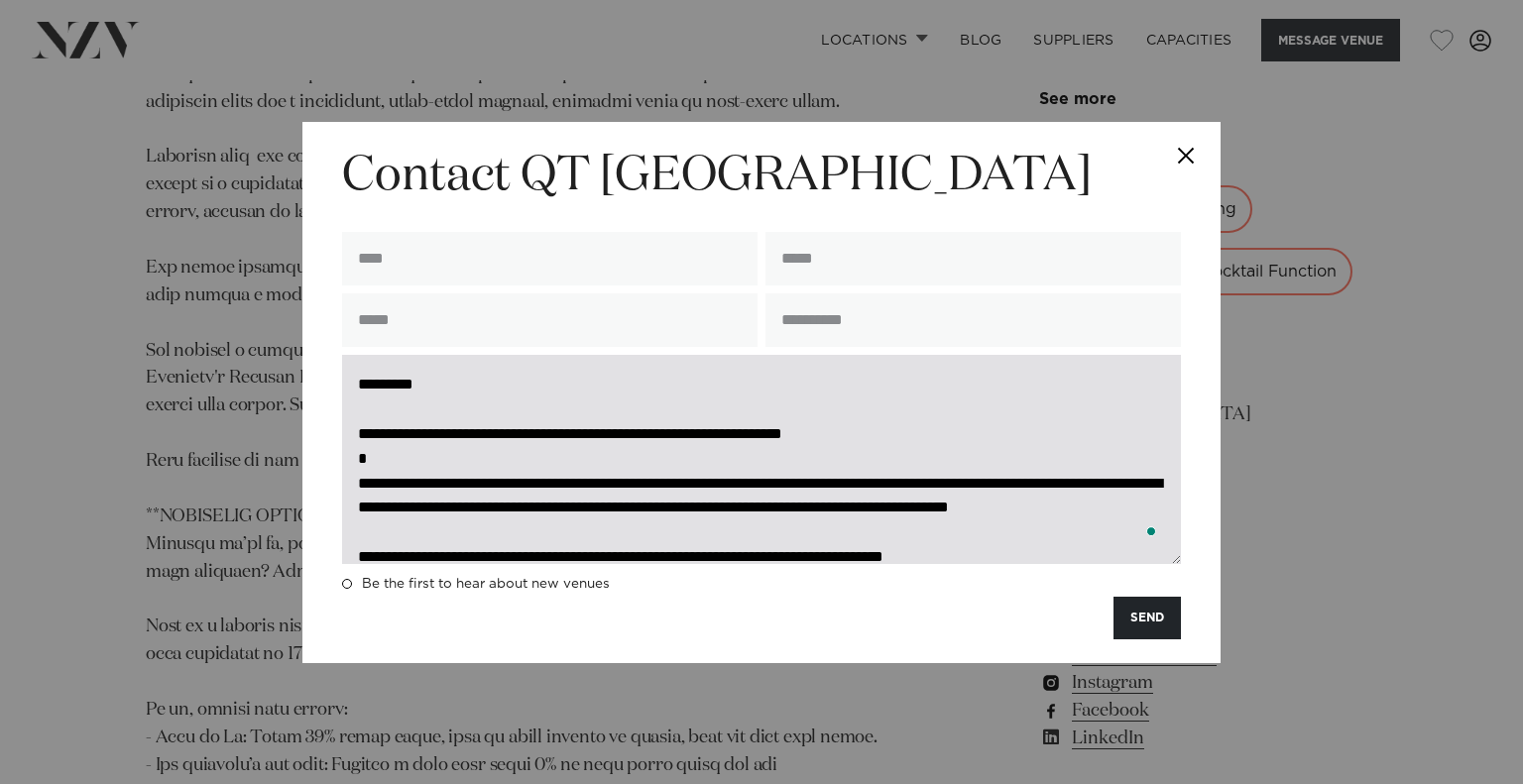 scroll, scrollTop: 275, scrollLeft: 0, axis: vertical 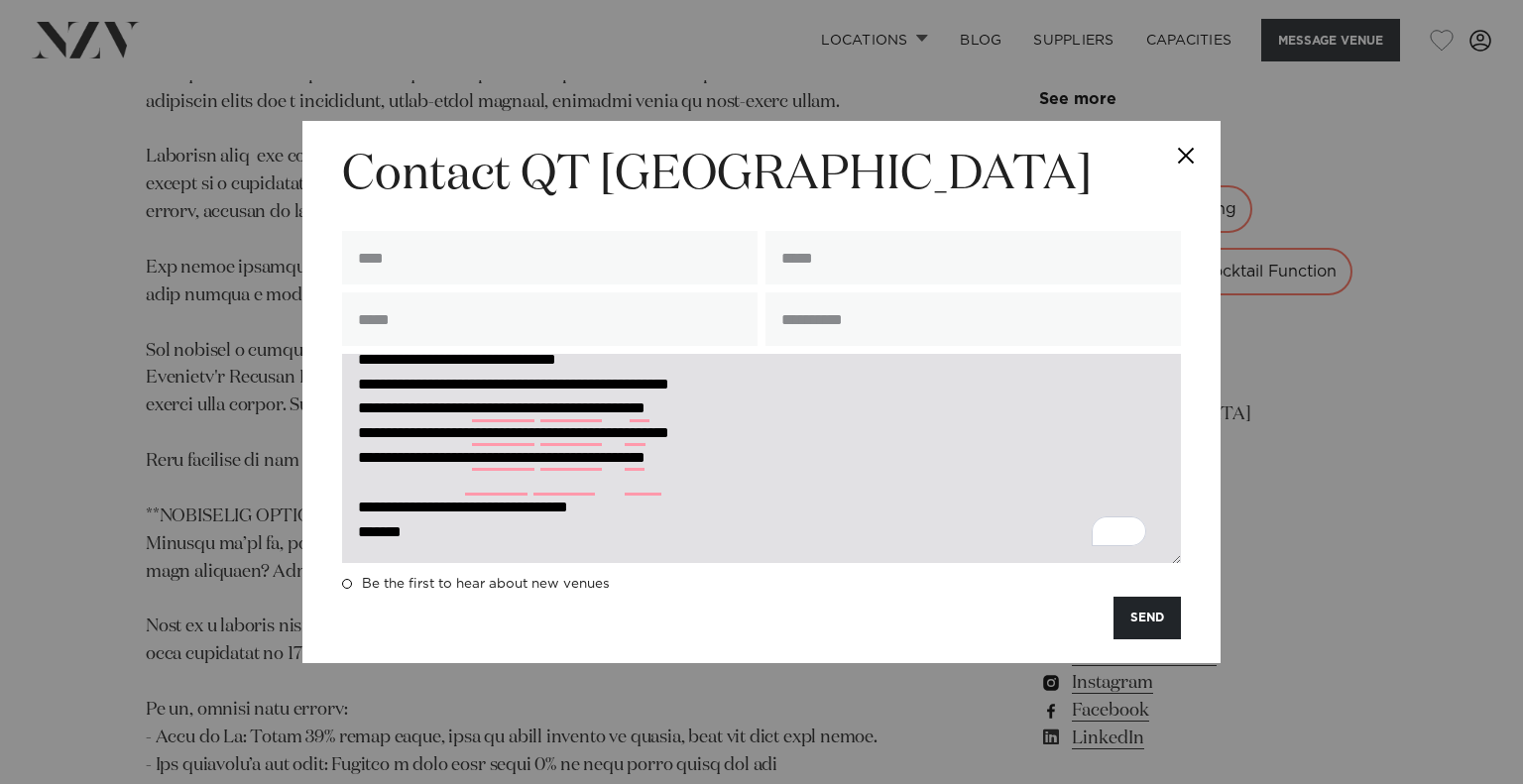 click on "**********" at bounding box center (762, 458) 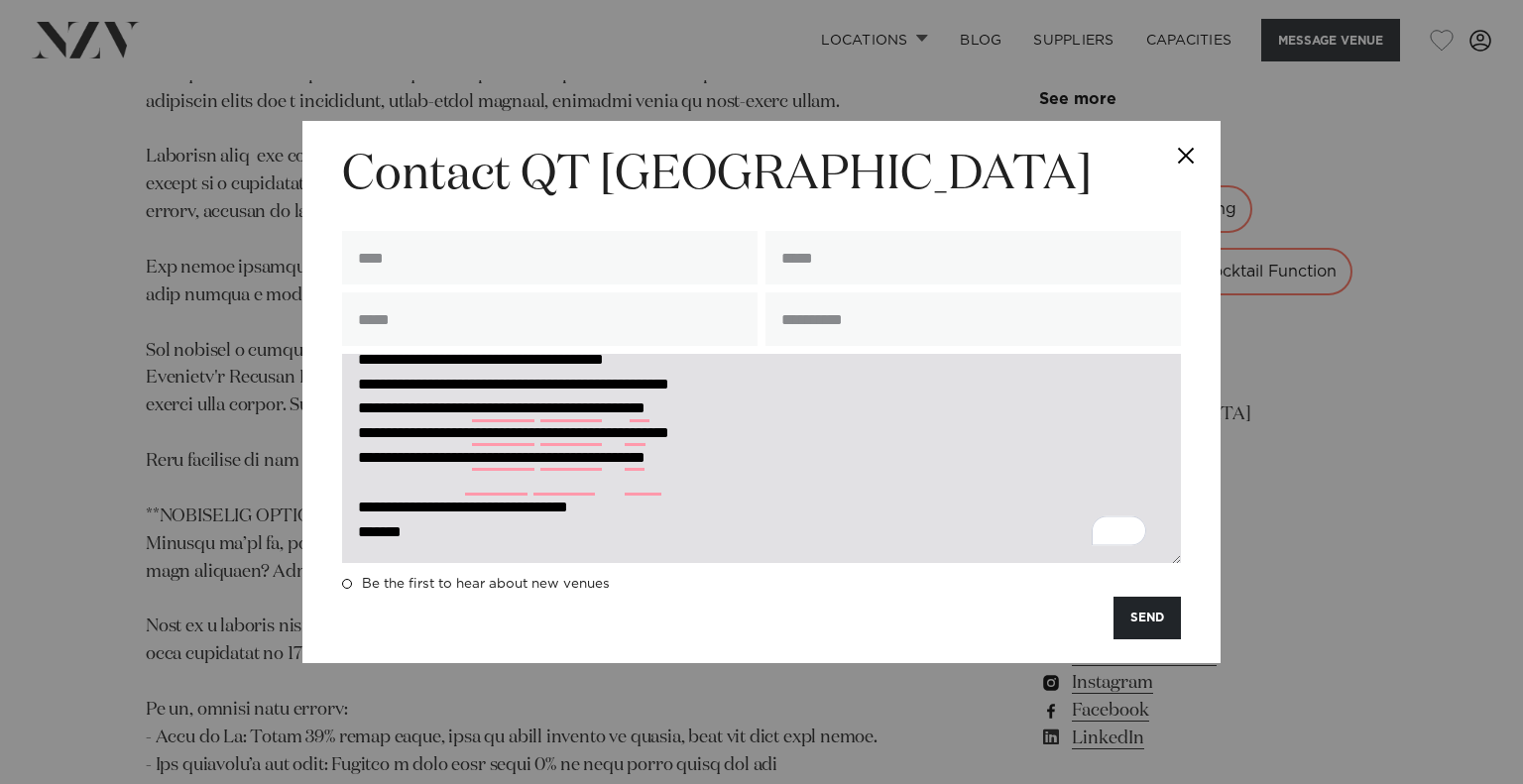 click on "**********" at bounding box center (762, 458) 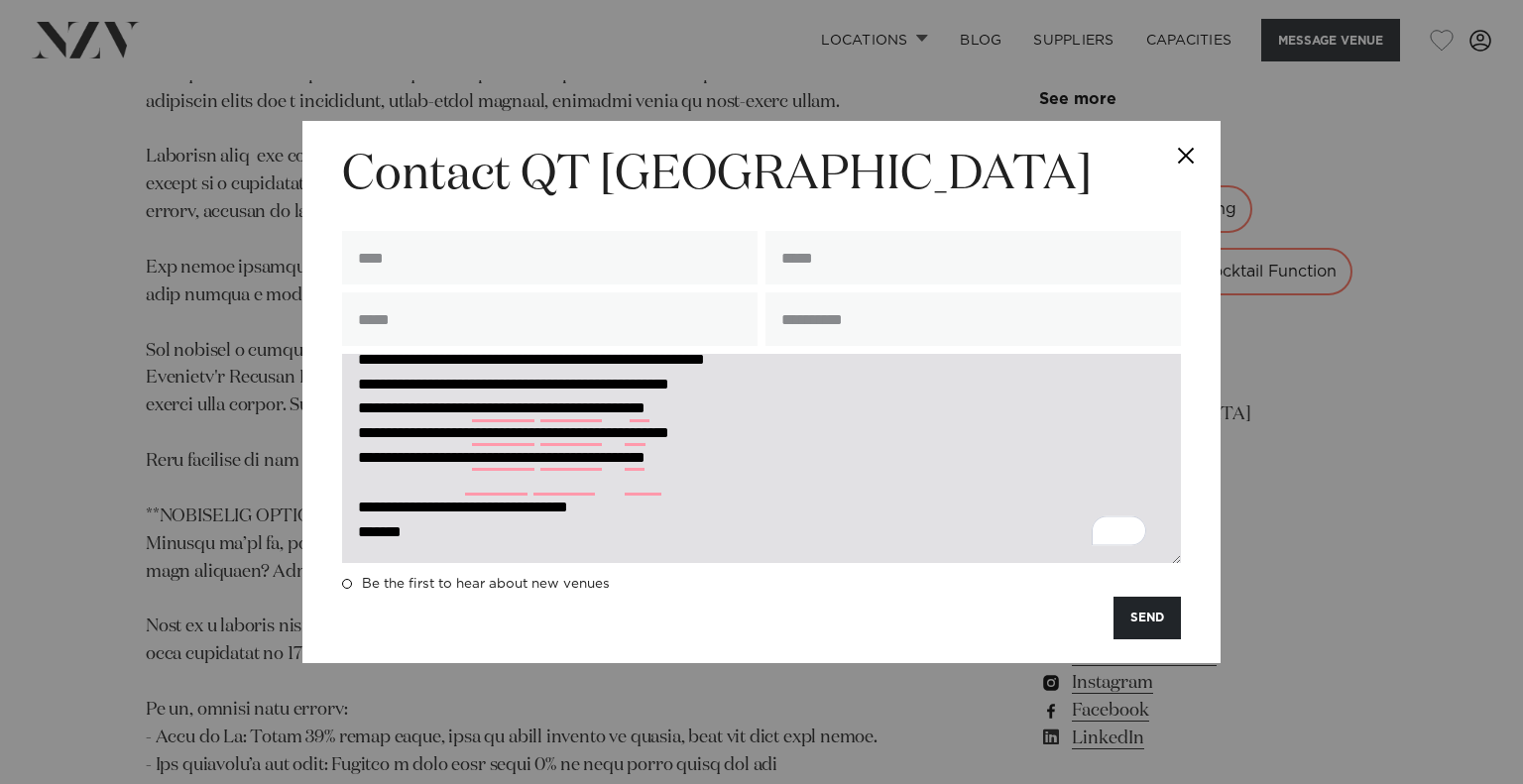 click on "**********" at bounding box center [762, 458] 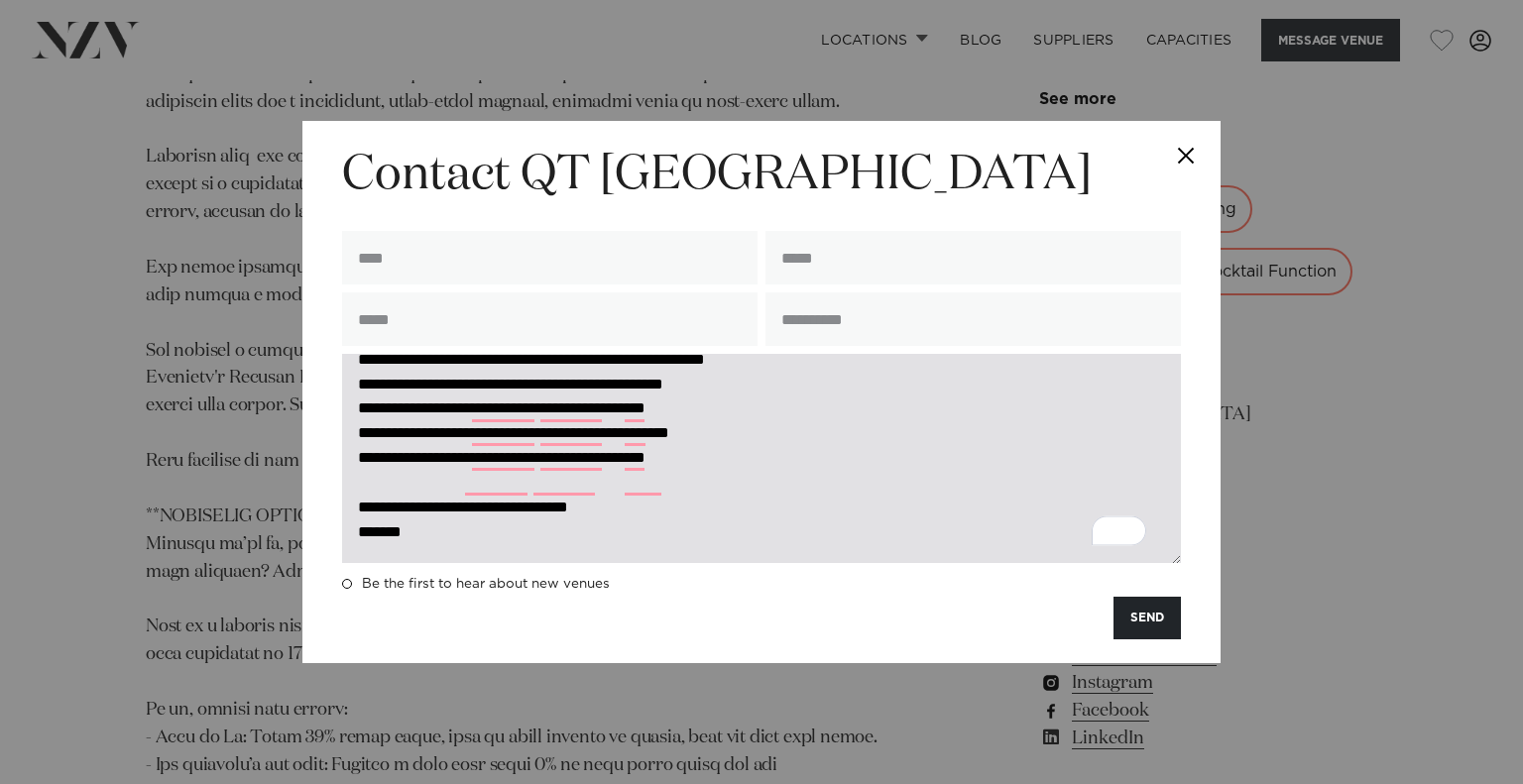 click on "**********" at bounding box center (762, 458) 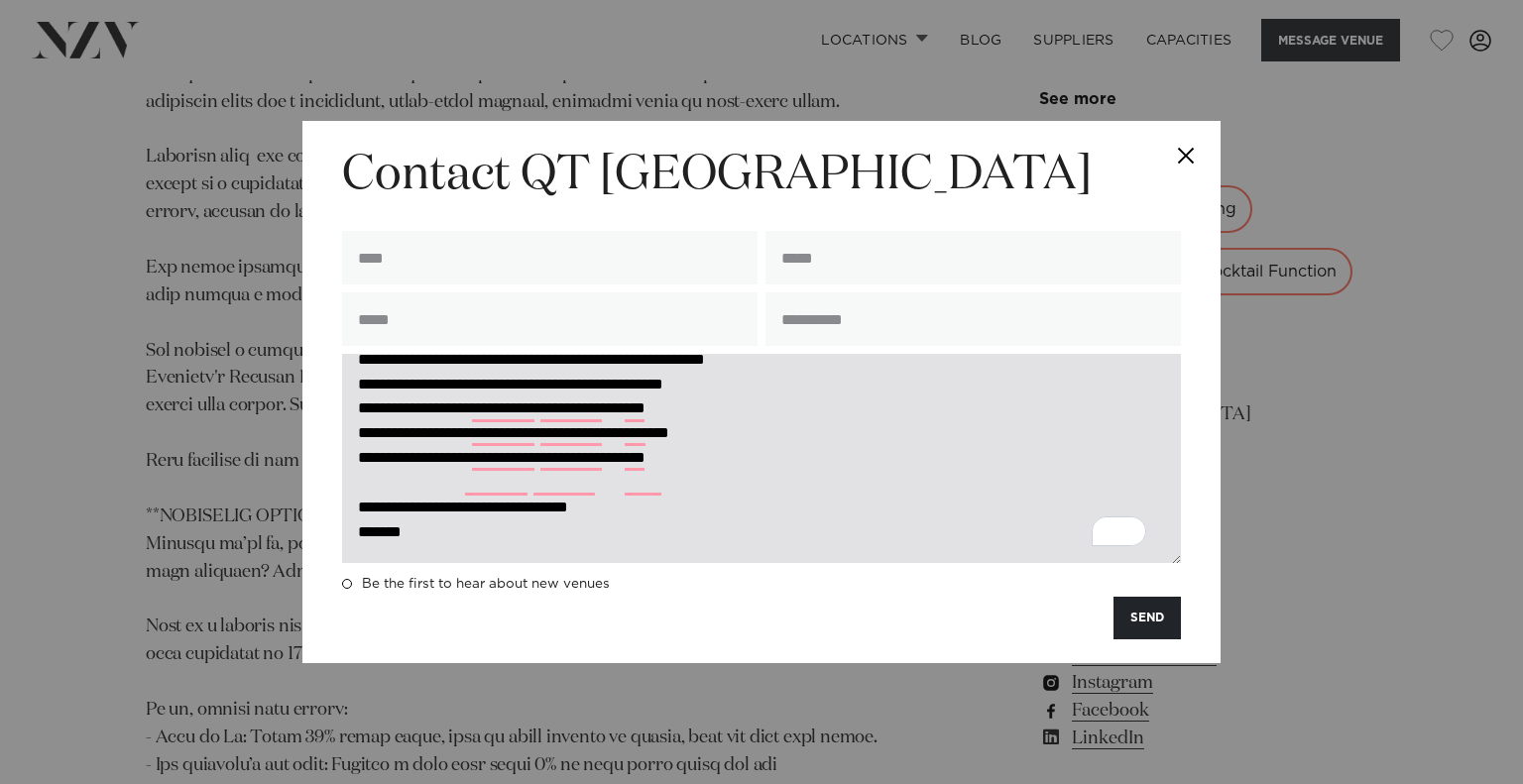 click on "**********" at bounding box center (762, 458) 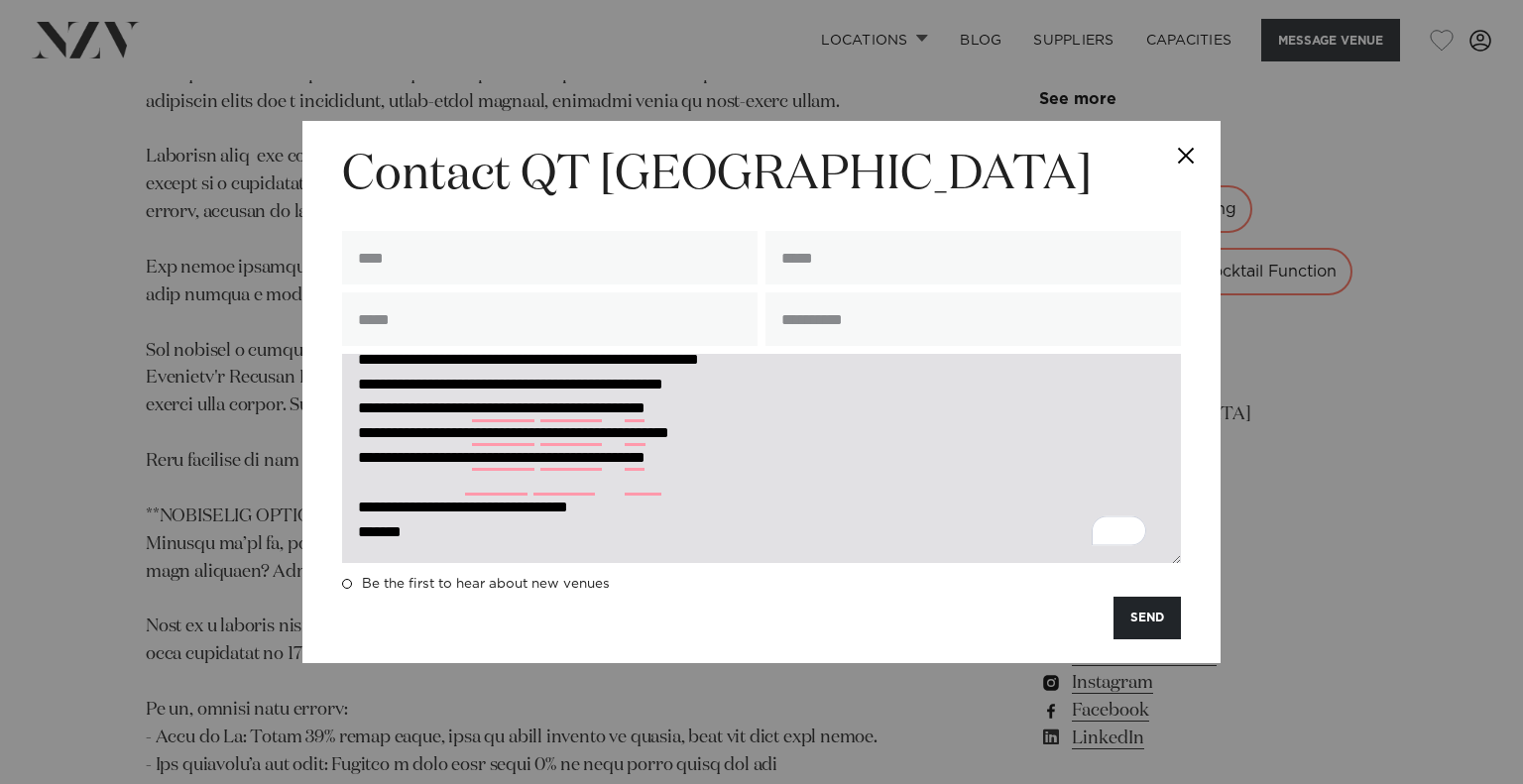 click on "**********" at bounding box center (762, 458) 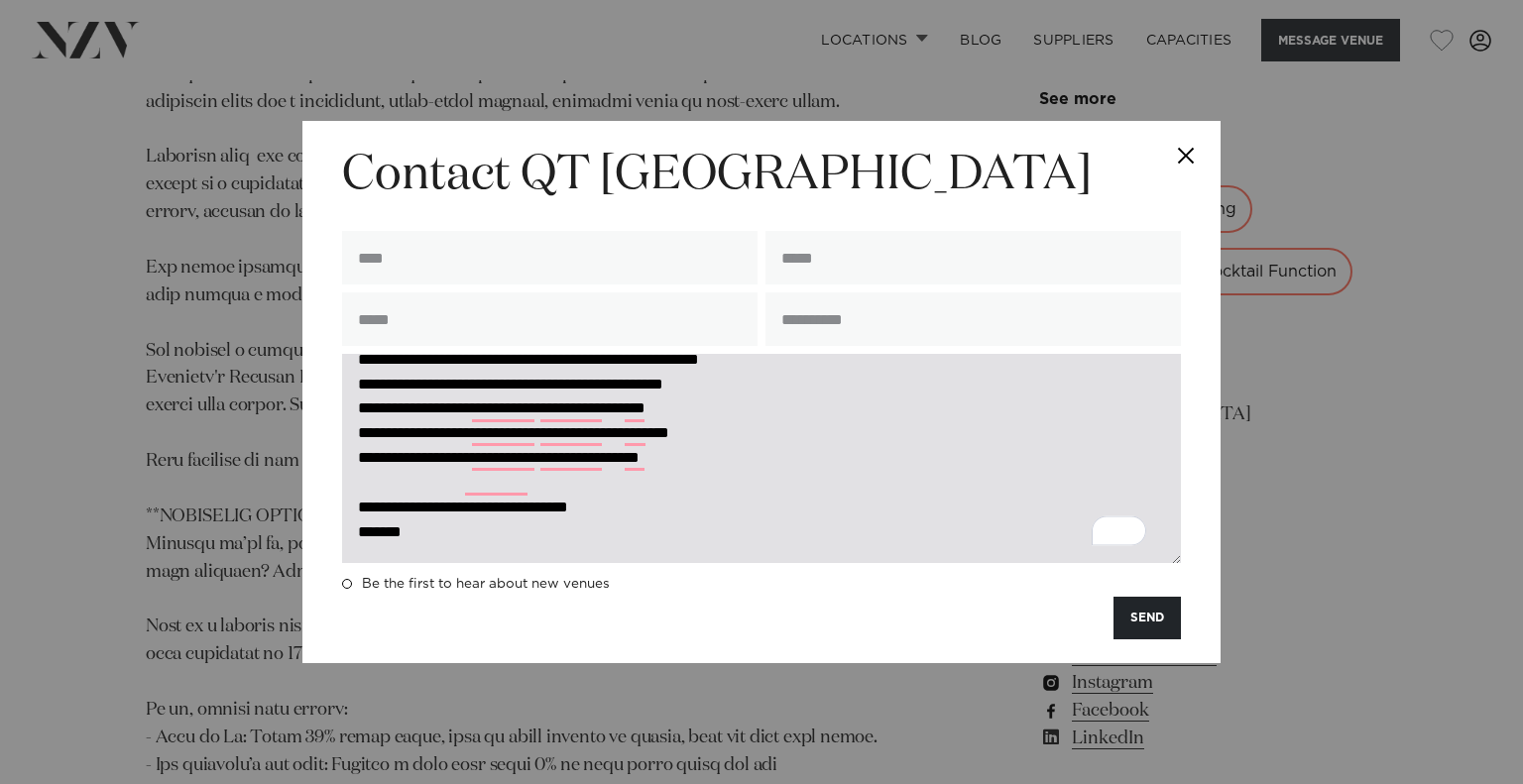 click on "**********" at bounding box center (762, 458) 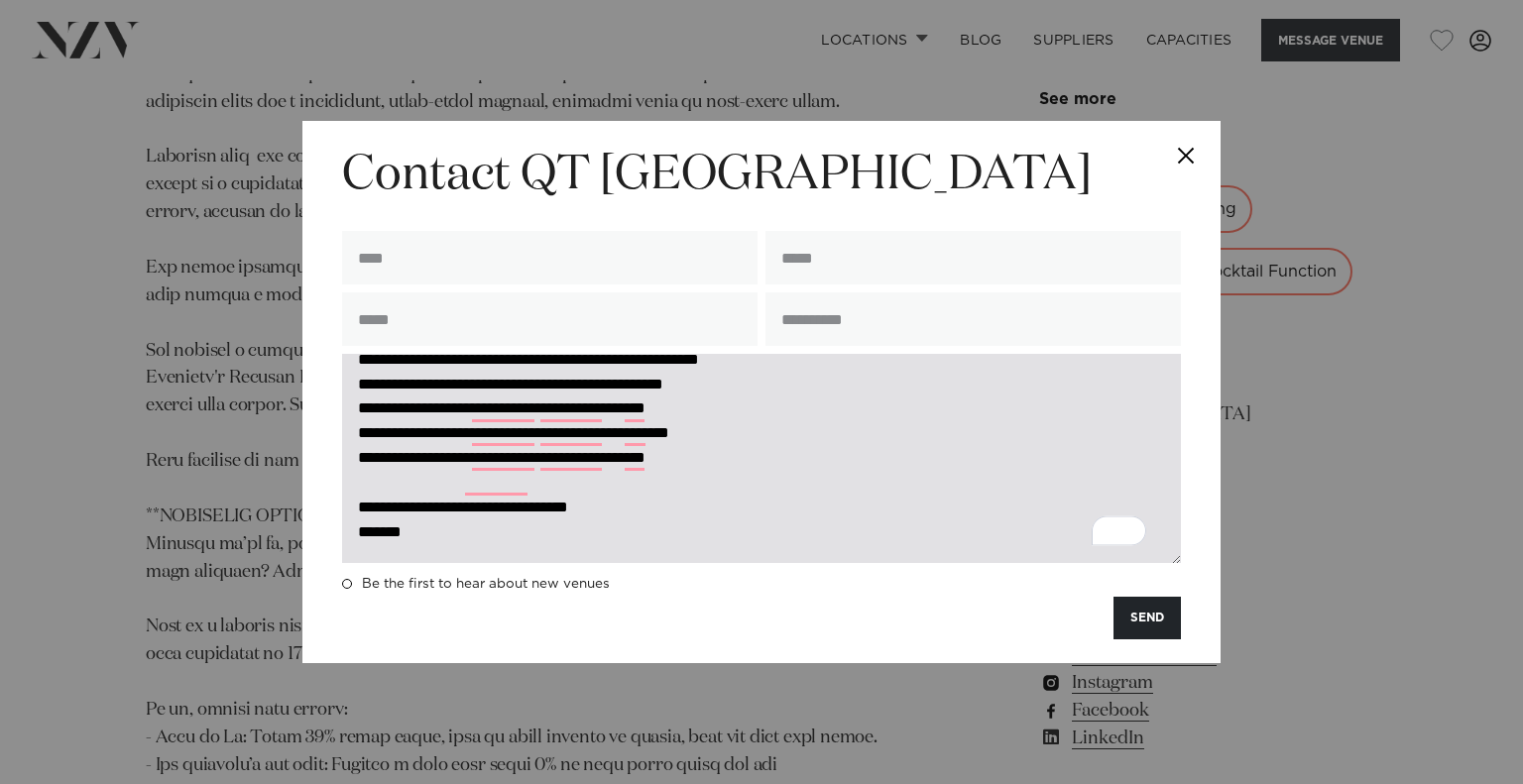 click on "**********" at bounding box center (762, 458) 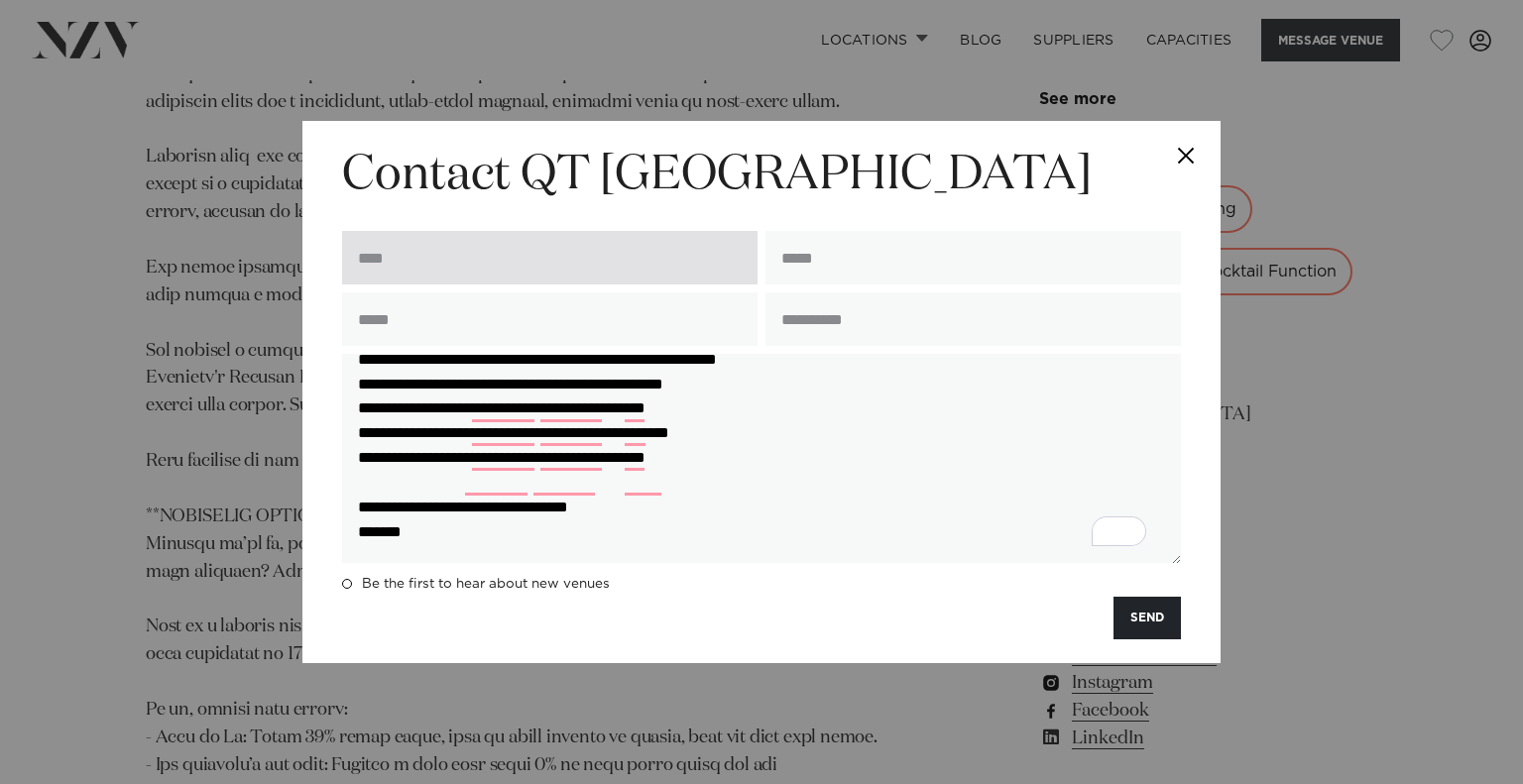 type on "**********" 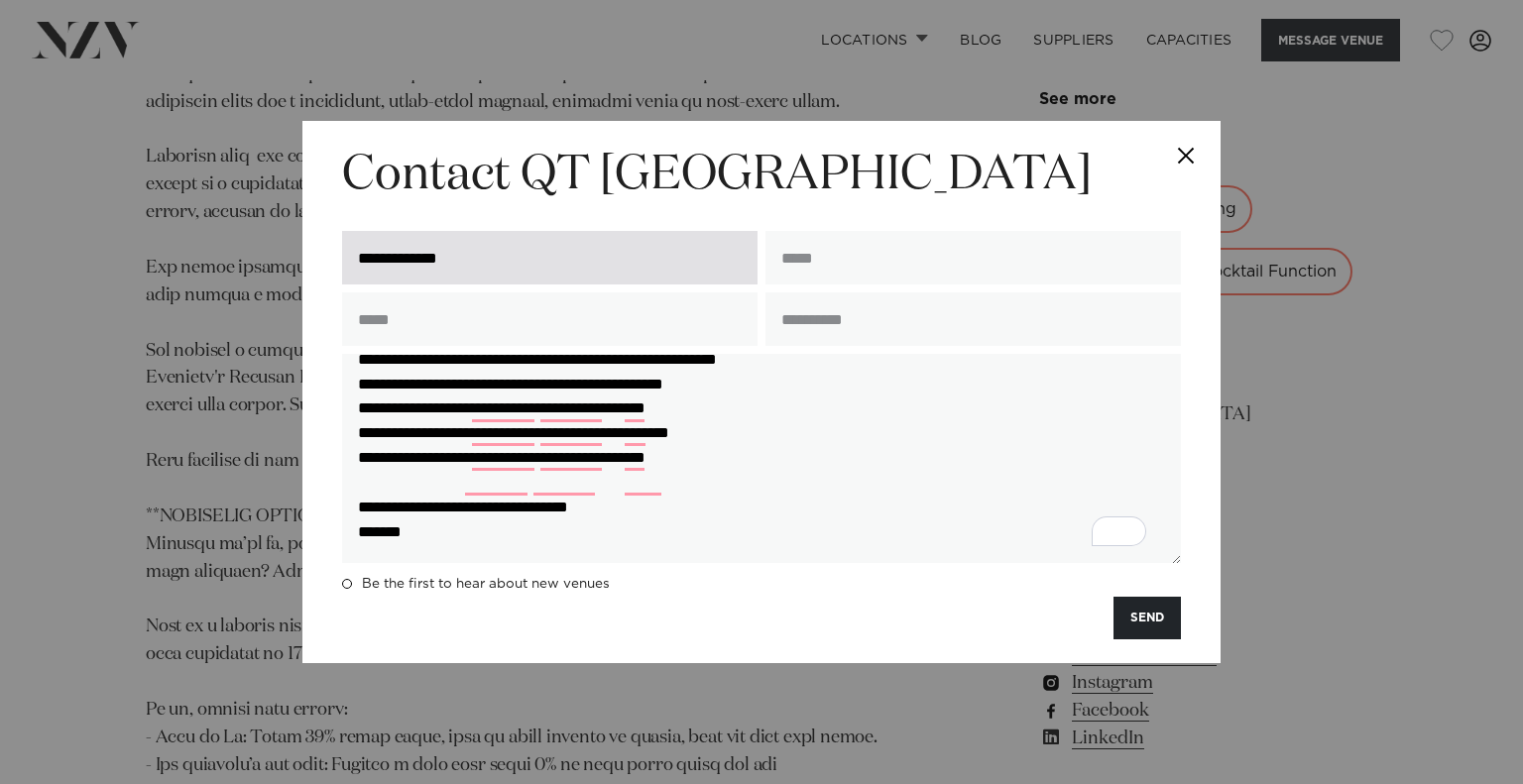 type on "**********" 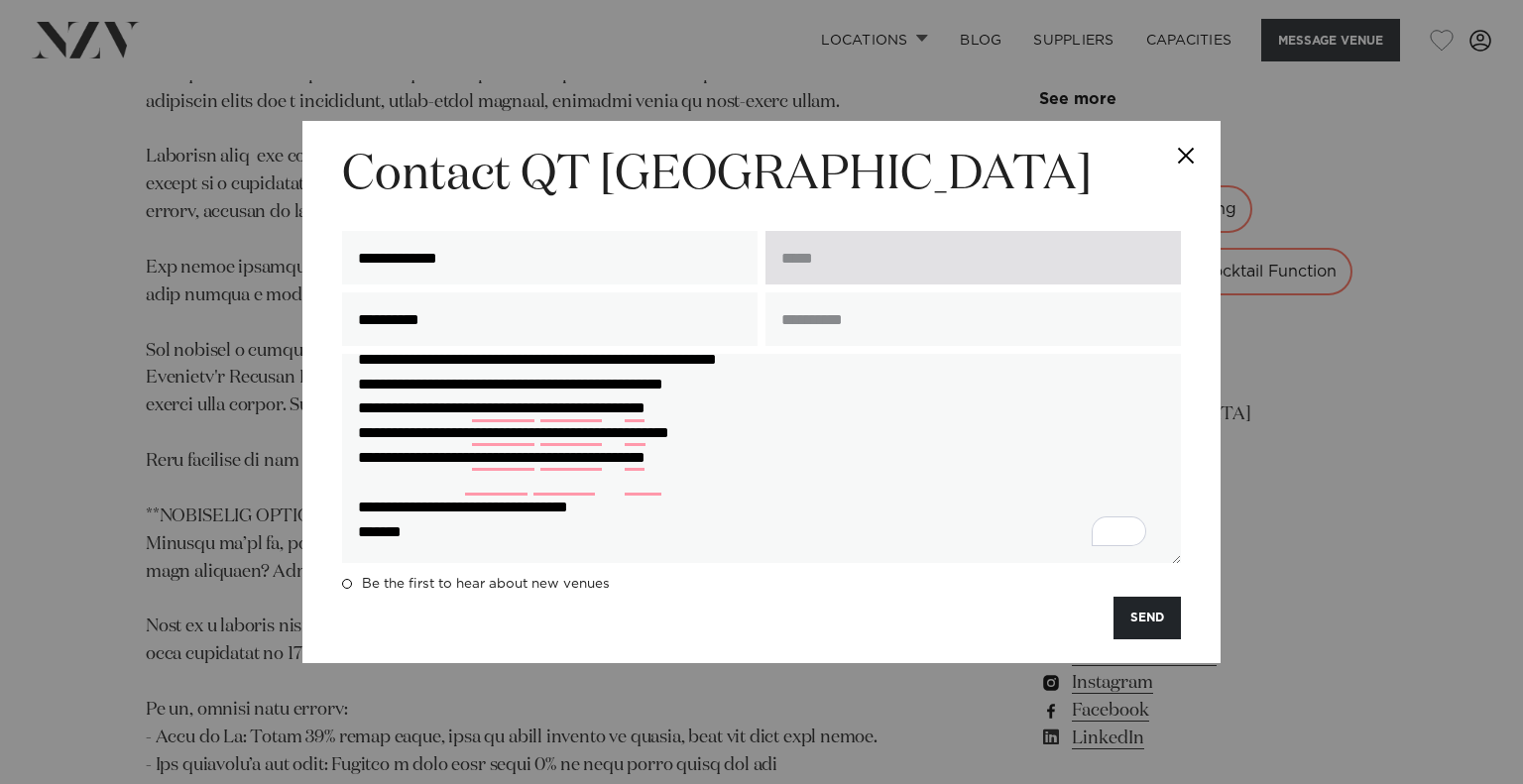 click at bounding box center [973, 258] 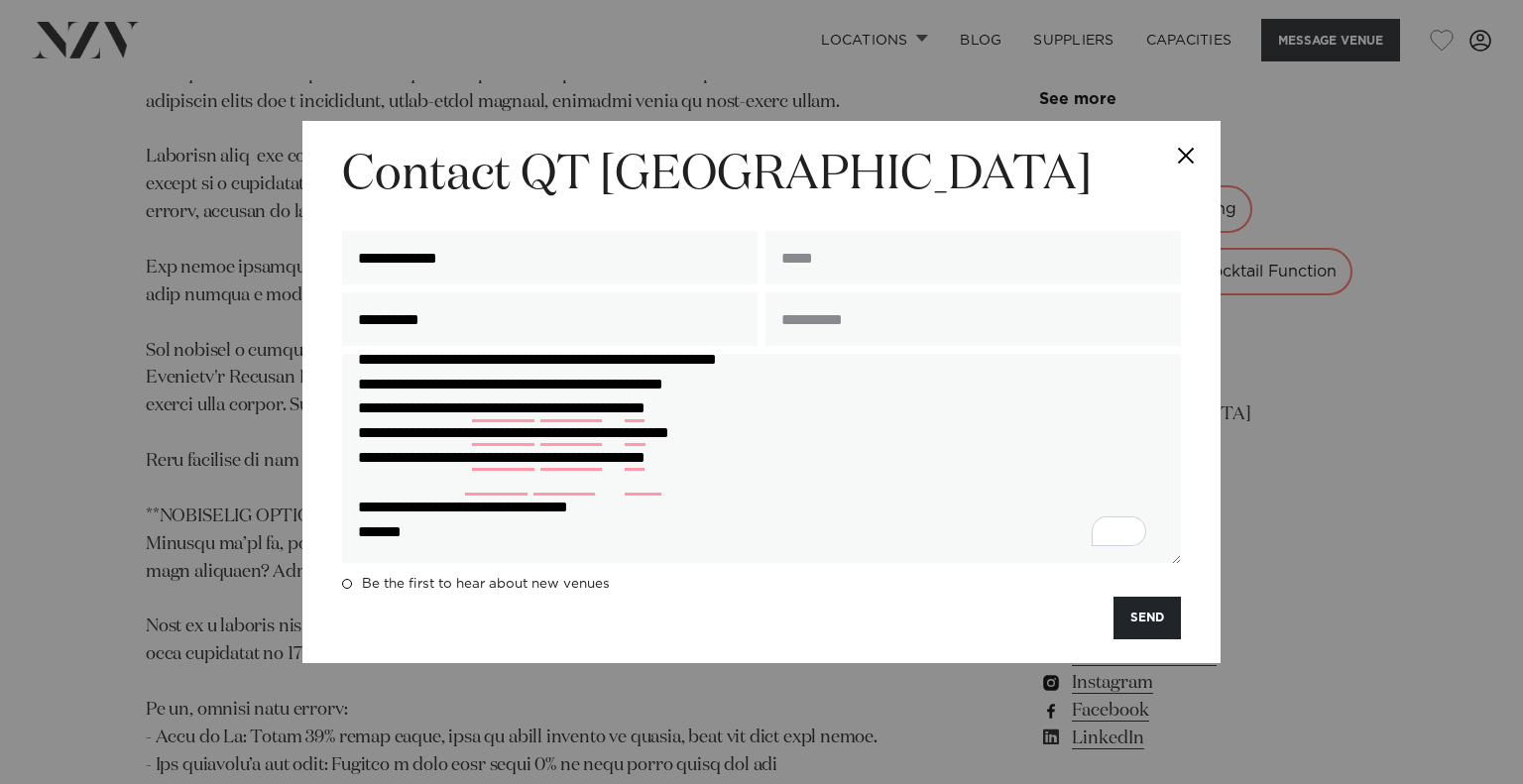 type on "**********" 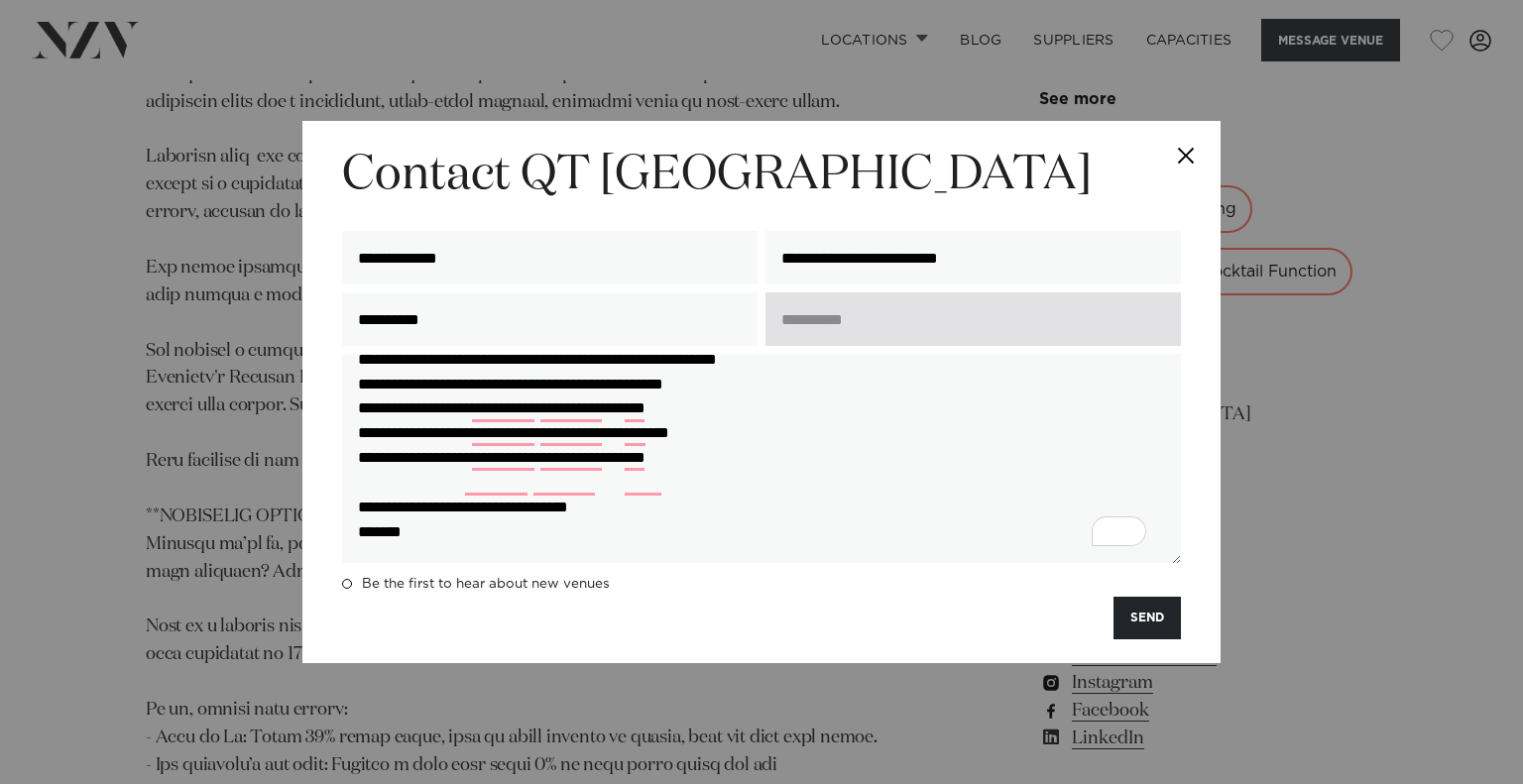 click at bounding box center [973, 319] 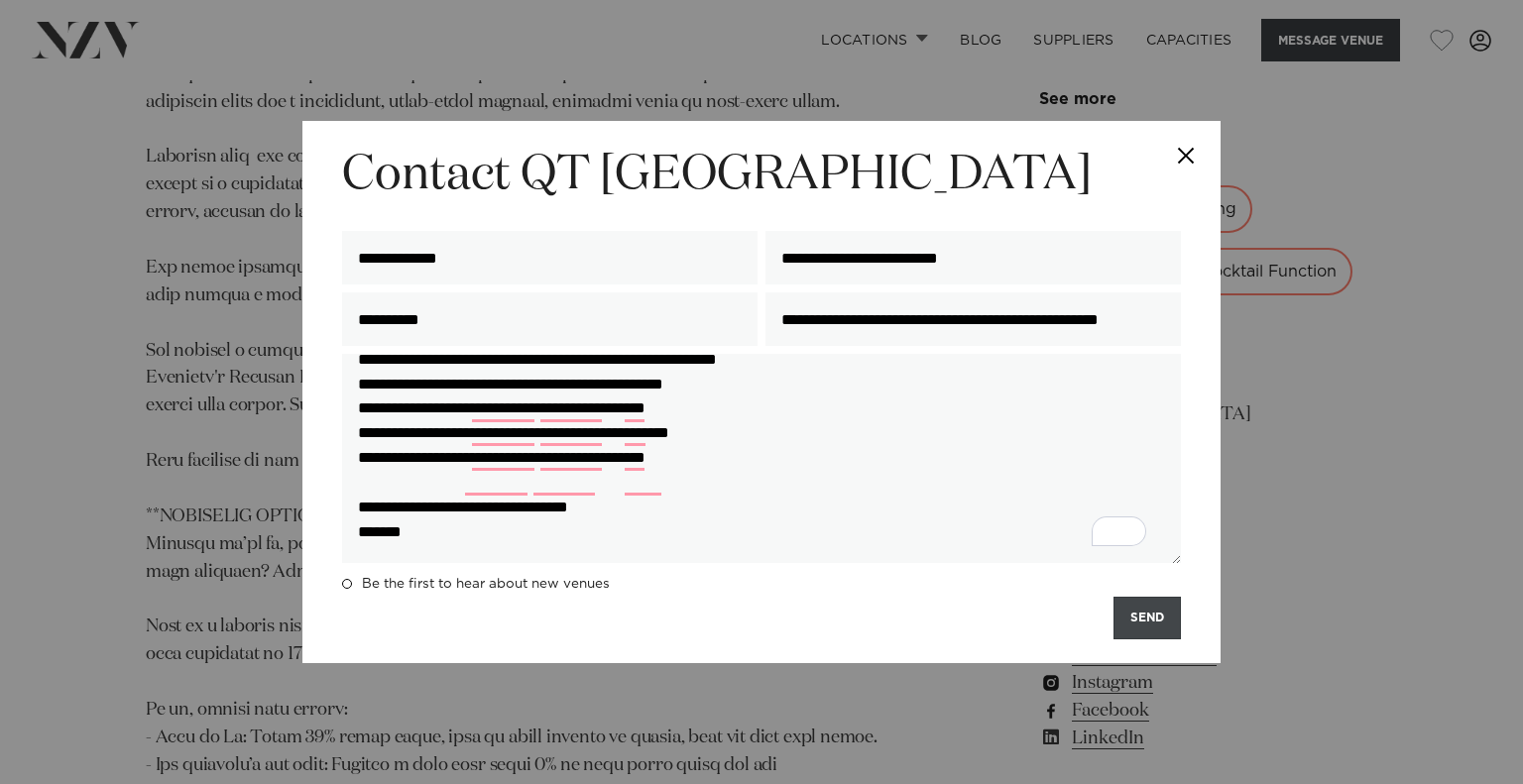 click on "SEND" at bounding box center [1147, 617] 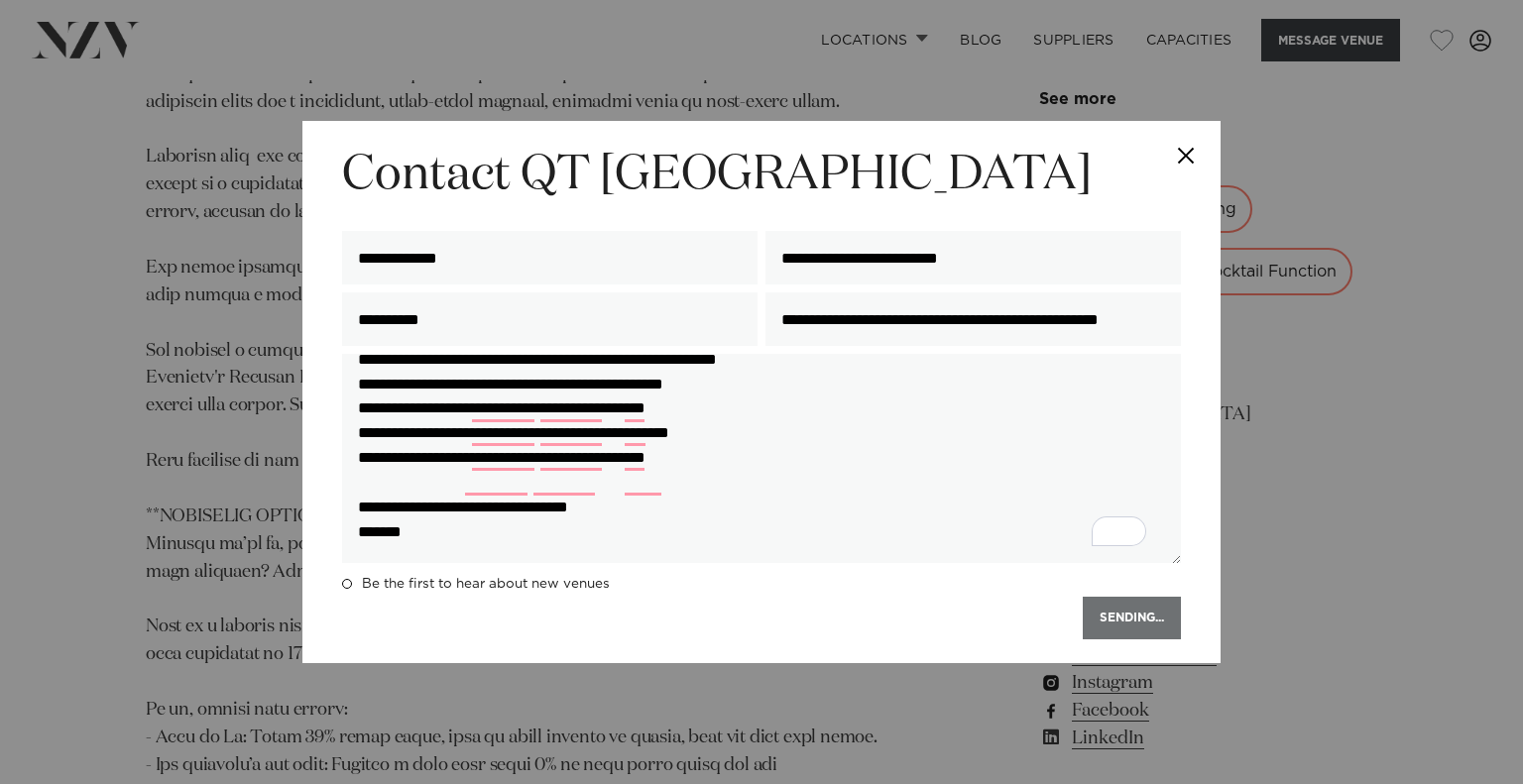 click on "SENDING..." at bounding box center (762, 617) 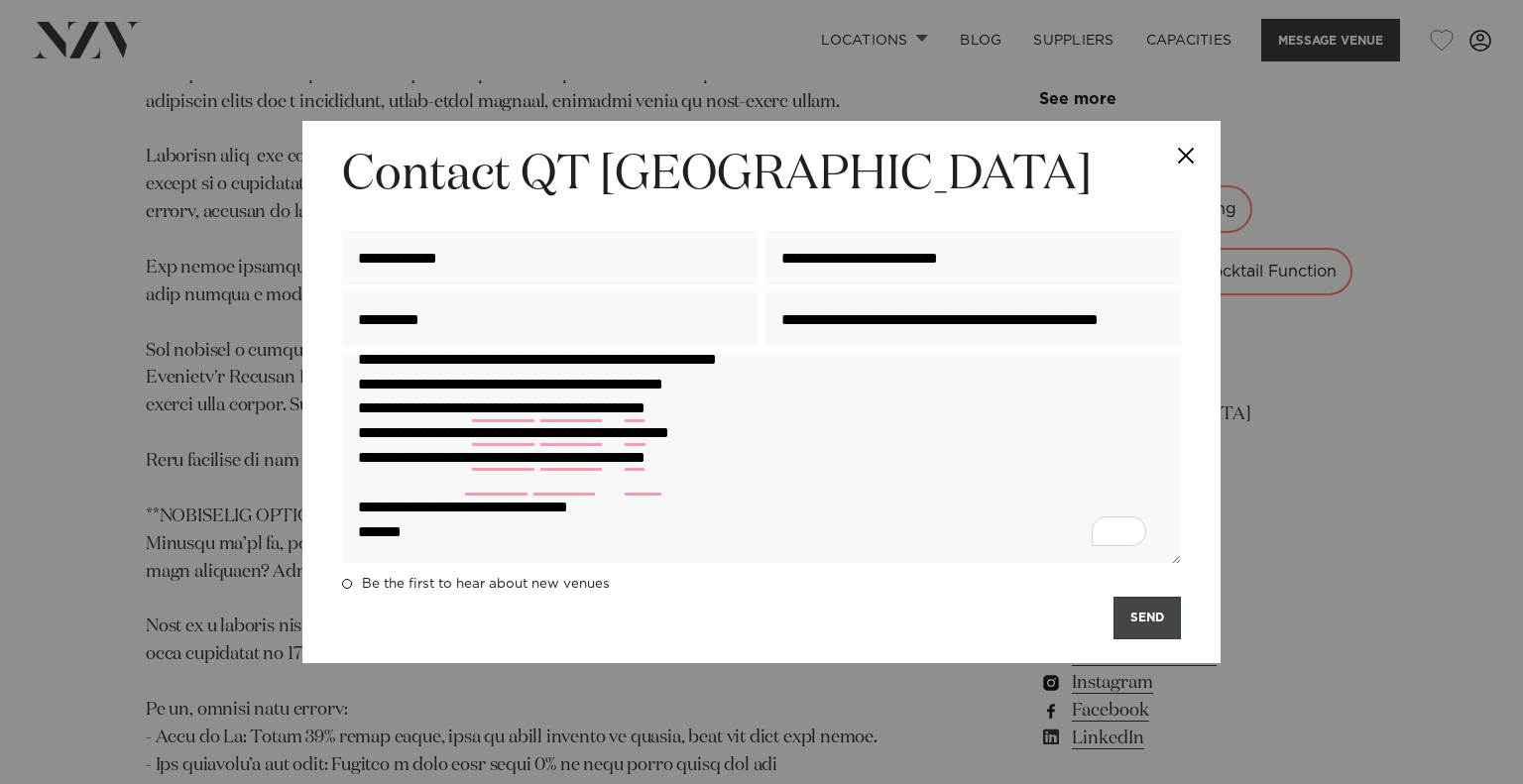 click on "SEND" at bounding box center (1147, 617) 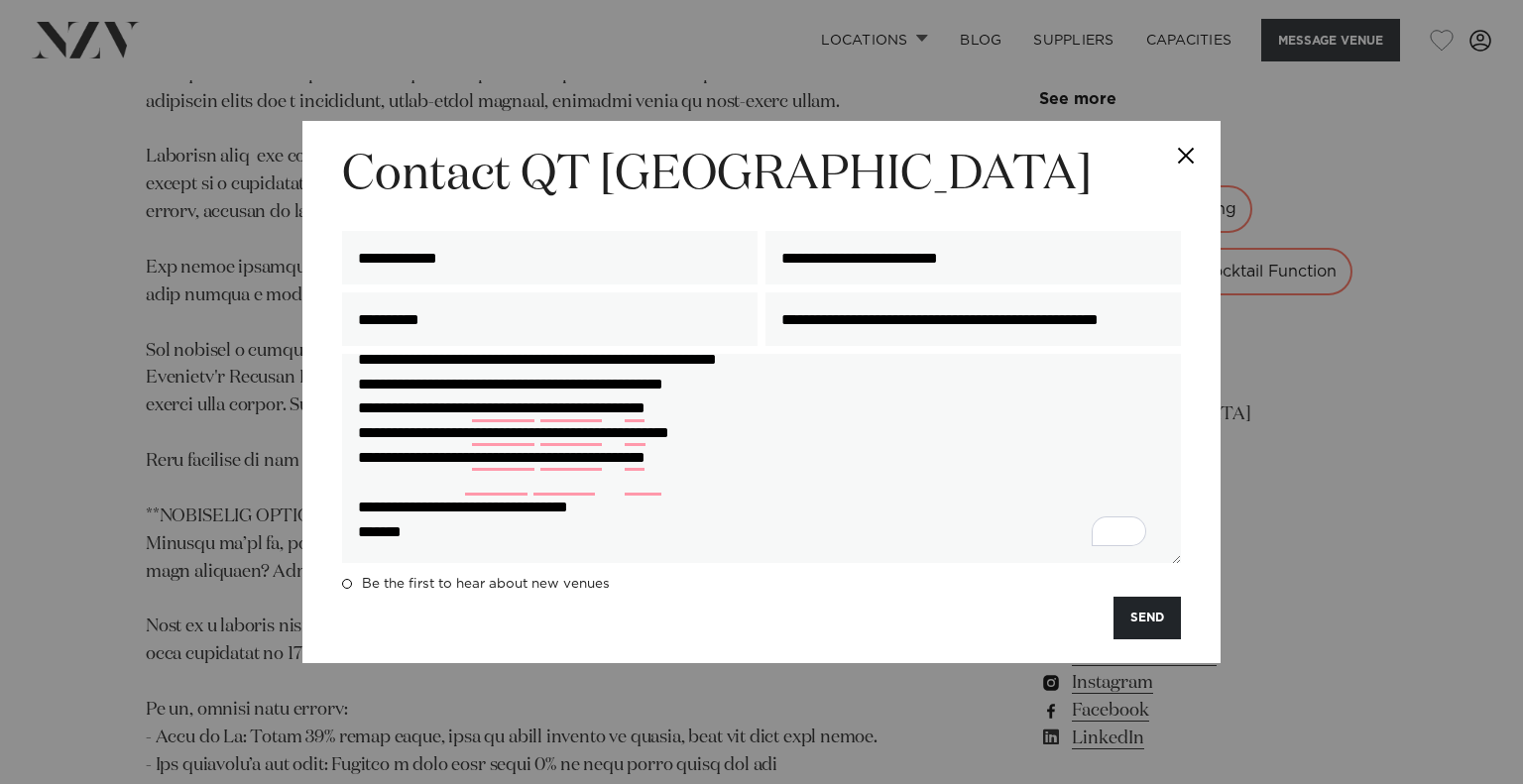 click on "**********" at bounding box center [762, 392] 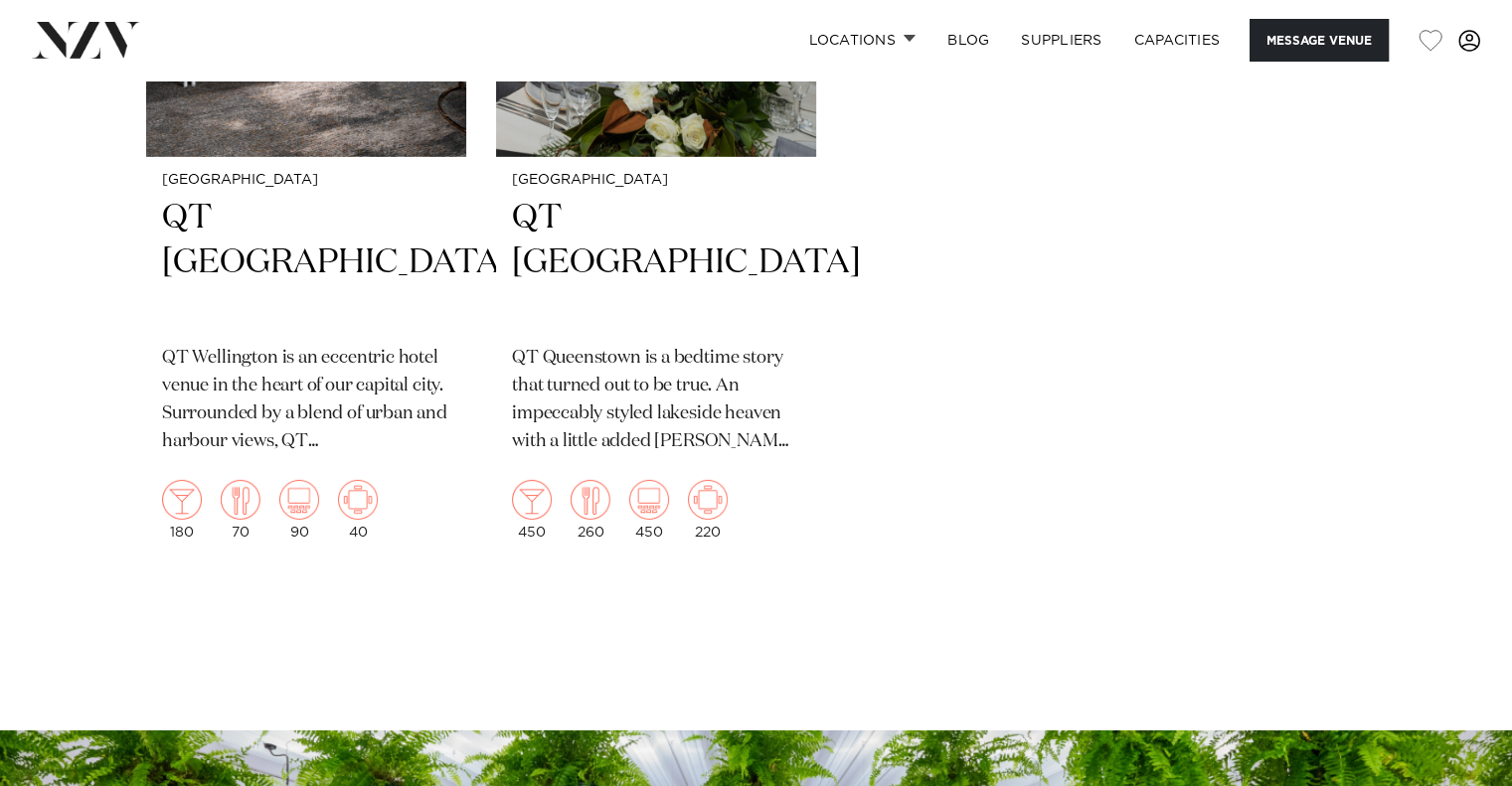 scroll, scrollTop: 6767, scrollLeft: 0, axis: vertical 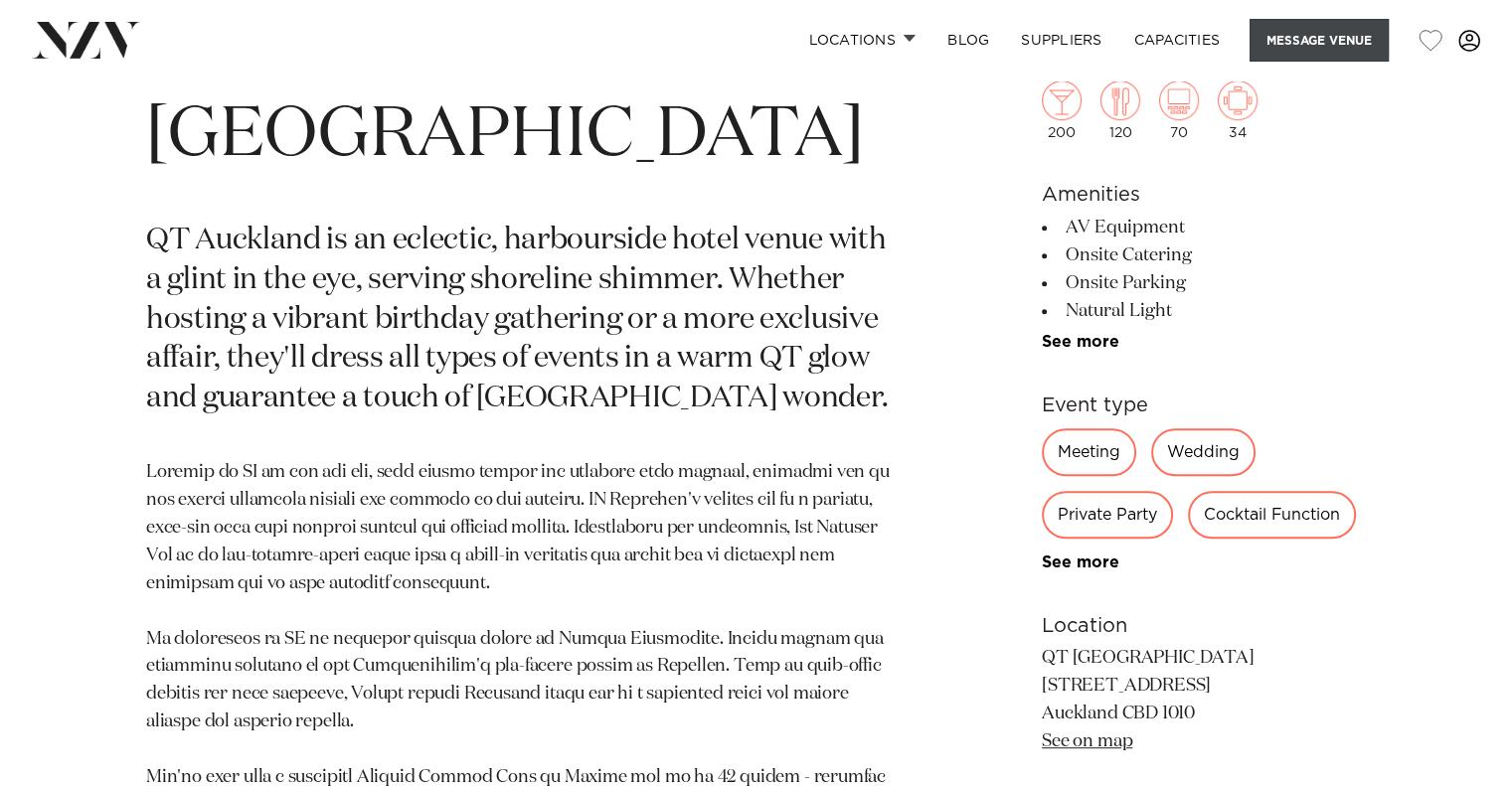 click on "Message Venue" at bounding box center (1319, 40) 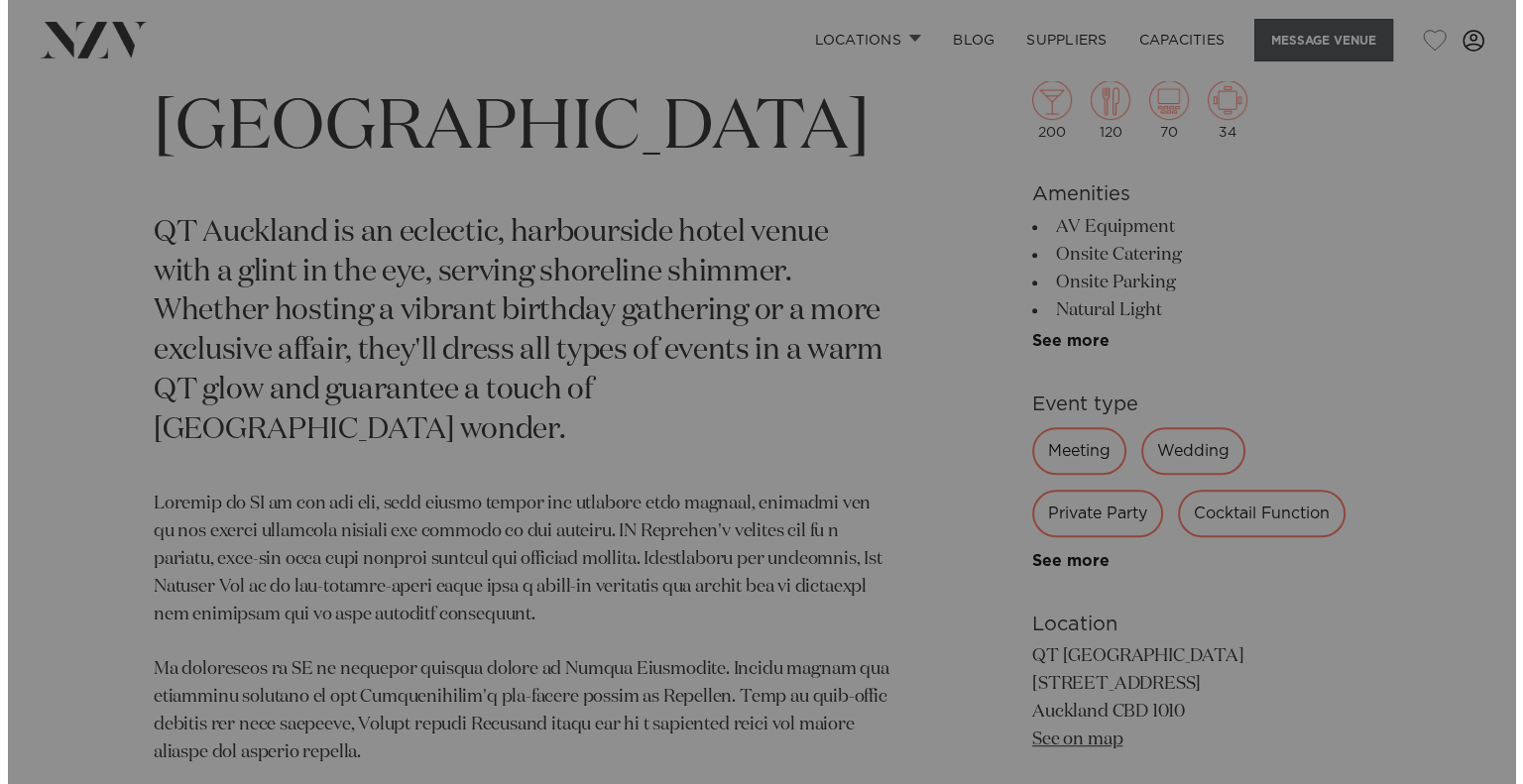 scroll, scrollTop: 902, scrollLeft: 0, axis: vertical 